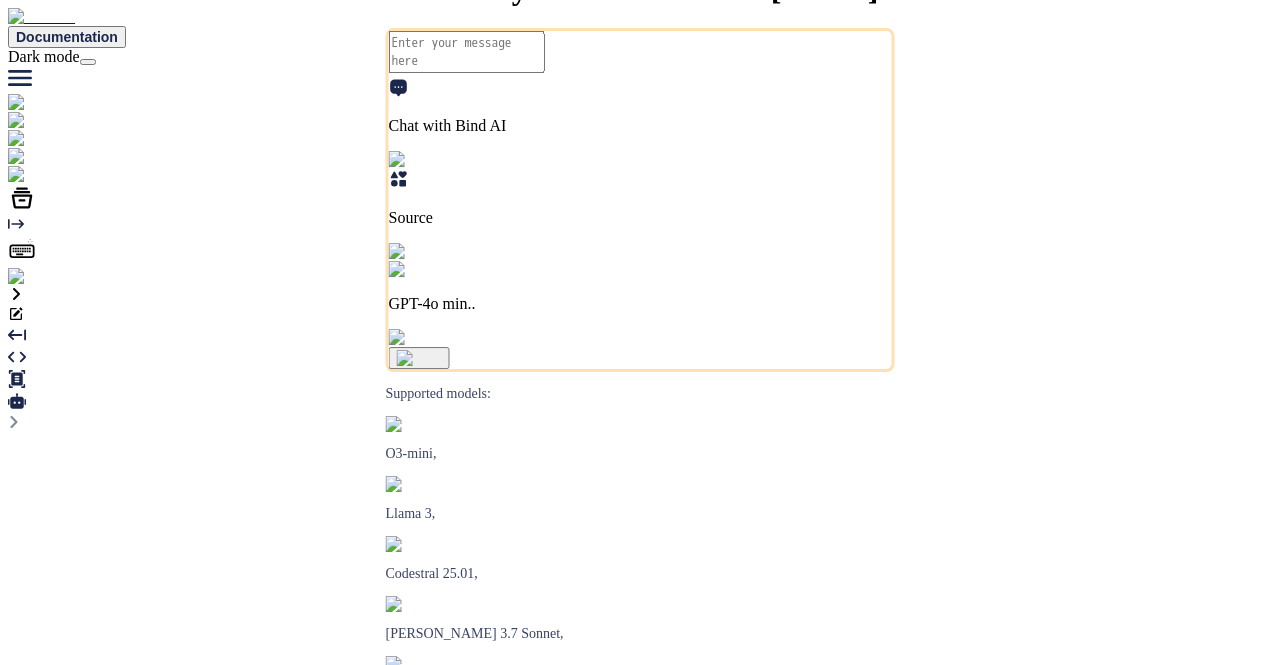 scroll, scrollTop: 0, scrollLeft: 0, axis: both 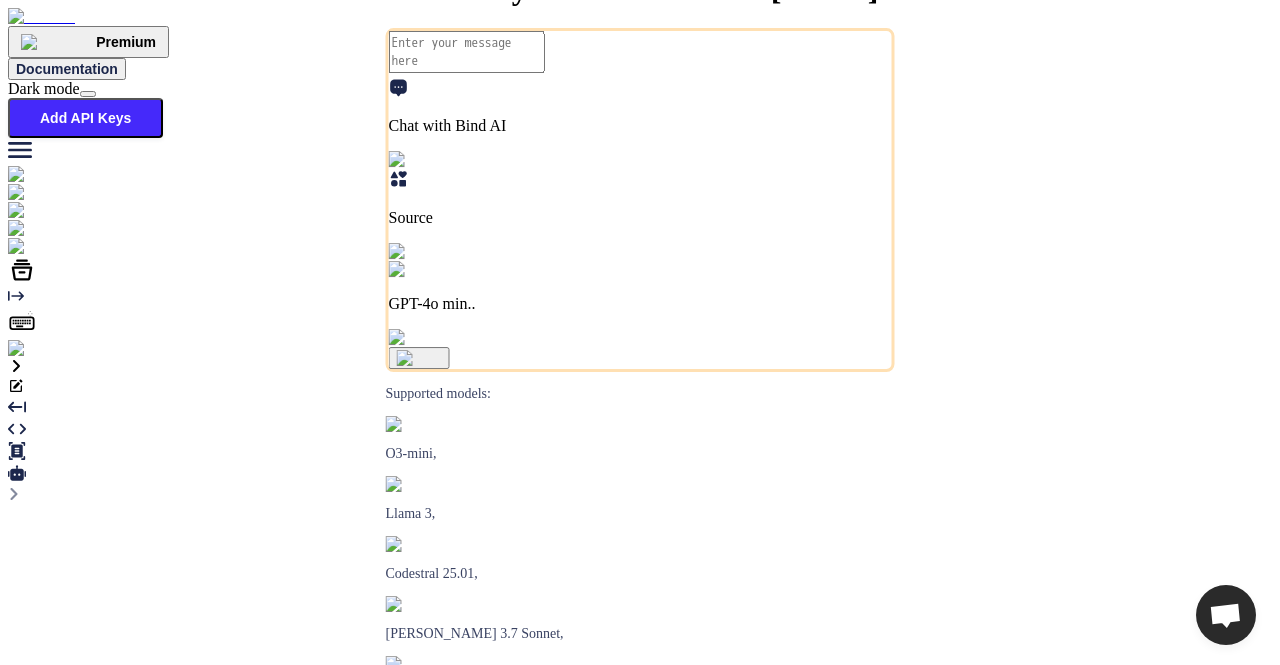 click at bounding box center [40, 349] 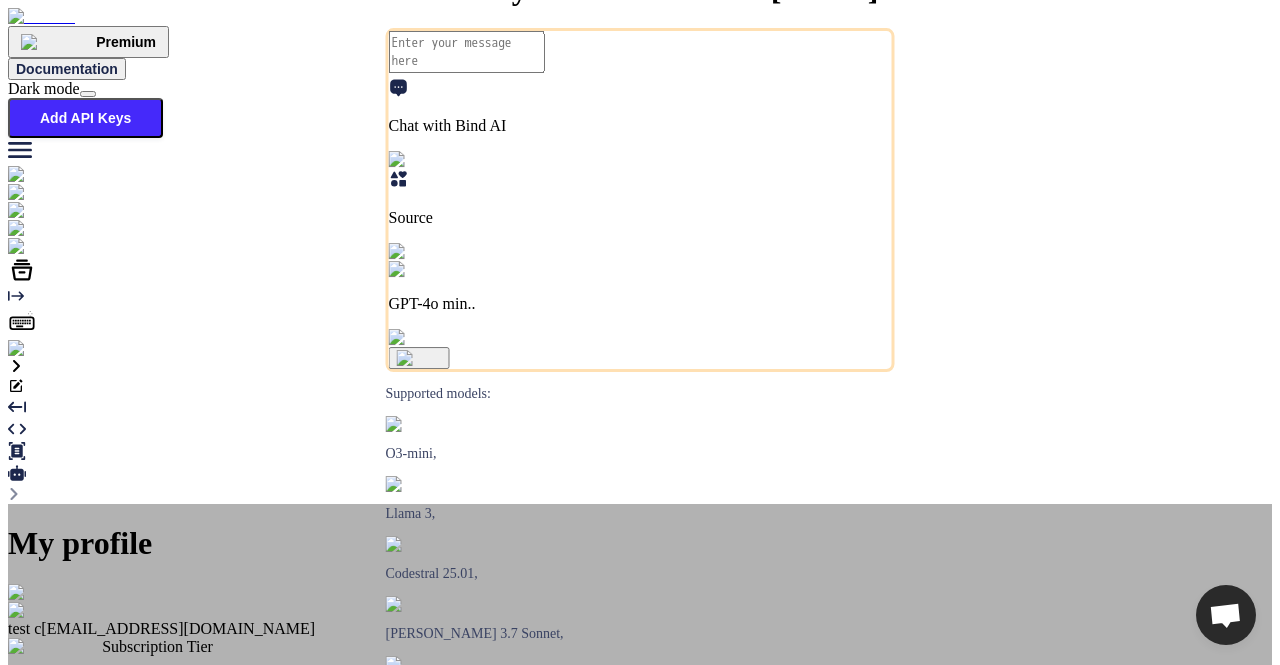 click on "Log out" at bounding box center (640, 910) 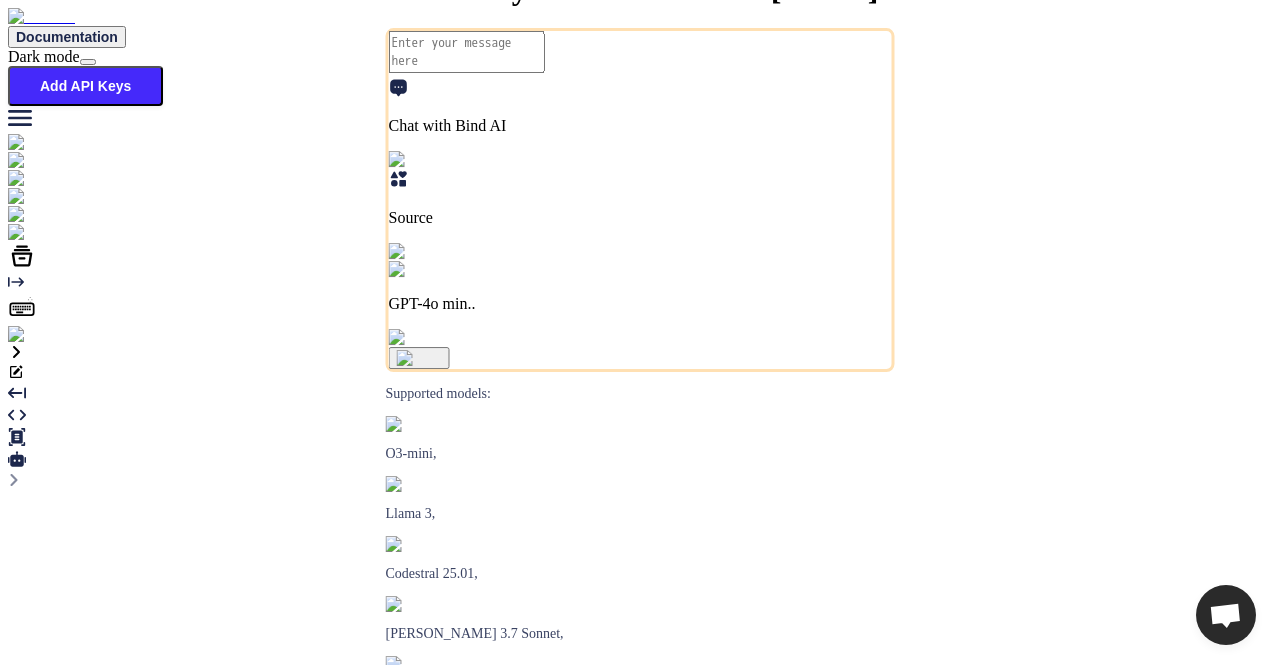 type on "x" 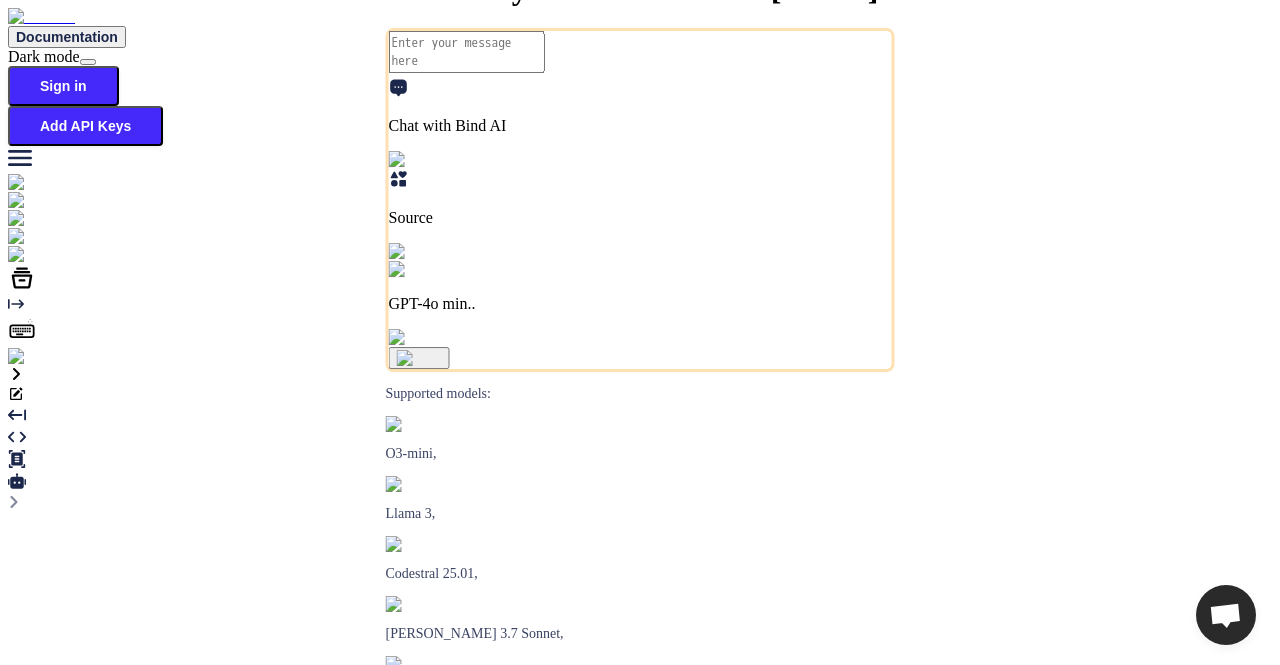 click at bounding box center [35, 357] 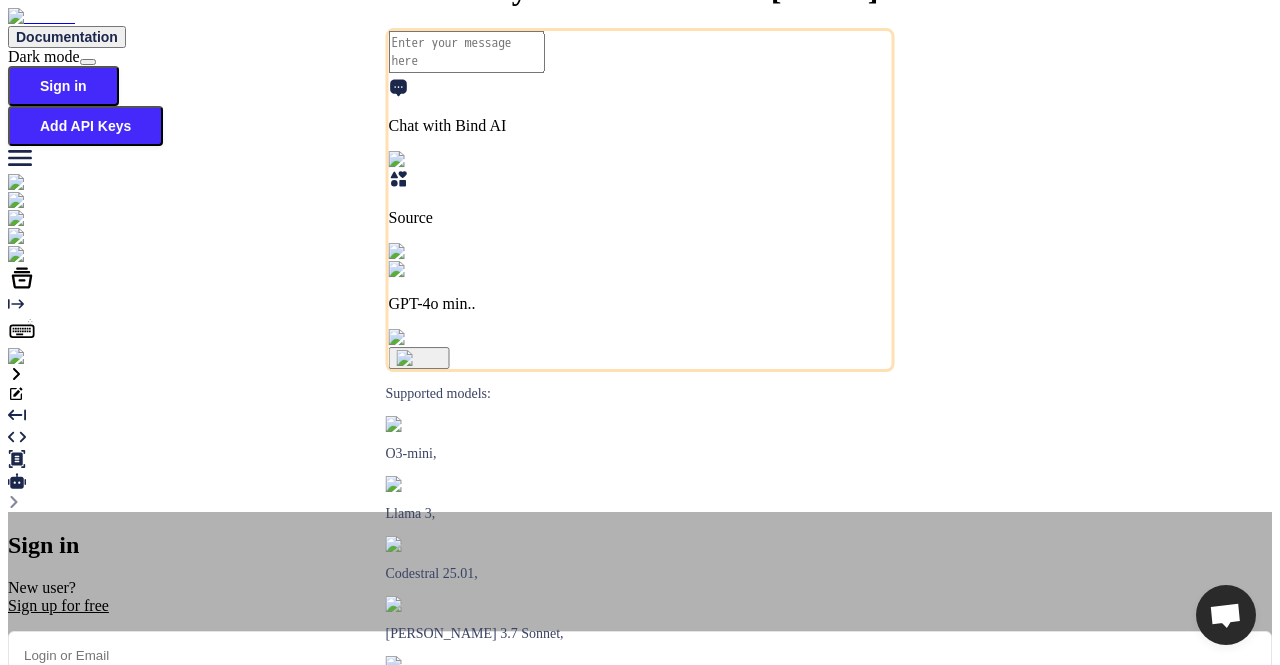 click at bounding box center (640, 655) 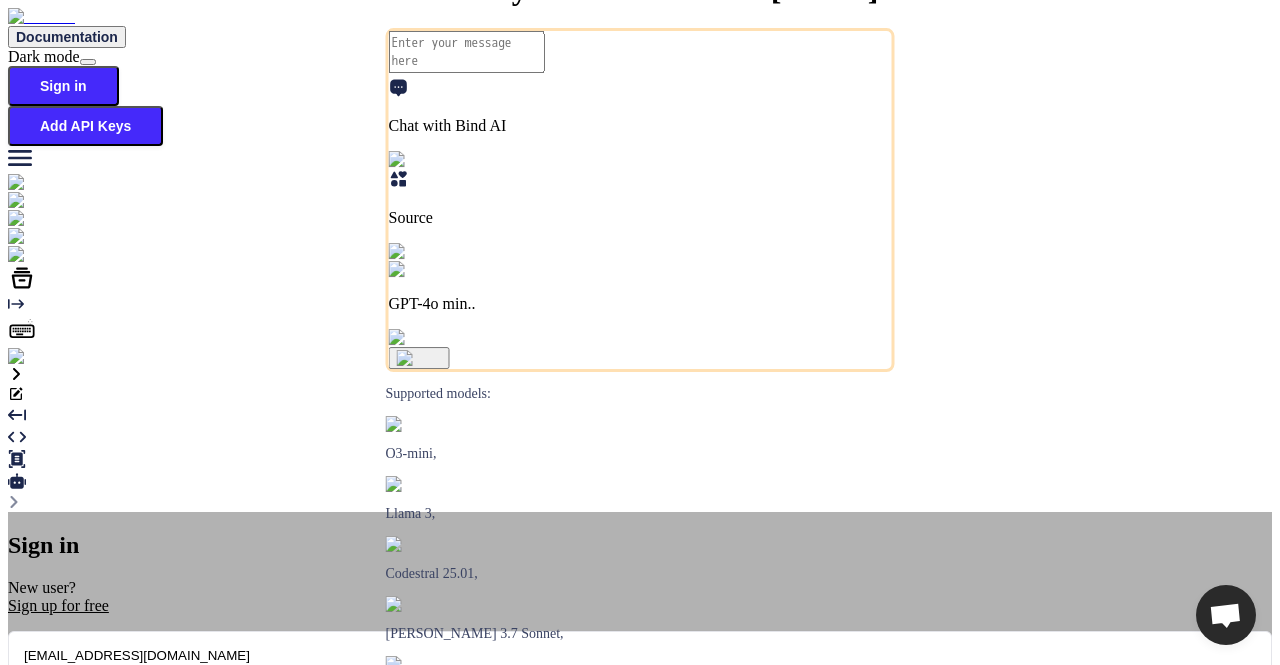 type on "[EMAIL_ADDRESS][DOMAIN_NAME]" 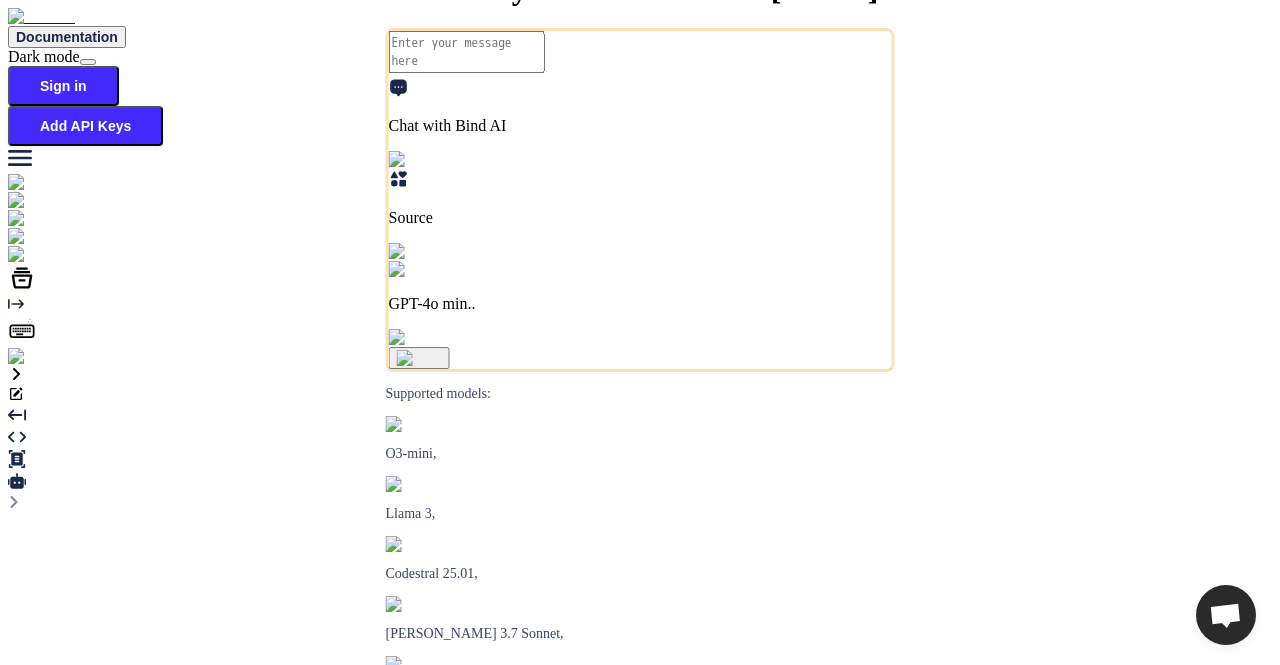 click at bounding box center [35, 357] 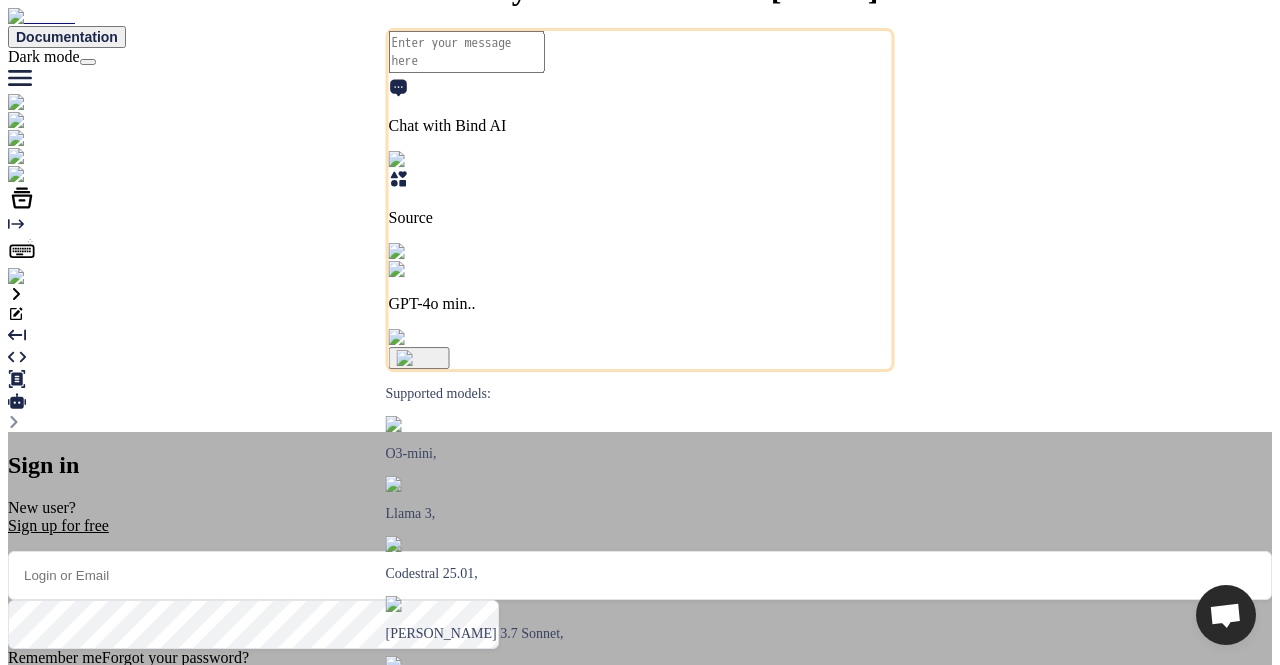 click on "Sign in New user?   Sign up for free Remember me Forgot your password? Sign In   or Sign in with Google Sign in with Github You acknowledge that you read, and agree to our   Terms of Service     and our   Privacy Policy." at bounding box center [640, 639] 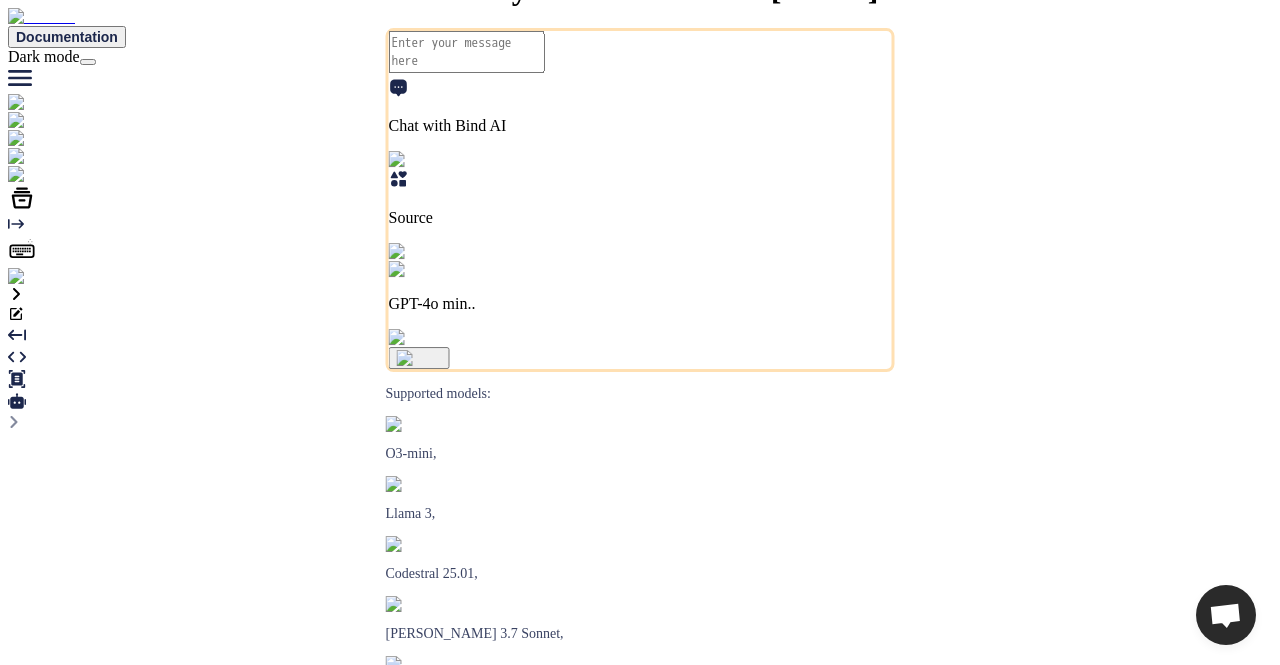 click at bounding box center [40, 277] 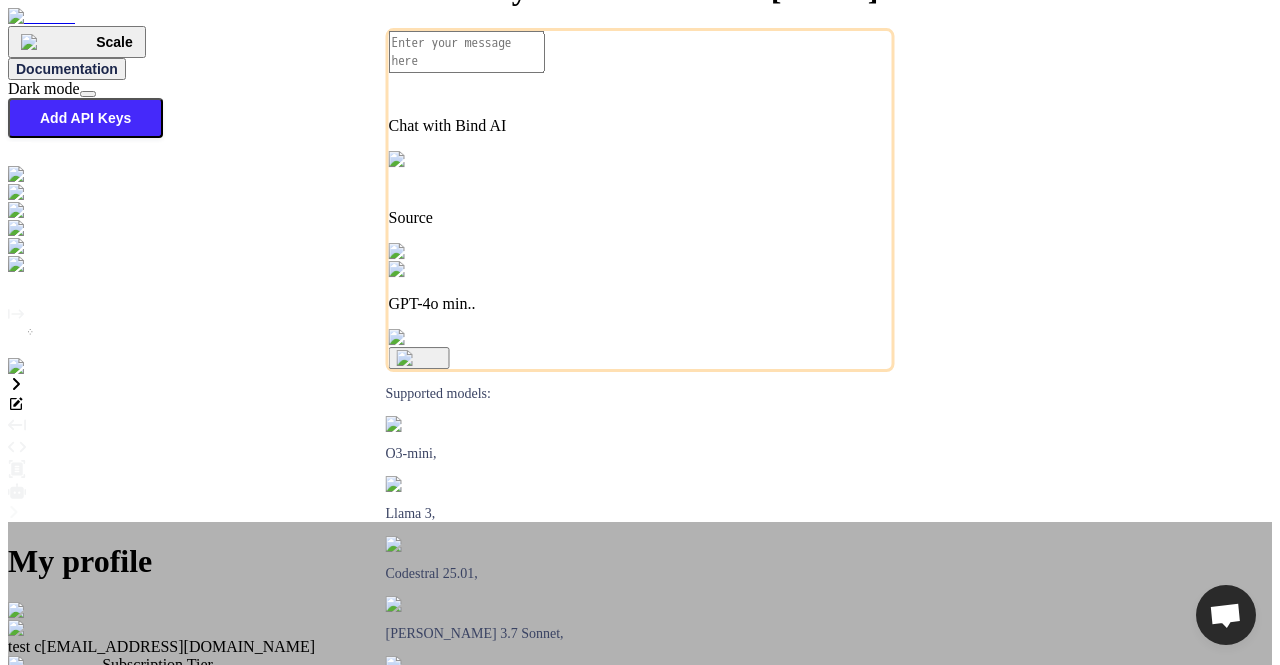 type on "x" 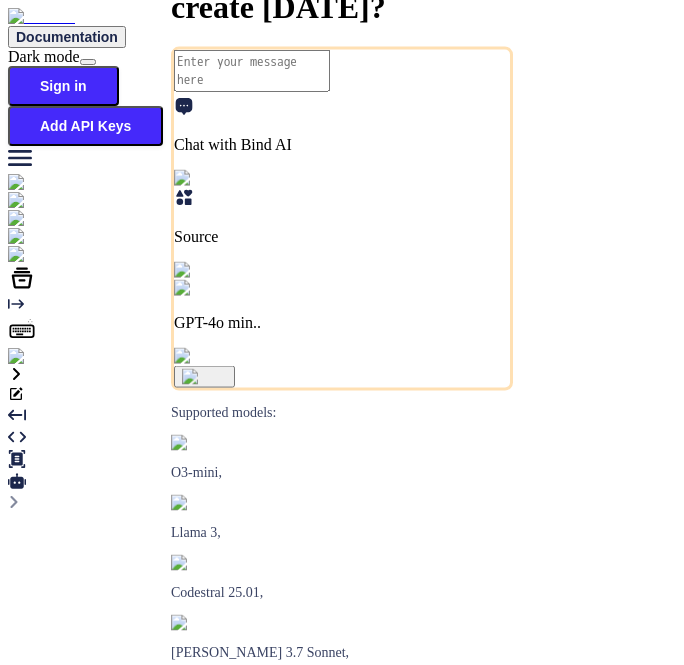 scroll, scrollTop: 0, scrollLeft: 0, axis: both 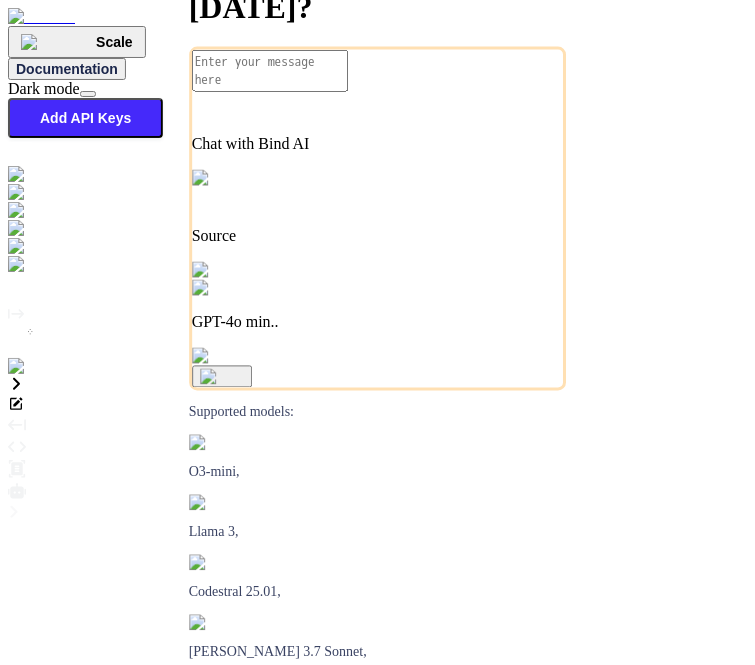 click at bounding box center [235, 357] 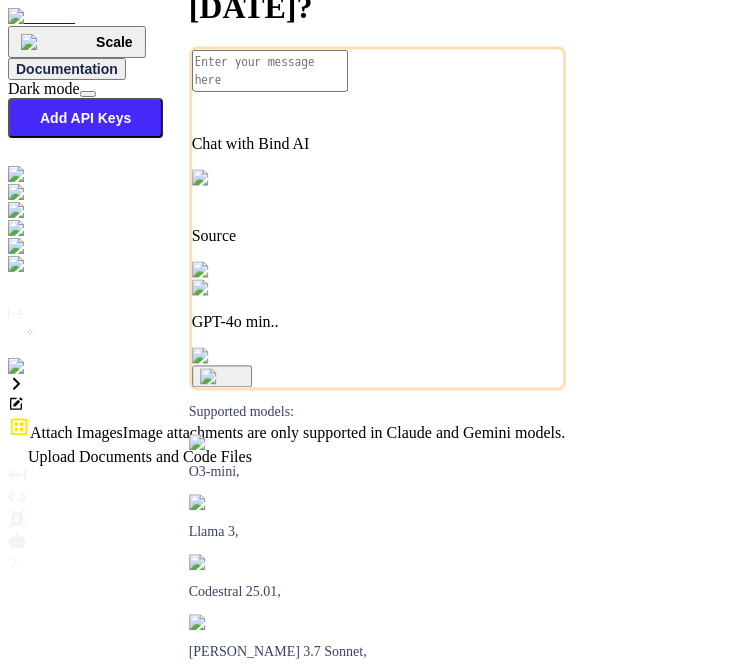 click at bounding box center (377, 416) 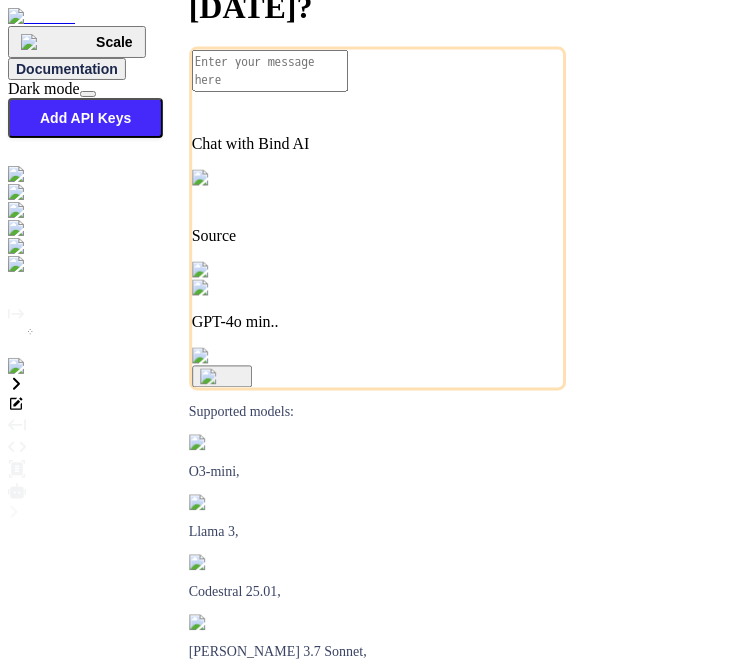 click at bounding box center [235, 357] 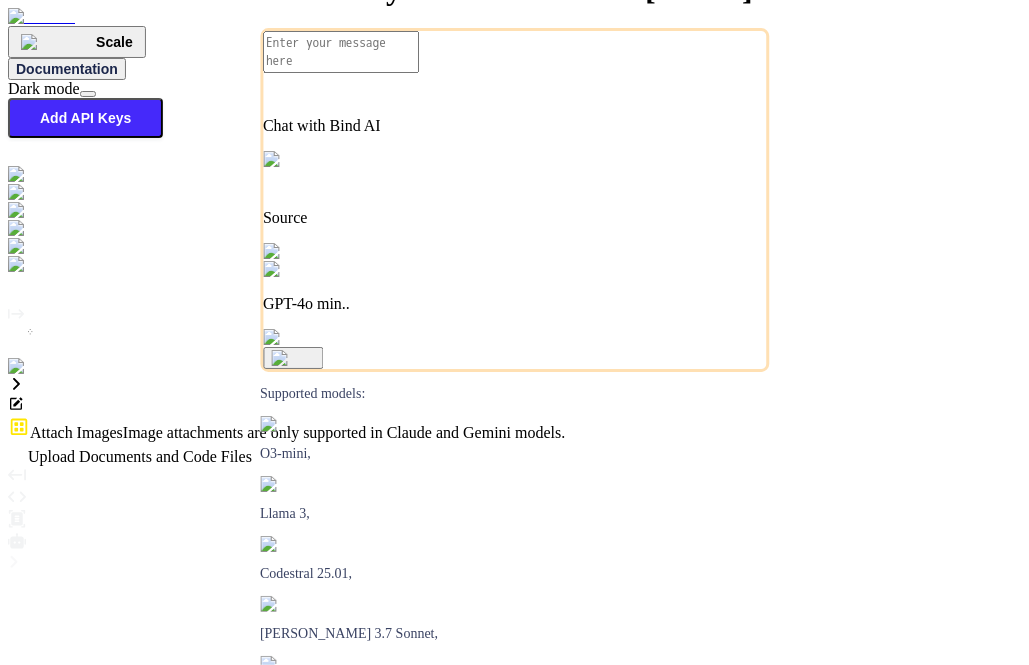 click on "Attach Images" at bounding box center [76, 432] 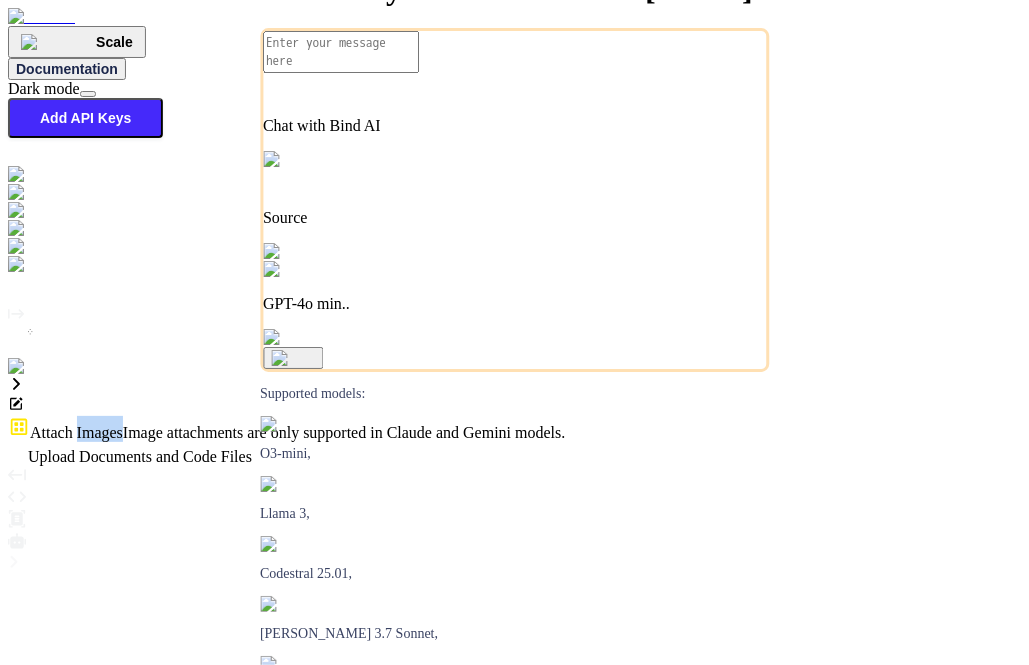 click on "Attach Images" at bounding box center (76, 432) 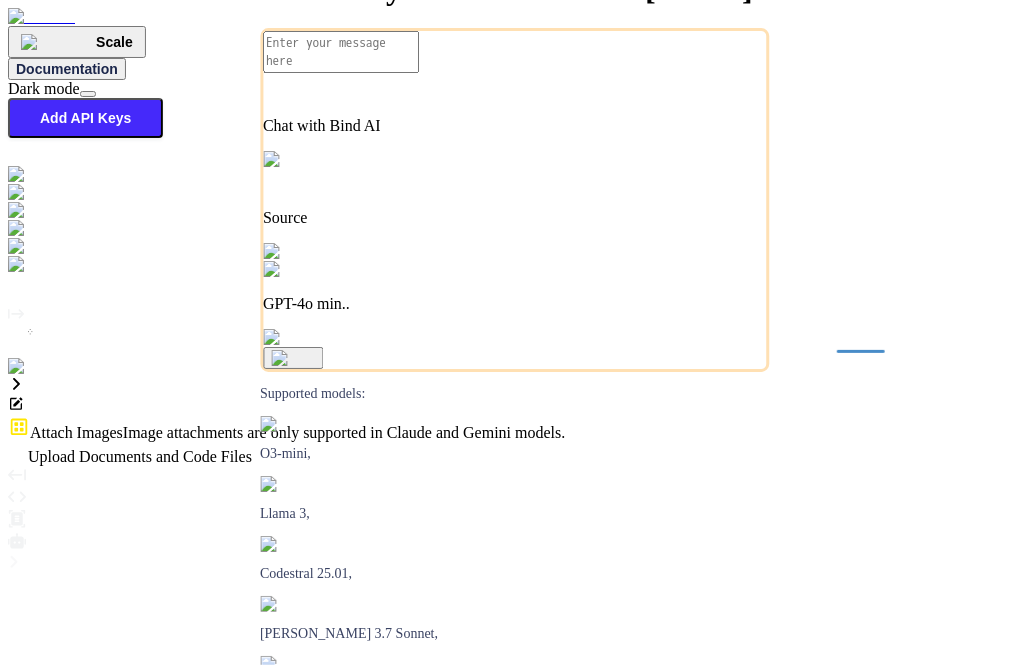 click at bounding box center [514, 416] 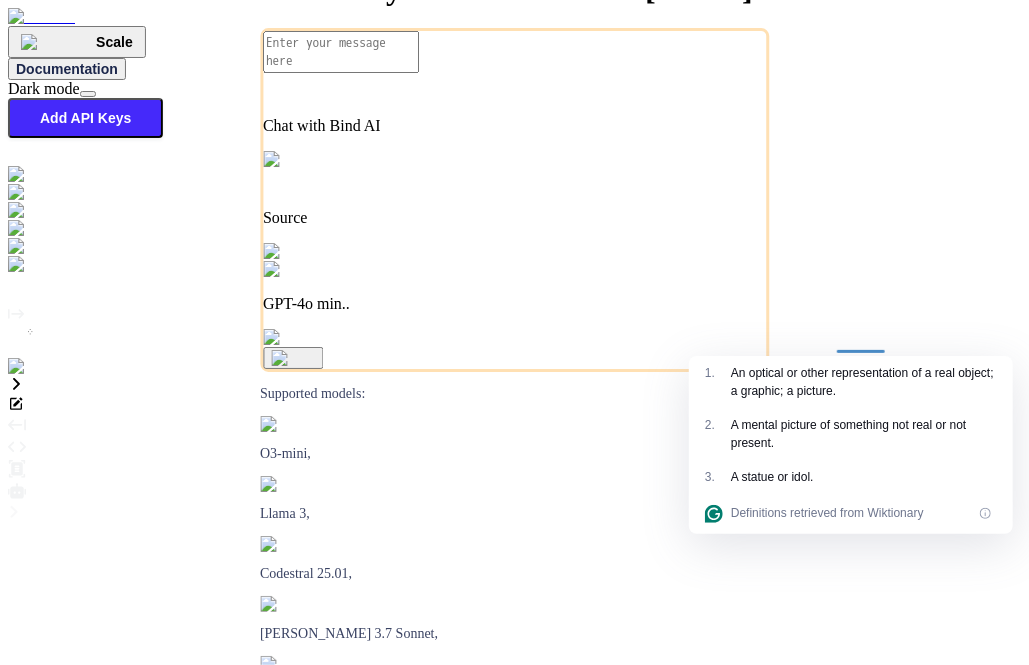 click on "GPT-4o min.." at bounding box center [514, 304] 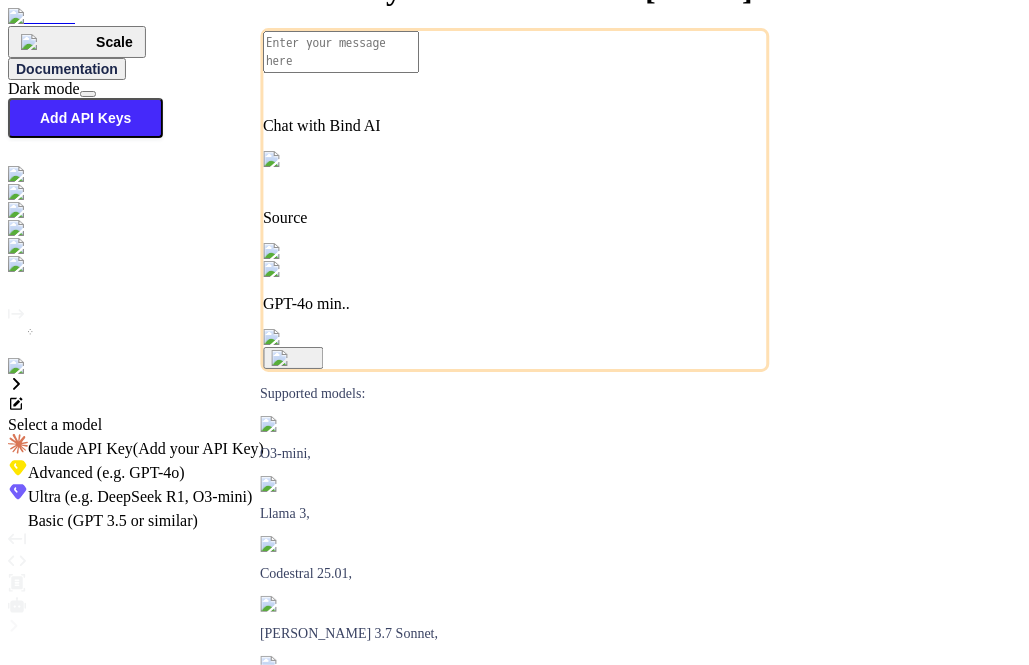click on "Ultra     (e.g. DeepSeek R1, O3-mini)" at bounding box center (514, 494) 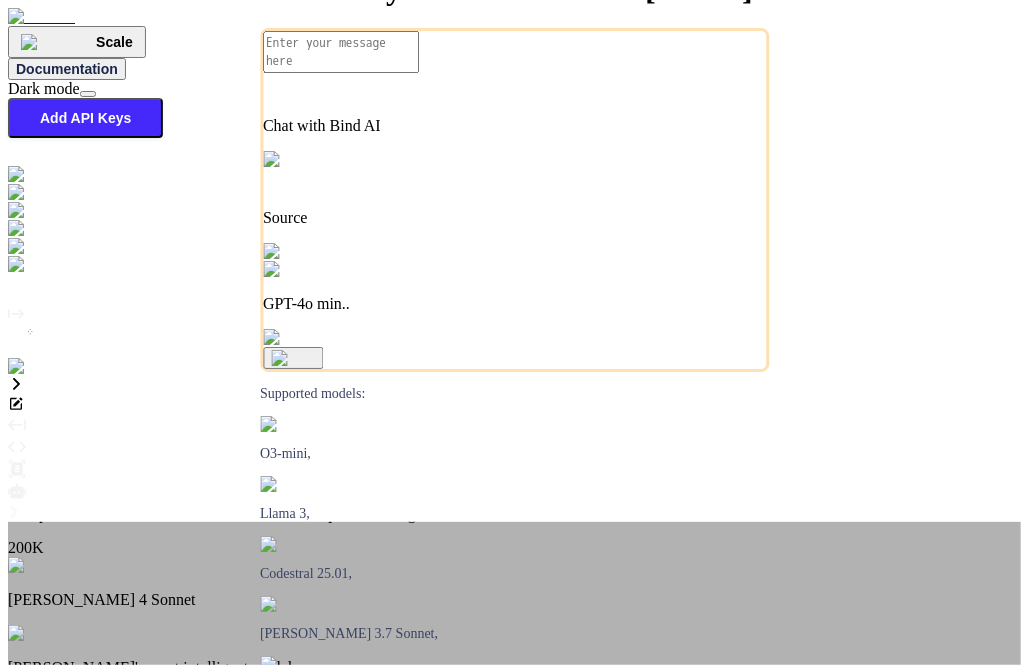 scroll, scrollTop: 399, scrollLeft: 0, axis: vertical 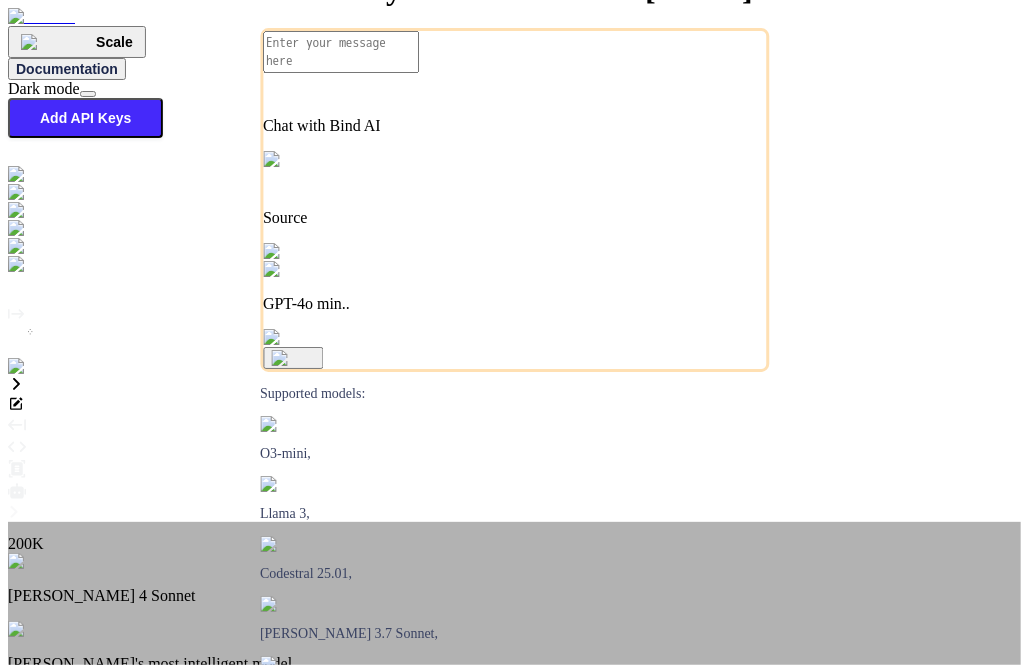 click on "Claude's most intelligent model" at bounding box center (514, 664) 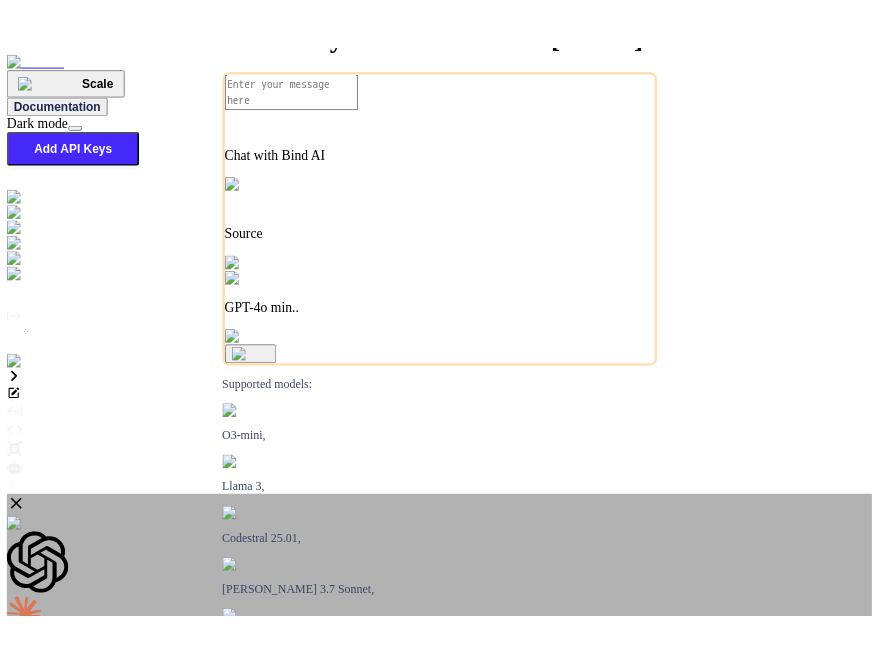 scroll, scrollTop: 0, scrollLeft: 0, axis: both 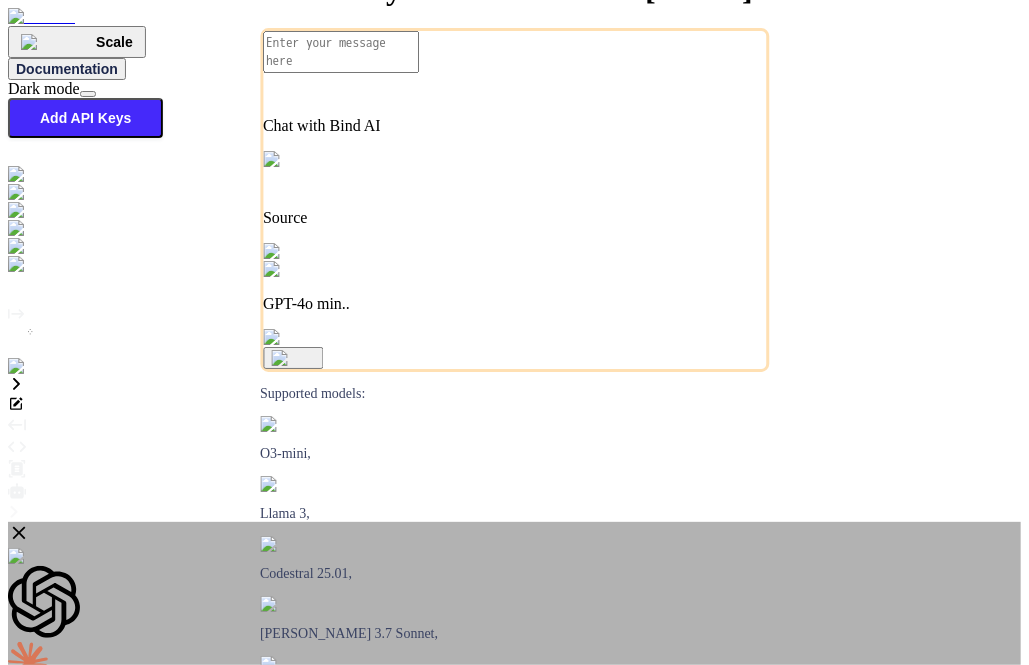 click 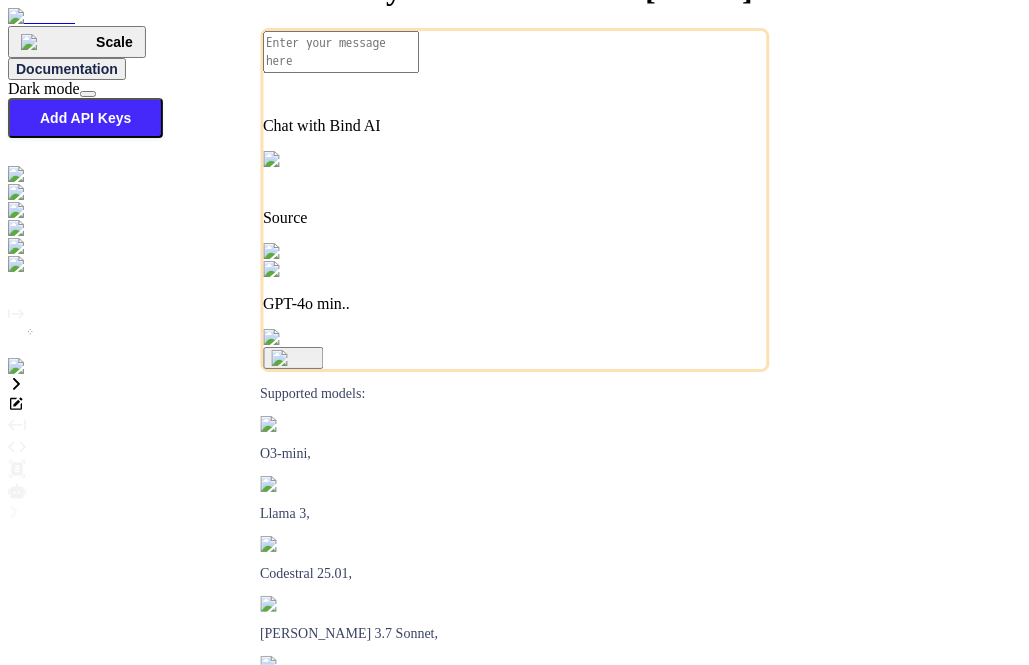 click on "GPT-4o min.." at bounding box center [514, 304] 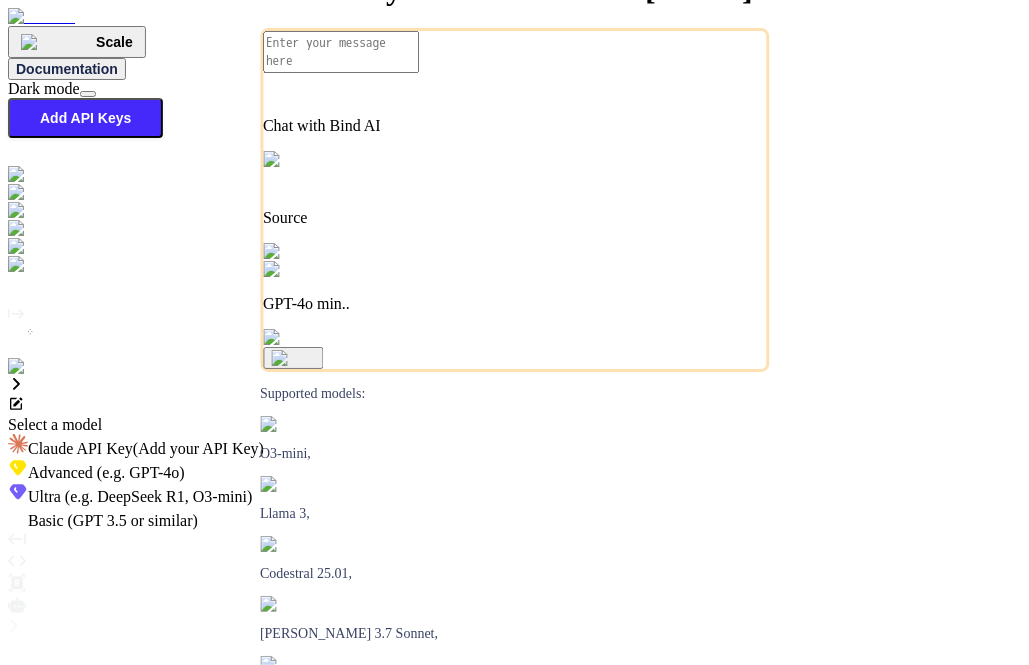 click on "(e.g. DeepSeek R1, O3-mini)" at bounding box center [157, 496] 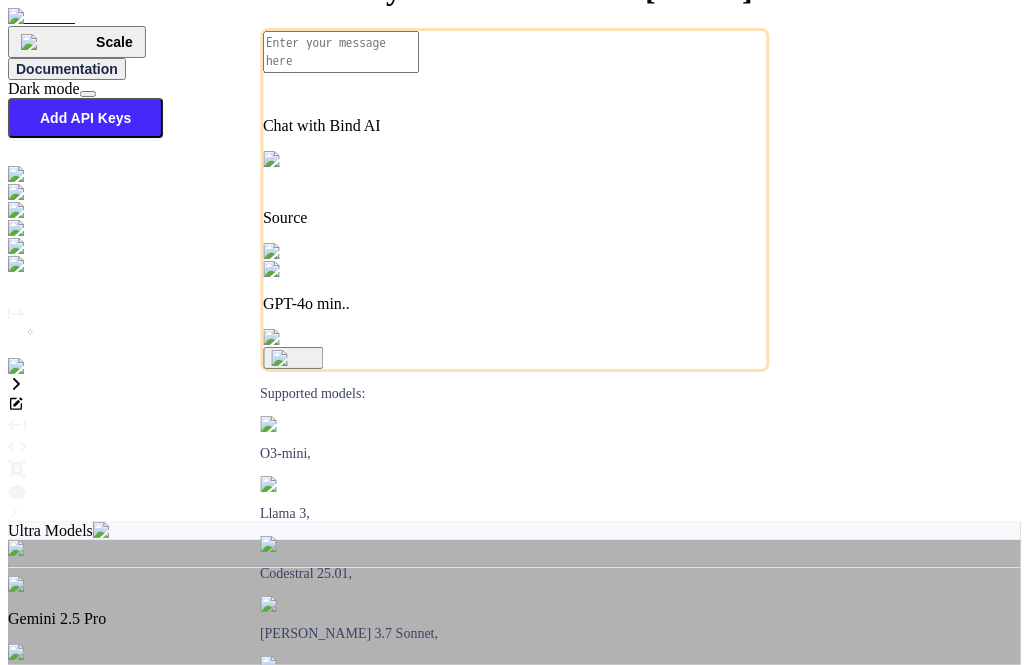 click on "Claude's most intelligent model" at bounding box center (514, 1057) 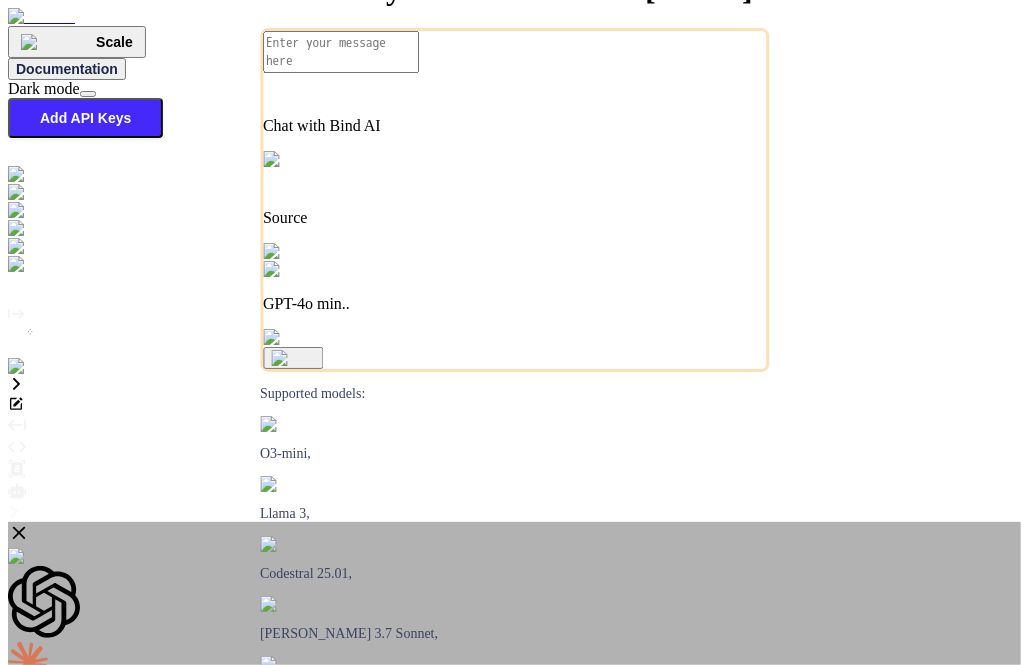 click on "Try 15+ Advanced Models with Bind AI Premium Get access to the most advanced AI models for code  generation, technical writing, complex reasoning. DeepSeek R1 •   ChatGPT O3-mini • Claude 3.5 Sonnet Try Advanced Models Now View all plans" at bounding box center [514, 773] 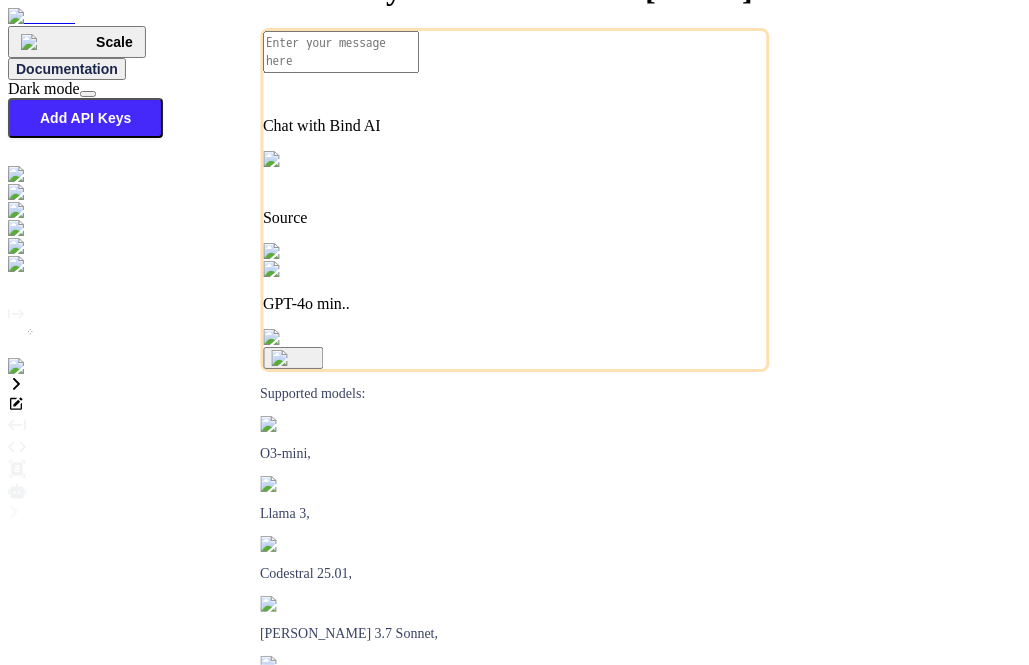 click at bounding box center [45, 247] 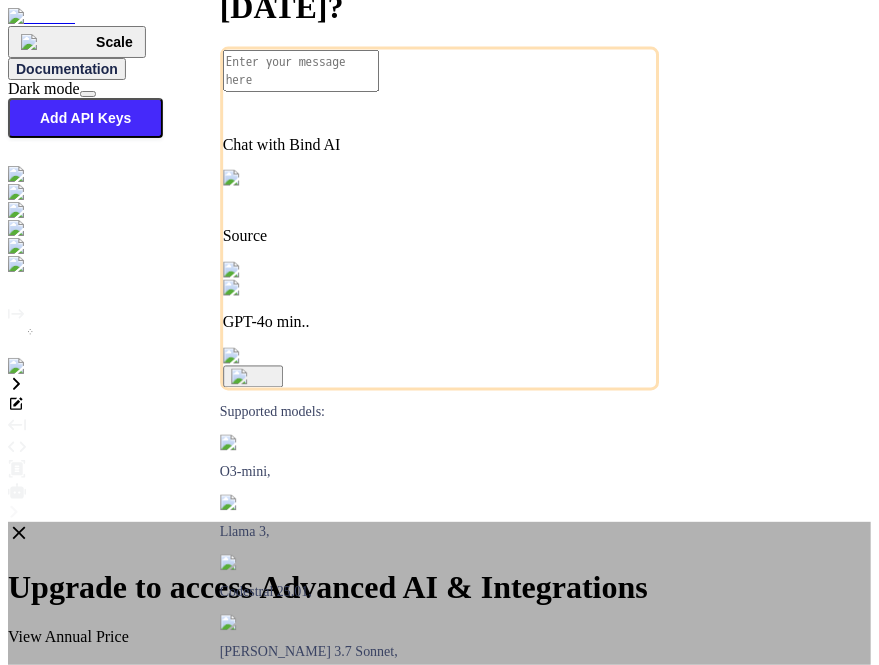 click on "Subscribe. 3 days full refund" at bounding box center [127, 1175] 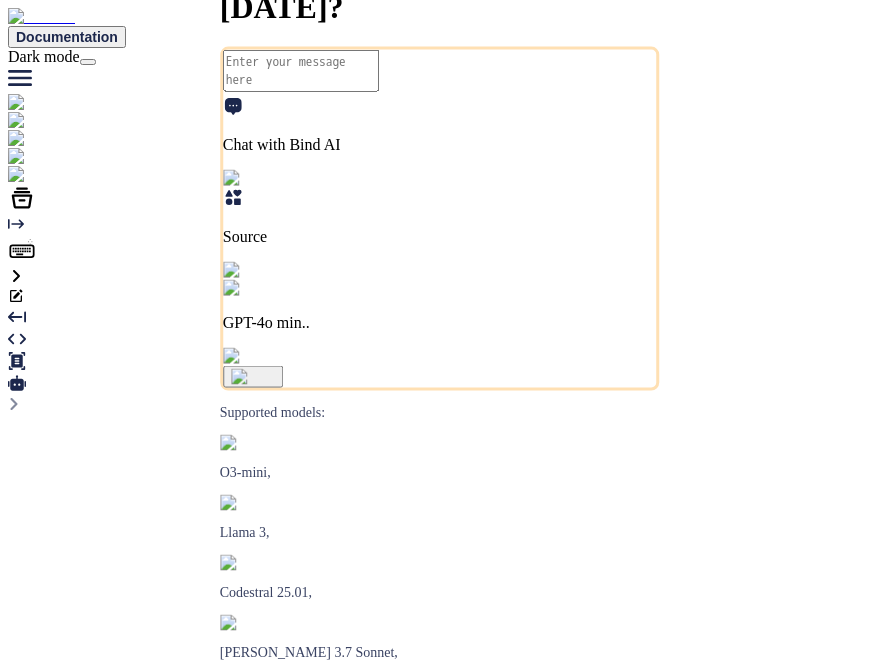scroll, scrollTop: 0, scrollLeft: 0, axis: both 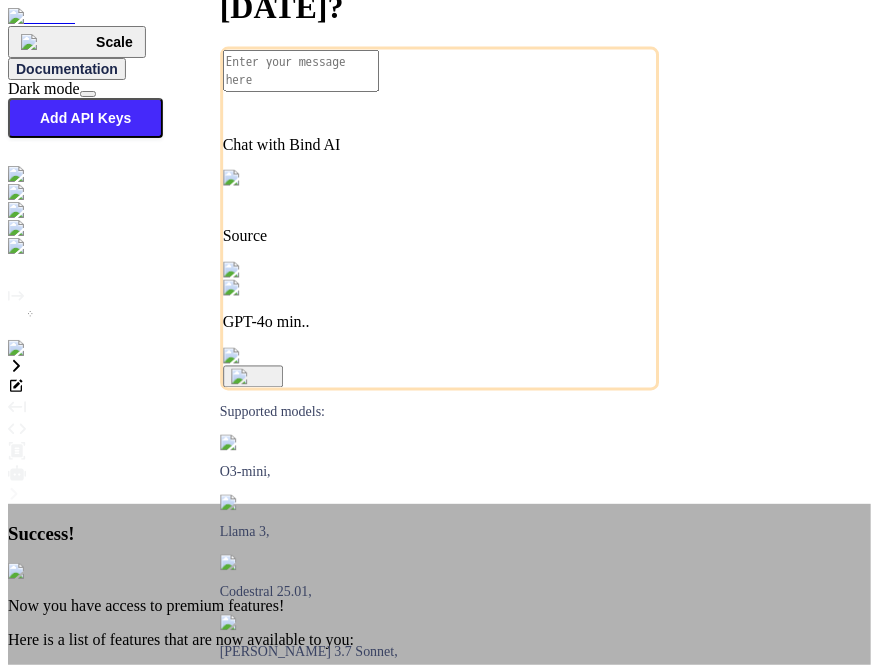 type on "x" 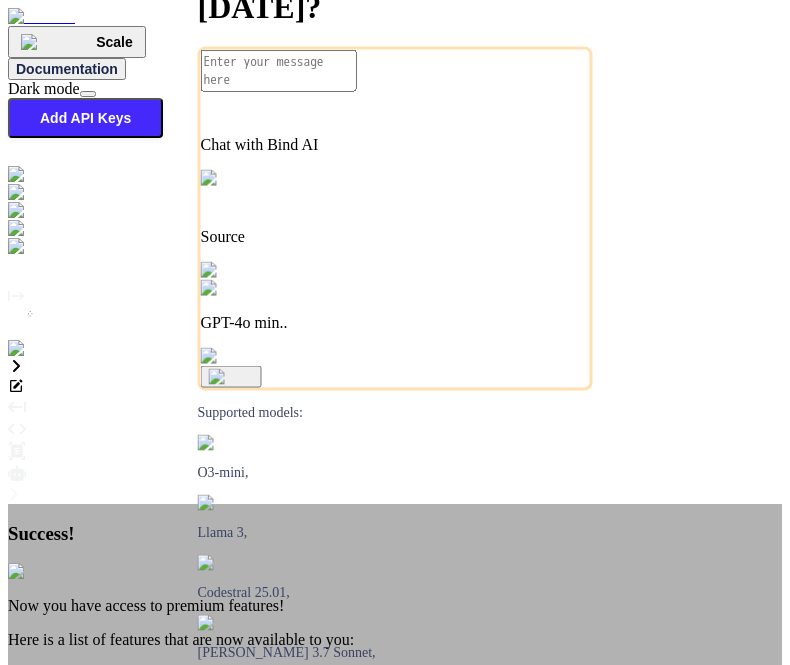 click on "Success! Now you have access to premium features! Here is a list of features that are now available to you:   Access   Claude 3.7, DeepSeek R1, O3-mini and more   Access to Web Search, Code Generator, Article Writer checklist   Create custom GPT Agents   Chat with Bind AI Learn more   about Premium and   see usage limits." at bounding box center [395, 702] 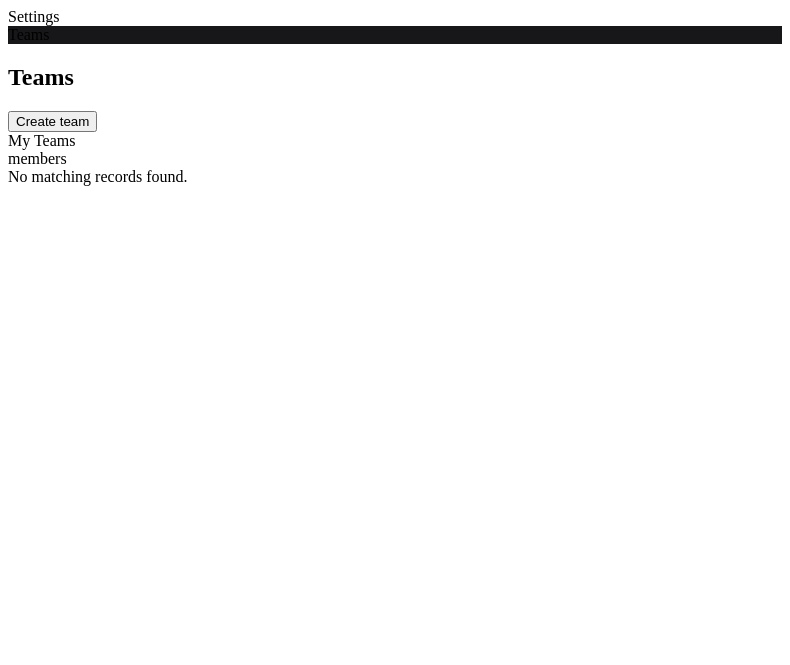 scroll, scrollTop: 0, scrollLeft: 0, axis: both 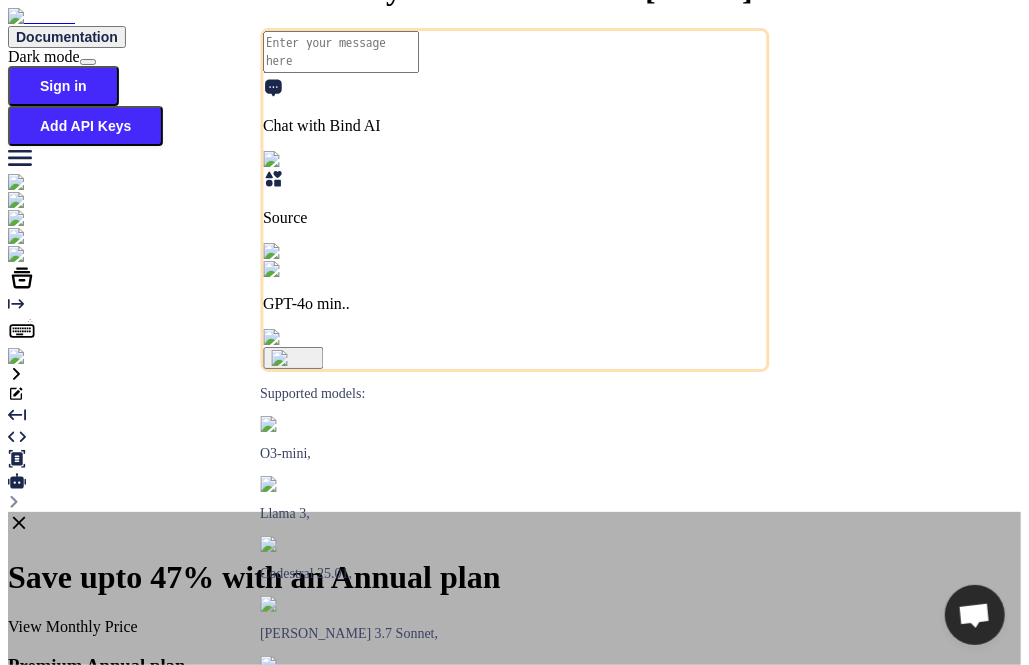 click on "Start a 3-day Trial" at bounding box center [94, 1133] 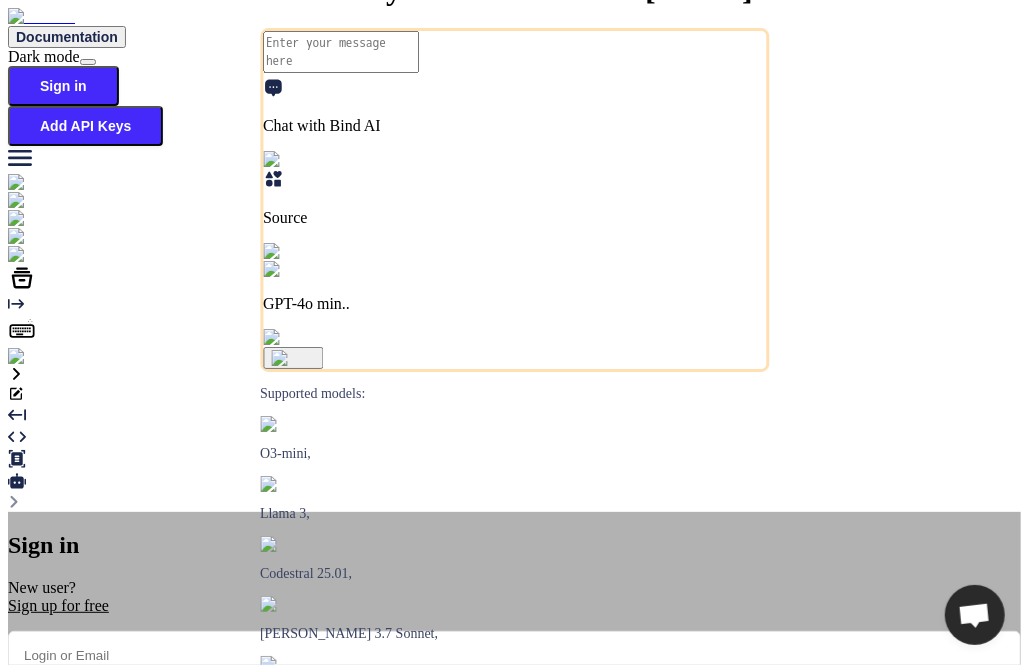click at bounding box center [514, 655] 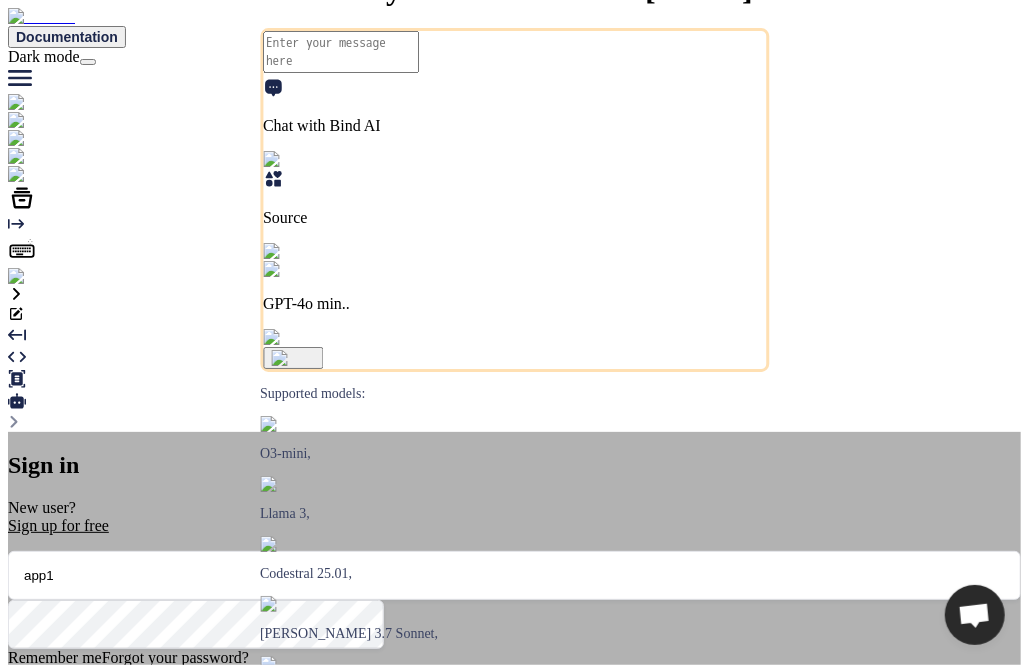 type on "app12" 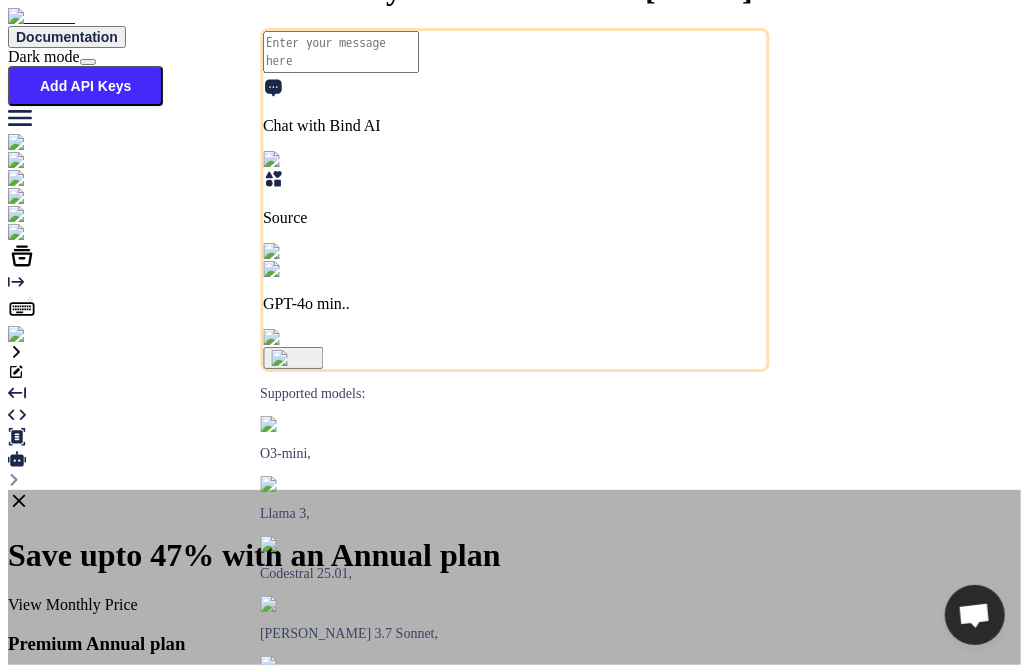 click on "Start a 3-day Trial" at bounding box center [94, 1111] 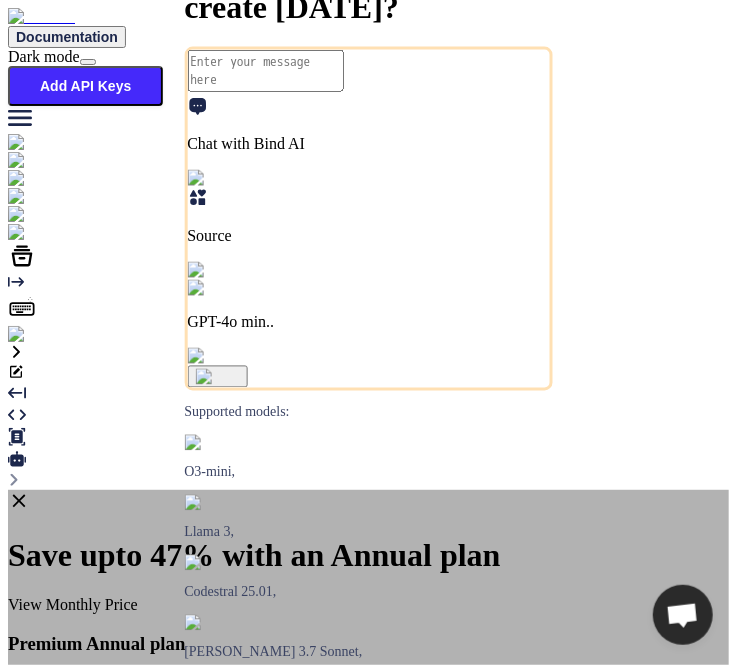 type on "x" 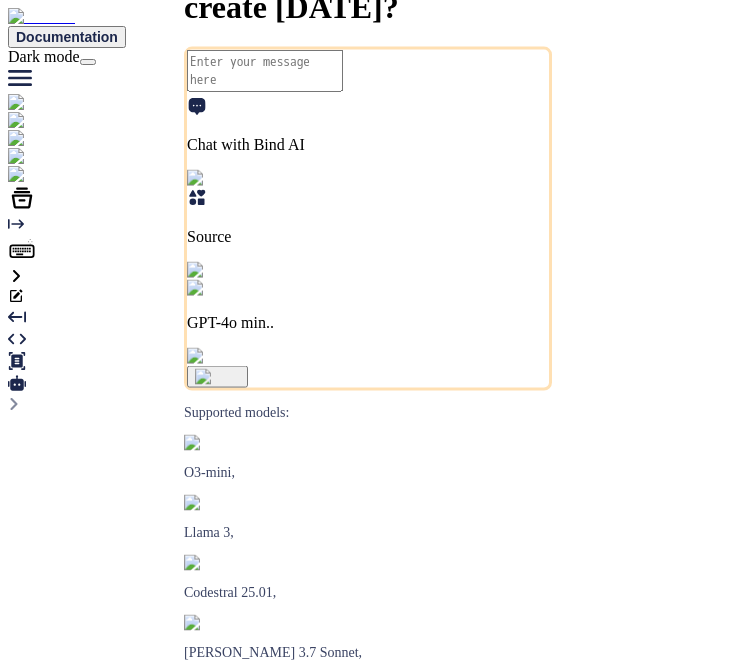 scroll, scrollTop: 0, scrollLeft: 0, axis: both 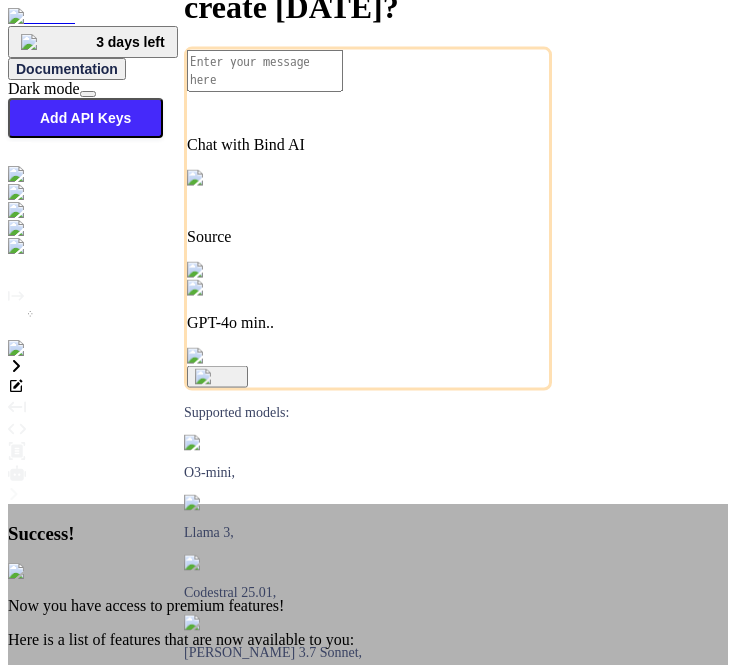 type on "x" 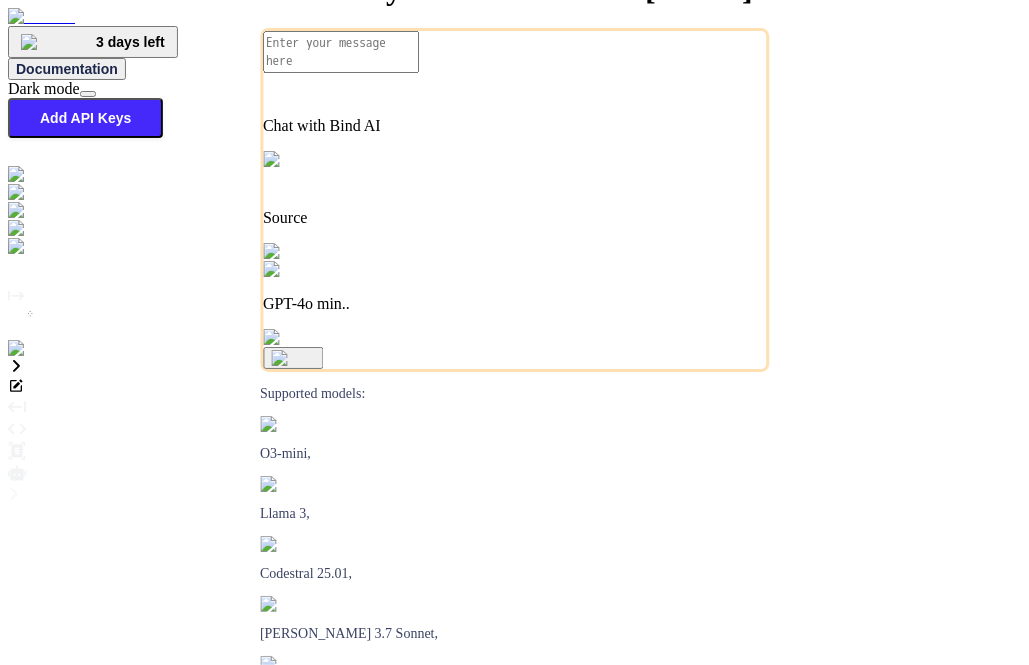click at bounding box center (40, 349) 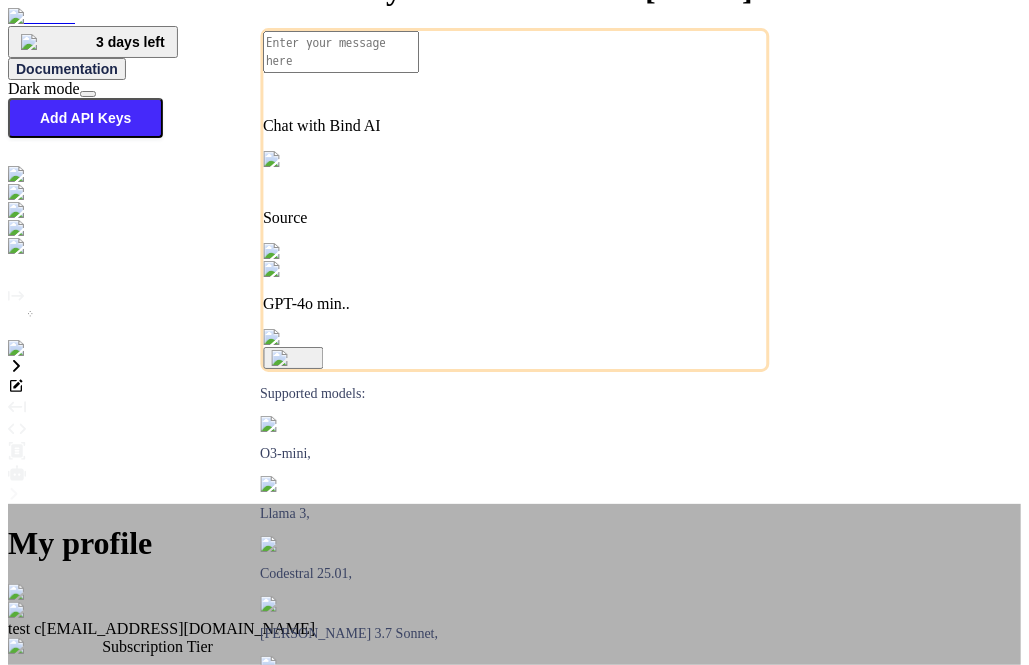 drag, startPoint x: 550, startPoint y: 268, endPoint x: 630, endPoint y: 269, distance: 80.00625 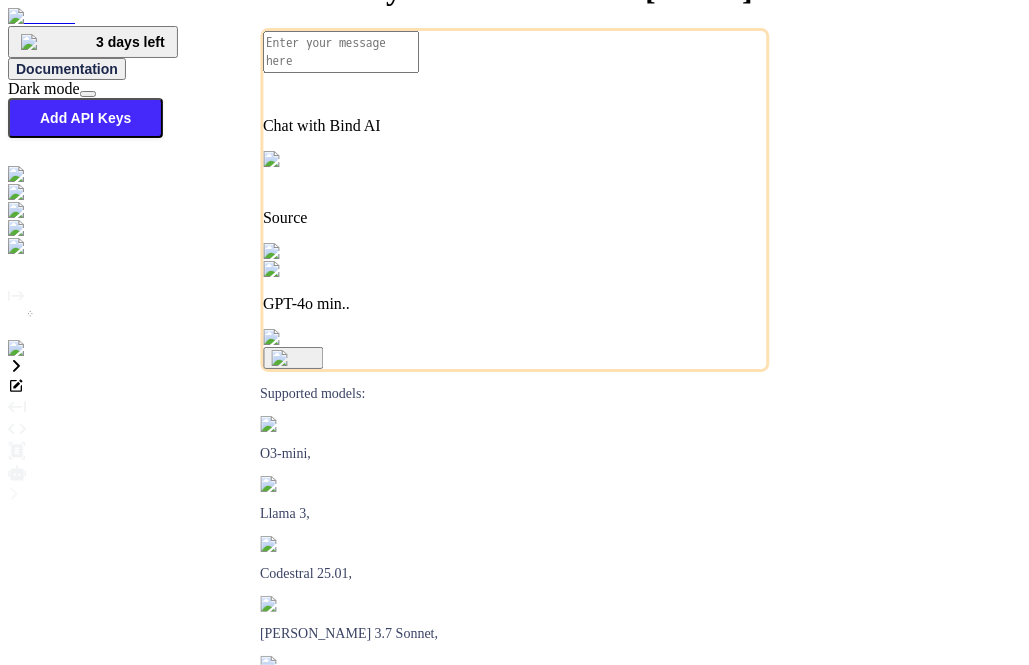click at bounding box center (40, 349) 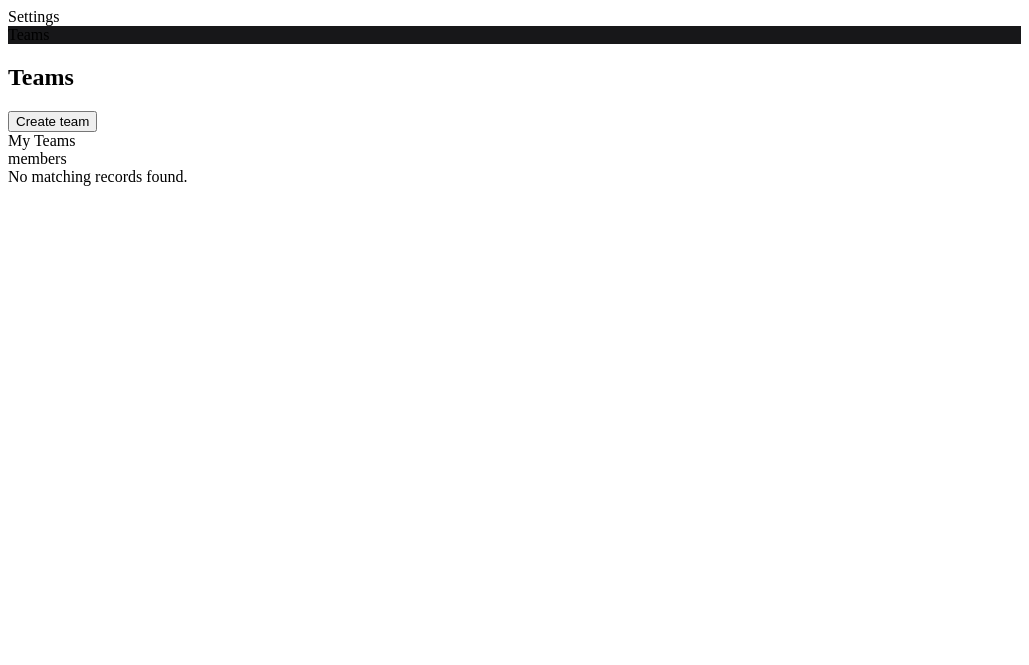 scroll, scrollTop: 0, scrollLeft: 0, axis: both 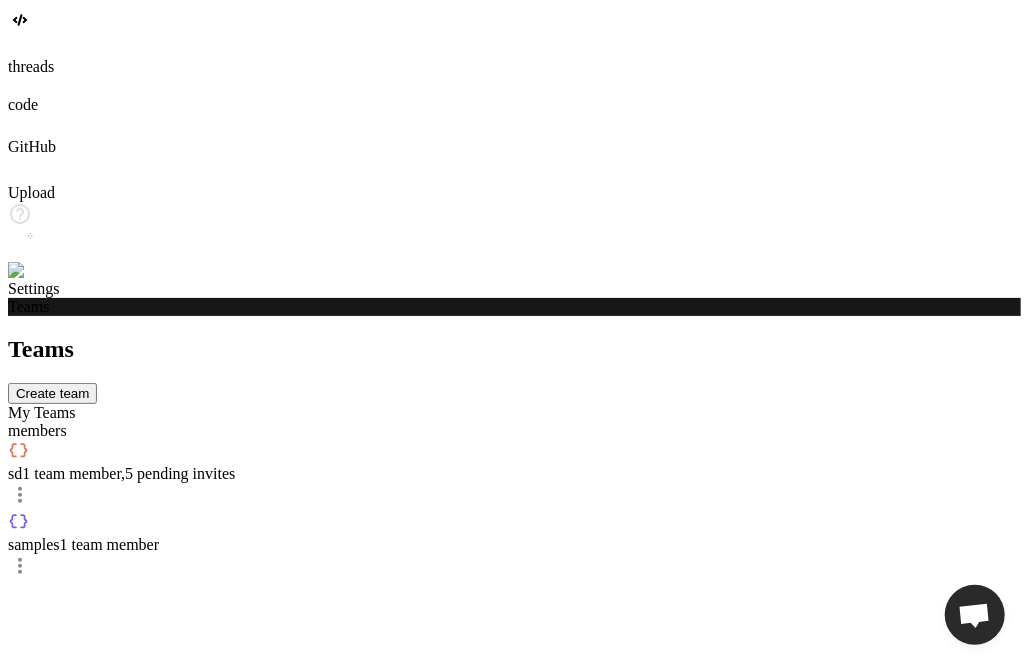 click on "Create team" at bounding box center (52, 393) 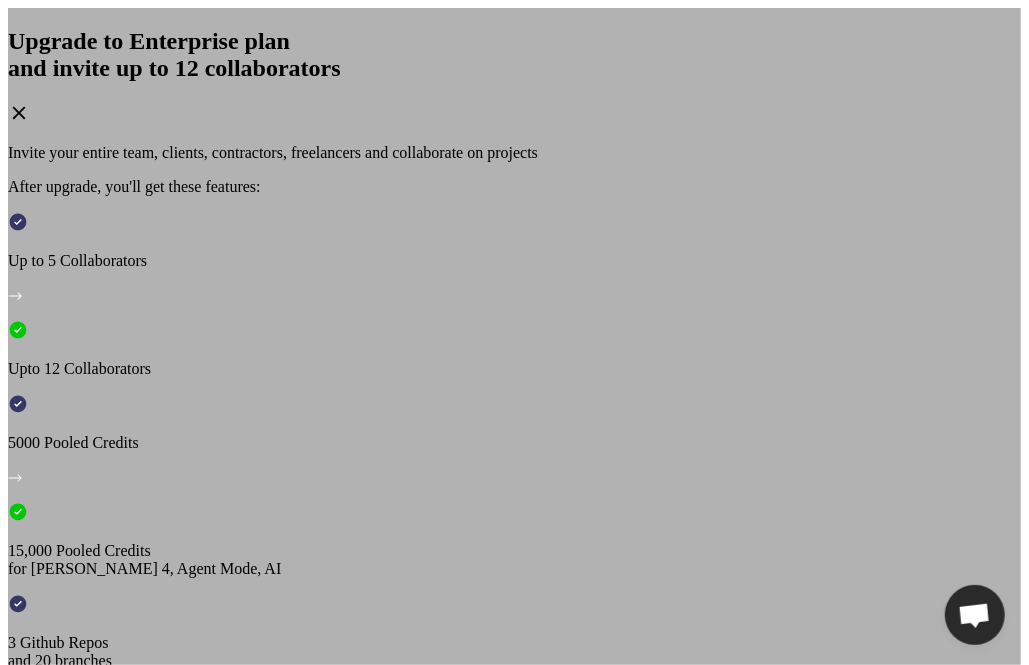 click on "View Annual plan with 7-day trial" at bounding box center (255, 1256) 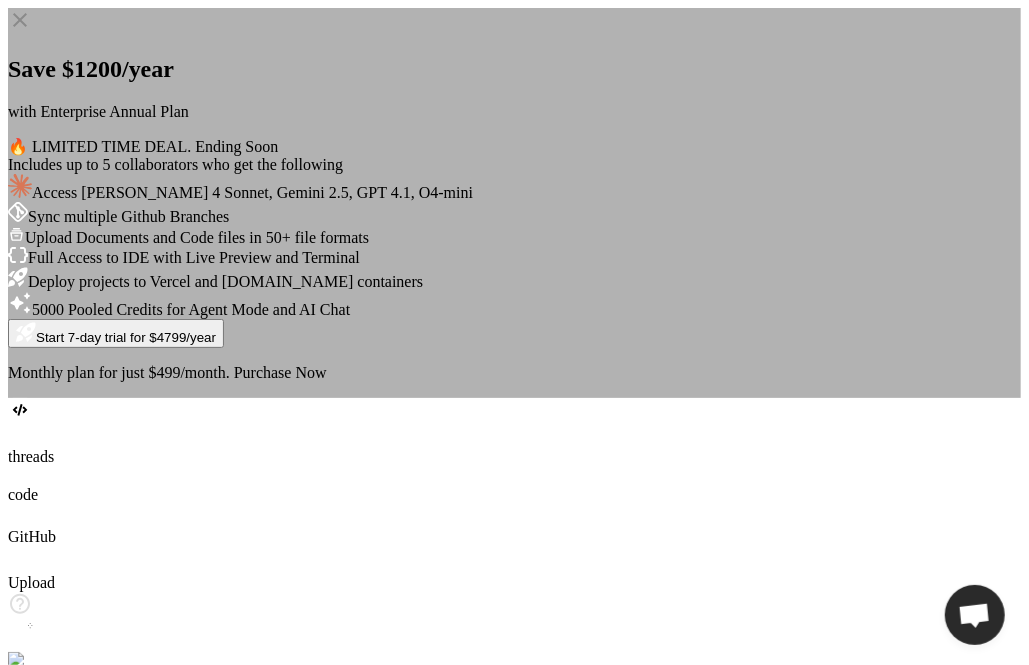 click on "Purchase Now" at bounding box center (280, 372) 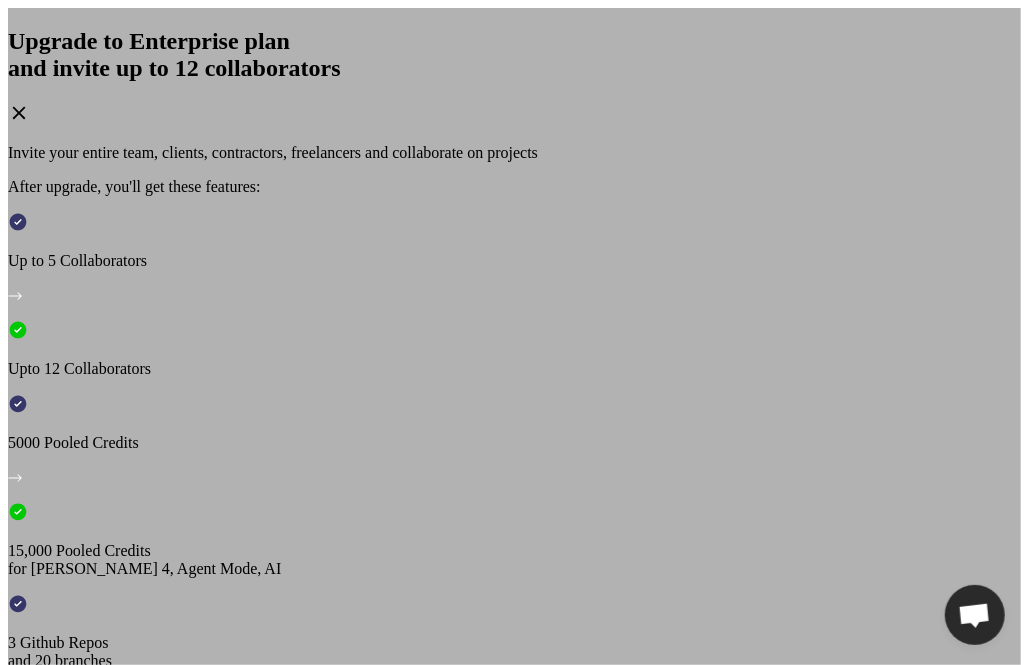 click on "Upgrade to Enterprise plan  and invite up to 12 collaborators Invite your entire team, clients, contractors, freelancers and collaborate on projects After upgrade, you'll get these features: Up to 5 Collaborators   Upto 12 Collaborators   5000 Pooled Credits    15,000 Pooled Credits      for [PERSON_NAME] 4, Agent Mode, AI 3 Github Repos    and 20 branches Upto 10 Github Repos     and 50 branches Create 1 team   Create up to 5 teams   Limited deployments and downloads   Up to 100 monthly deployments and downloads per user   👉 Use ENTERPRISE as the promo code to get 10% off. Upgrade to Enterprise for $499/month Save $1200 per year.   View Annual plan with 7-day trial" at bounding box center [514, 358] 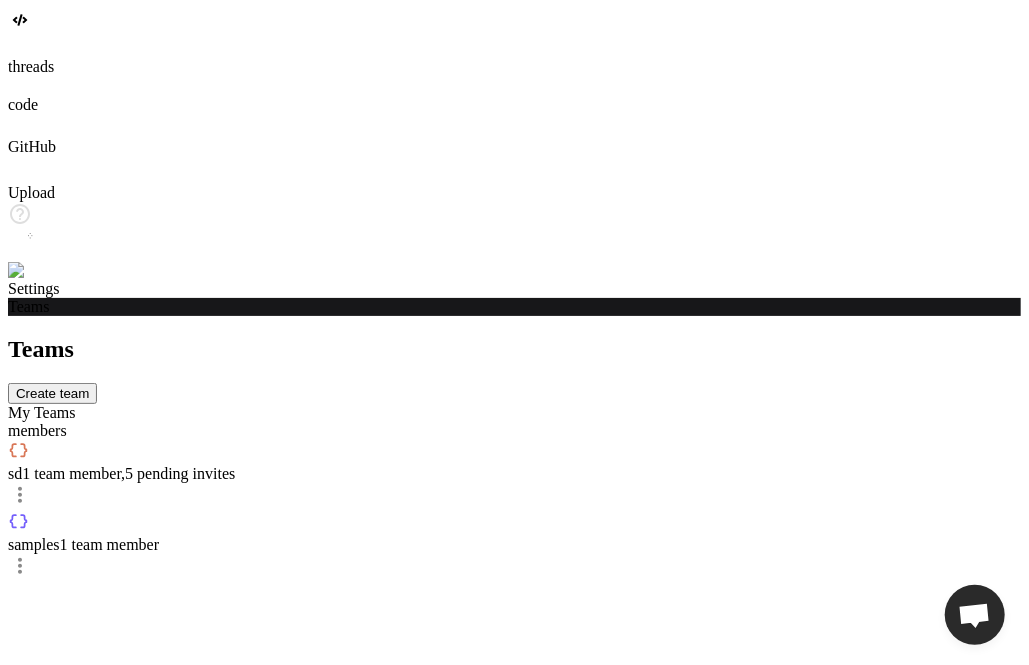 click on "1 team member ,  5 pending invites" at bounding box center (128, 473) 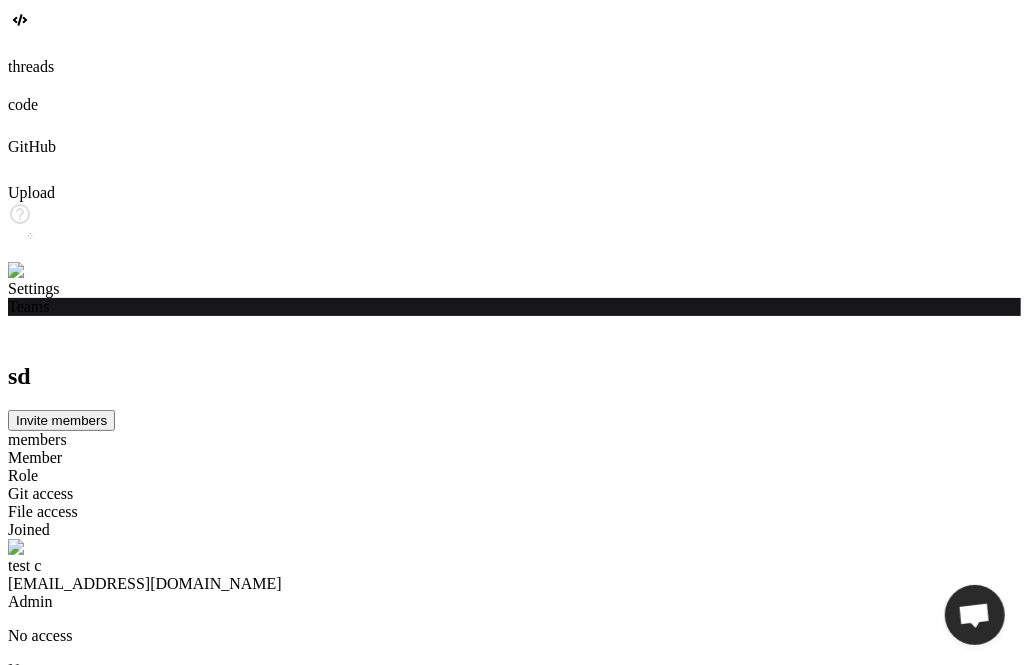 click 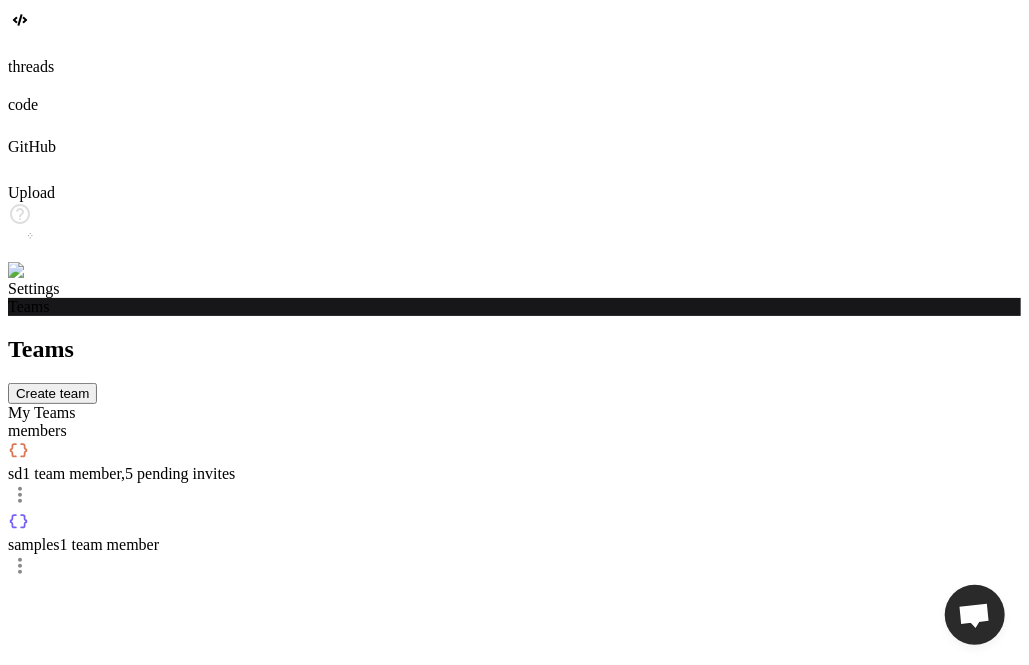 click on "1 team member" at bounding box center [110, 544] 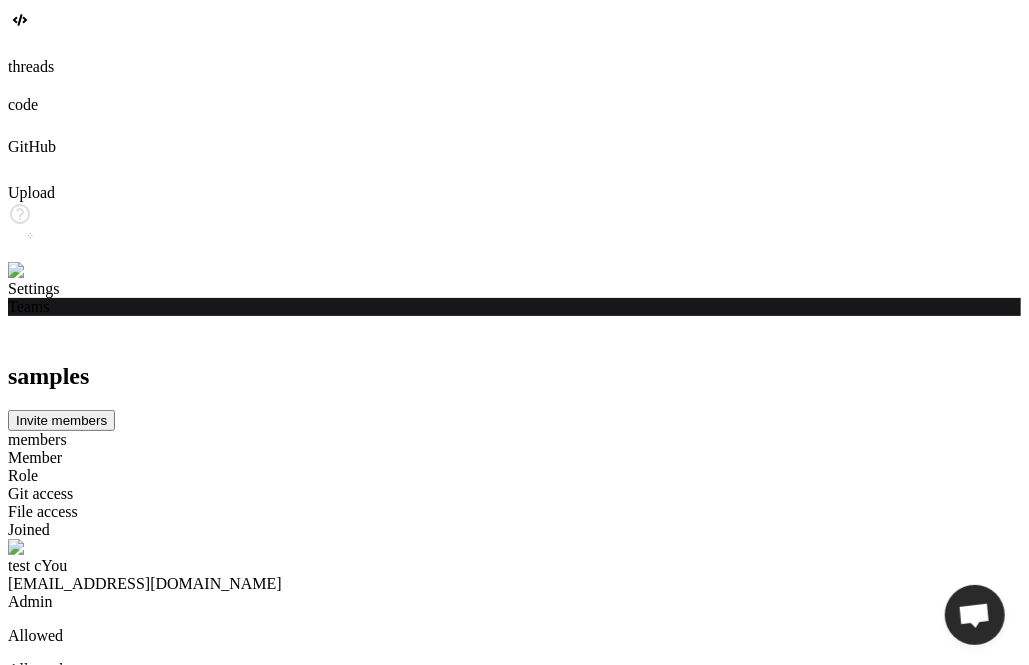 click 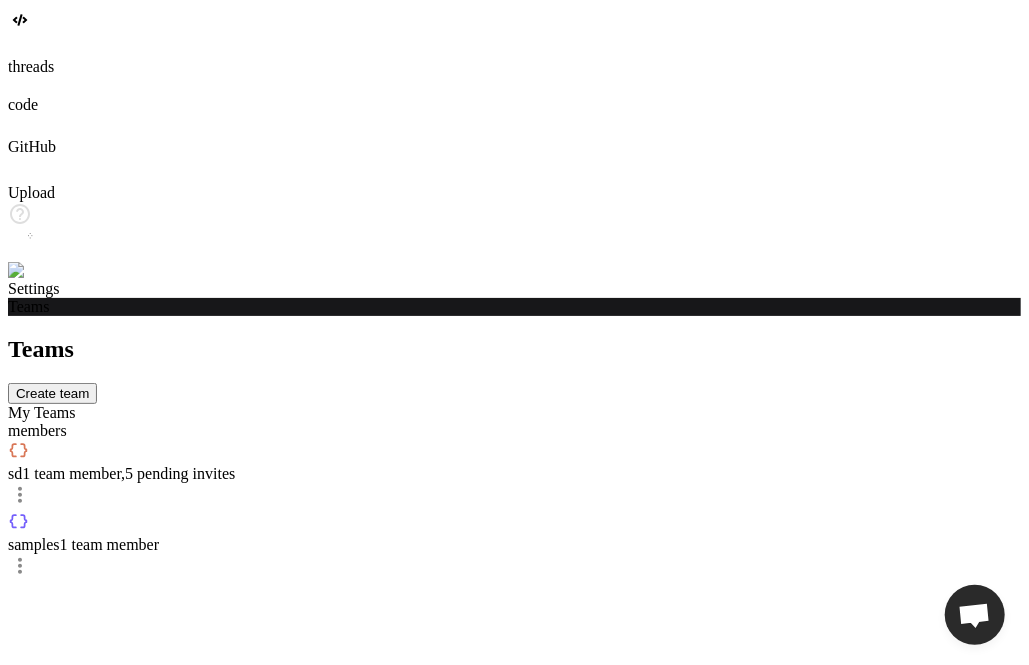 click on "1 team member ,  5 pending invites" at bounding box center (128, 473) 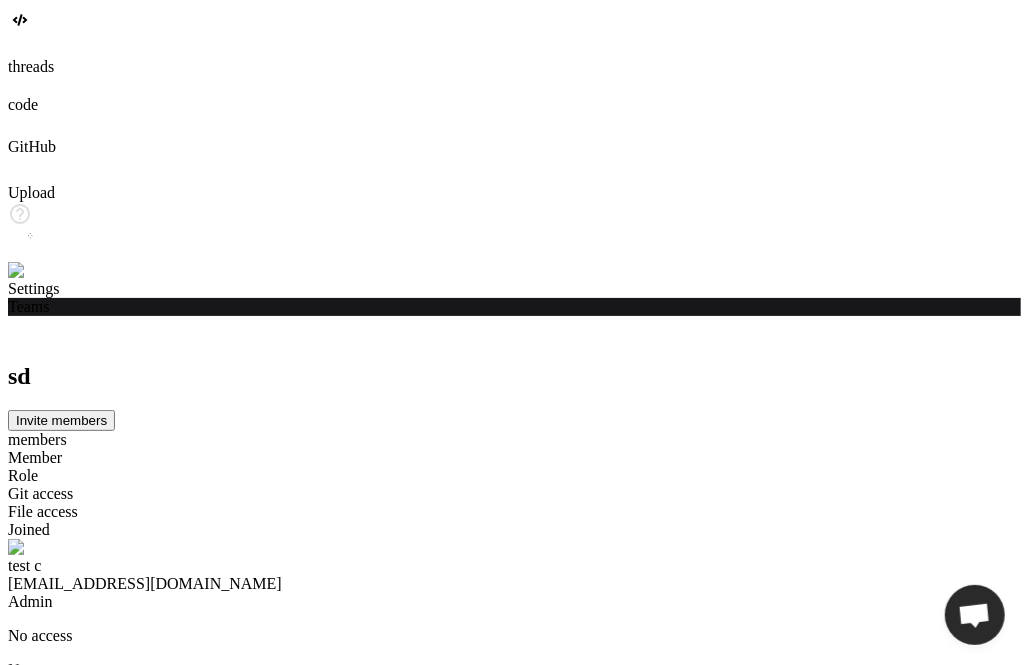 click 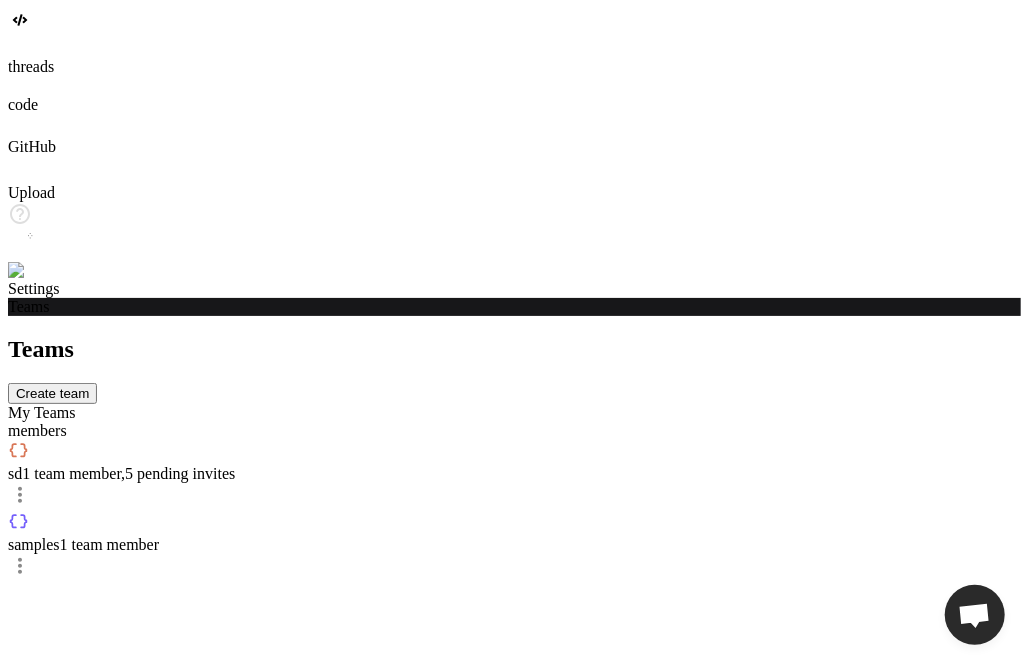 click on "Create team" at bounding box center [52, 393] 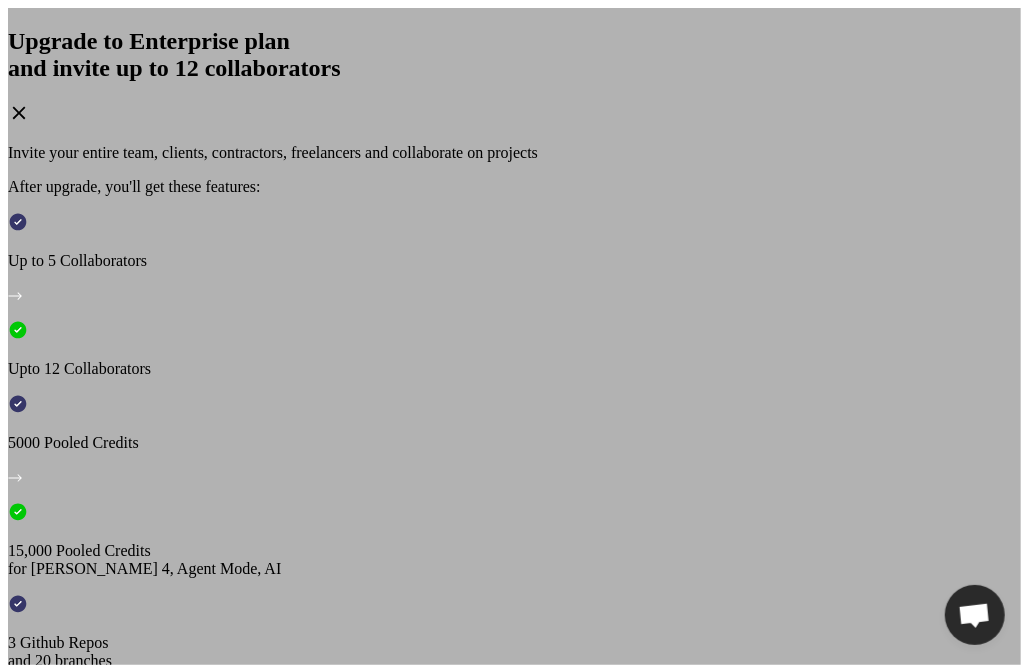 drag, startPoint x: 356, startPoint y: 470, endPoint x: 728, endPoint y: 462, distance: 372.086 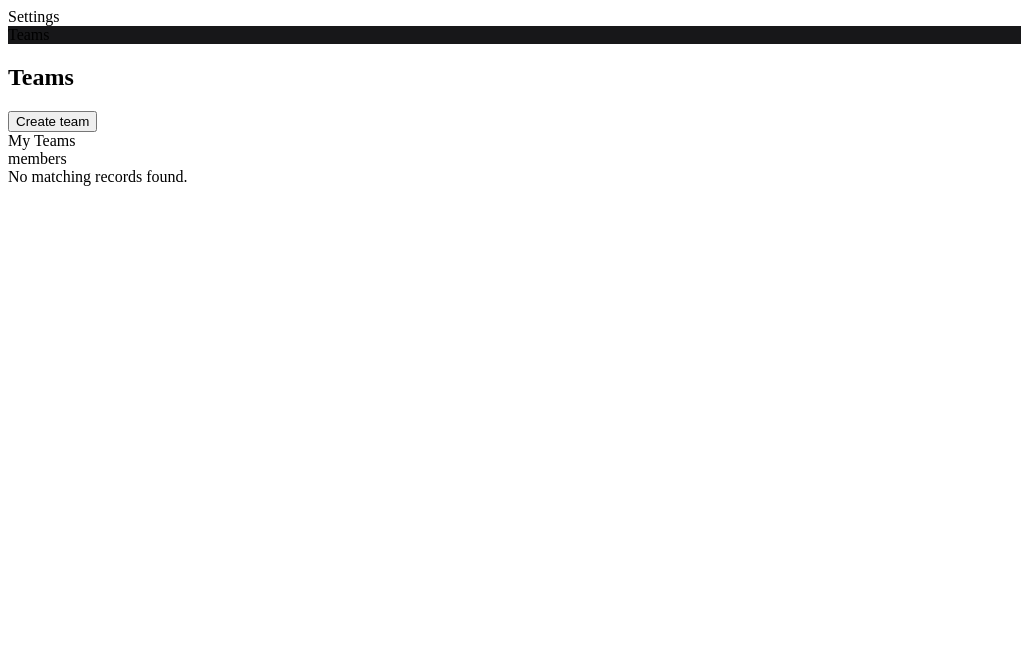 scroll, scrollTop: 0, scrollLeft: 0, axis: both 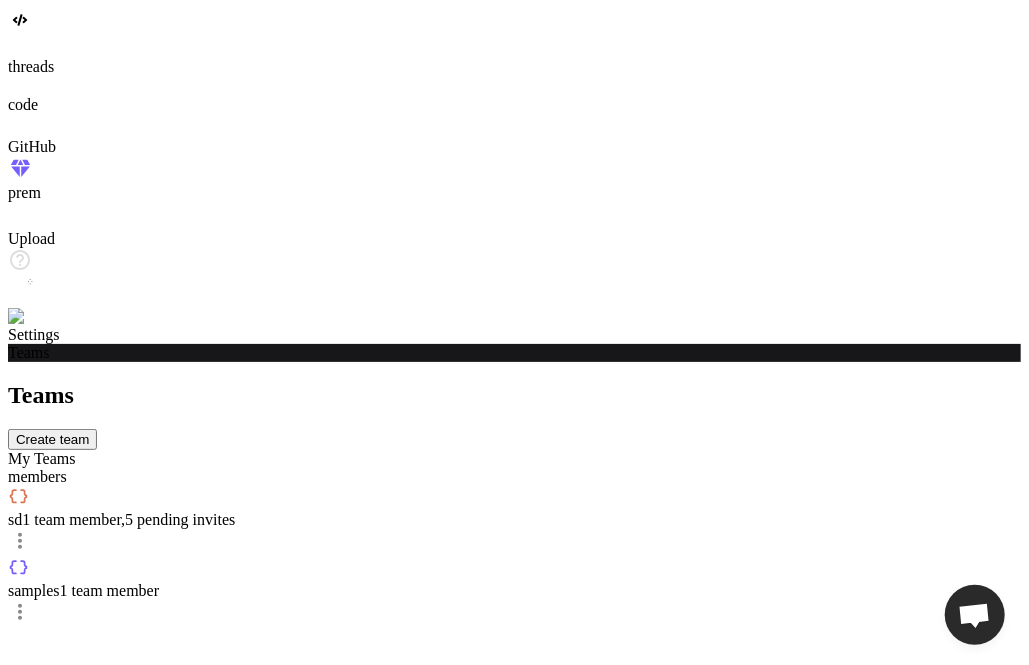 click at bounding box center [40, 317] 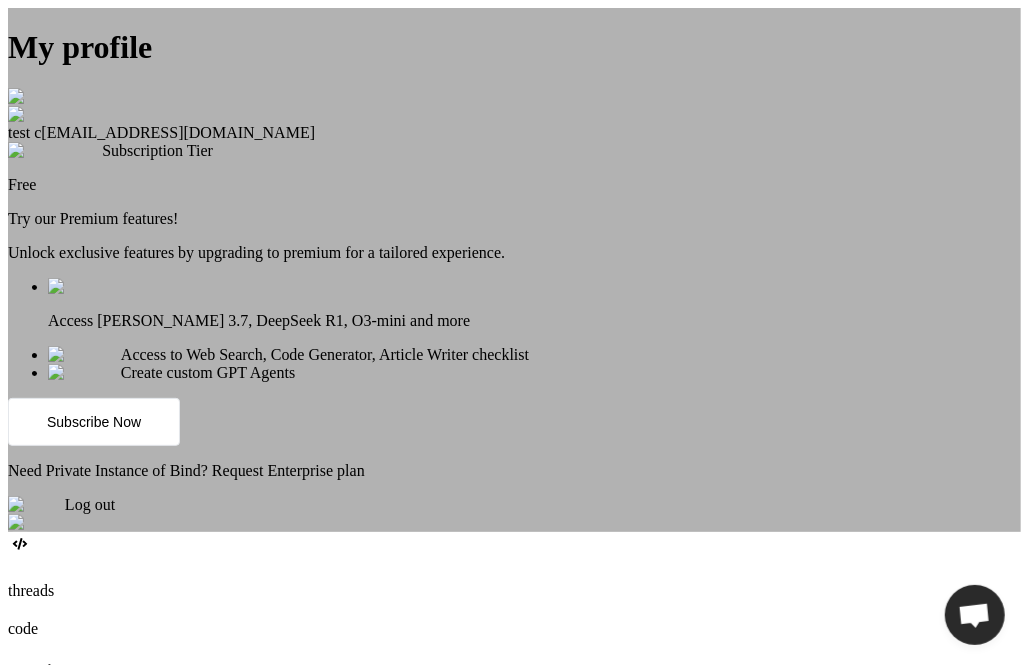 click on "My profile test c [EMAIL_ADDRESS][DOMAIN_NAME] Subscription Tier Free Try our Premium features! Unlock exclusive features by upgrading to premium for a tailored experience.   Access   [PERSON_NAME] 3.7, DeepSeek R1, O3-mini and more   Access to Web Search, Code Generator, Article Writer checklist   Create custom GPT Agents Subscribe Now Need Private Instance of Bind? Request Enterprise plan Log out" at bounding box center [514, 270] 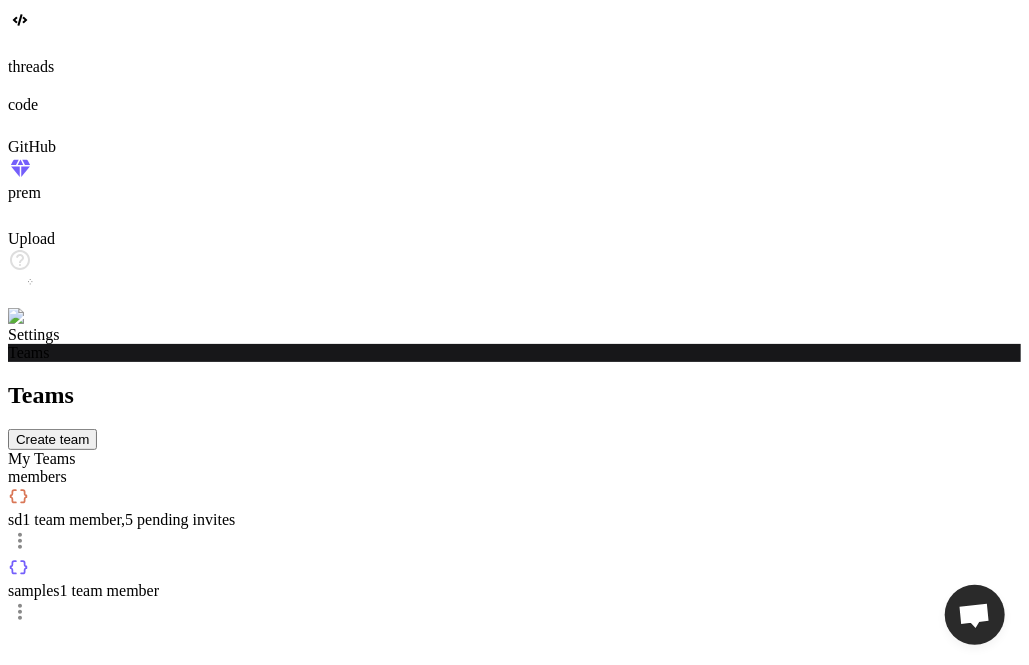 click at bounding box center (40, 317) 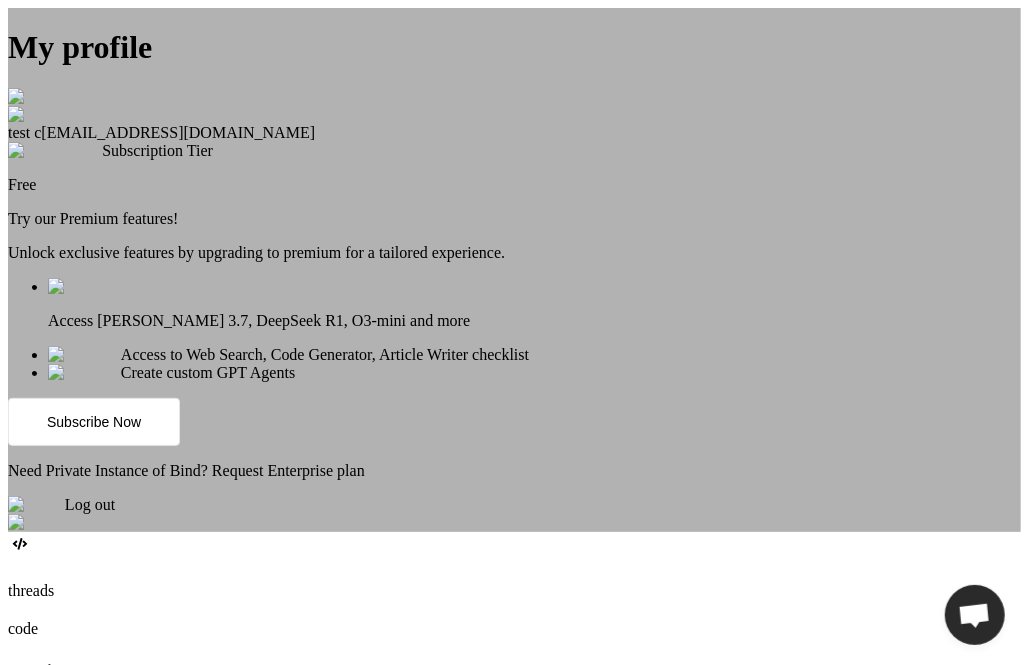 click on "My profile test c [EMAIL_ADDRESS][DOMAIN_NAME] Subscription Tier Free Try our Premium features! Unlock exclusive features by upgrading to premium for a tailored experience.   Access   [PERSON_NAME] 3.7, DeepSeek R1, O3-mini and more   Access to Web Search, Code Generator, Article Writer checklist   Create custom GPT Agents Subscribe Now Need Private Instance of Bind? Request Enterprise plan Log out" at bounding box center (514, 270) 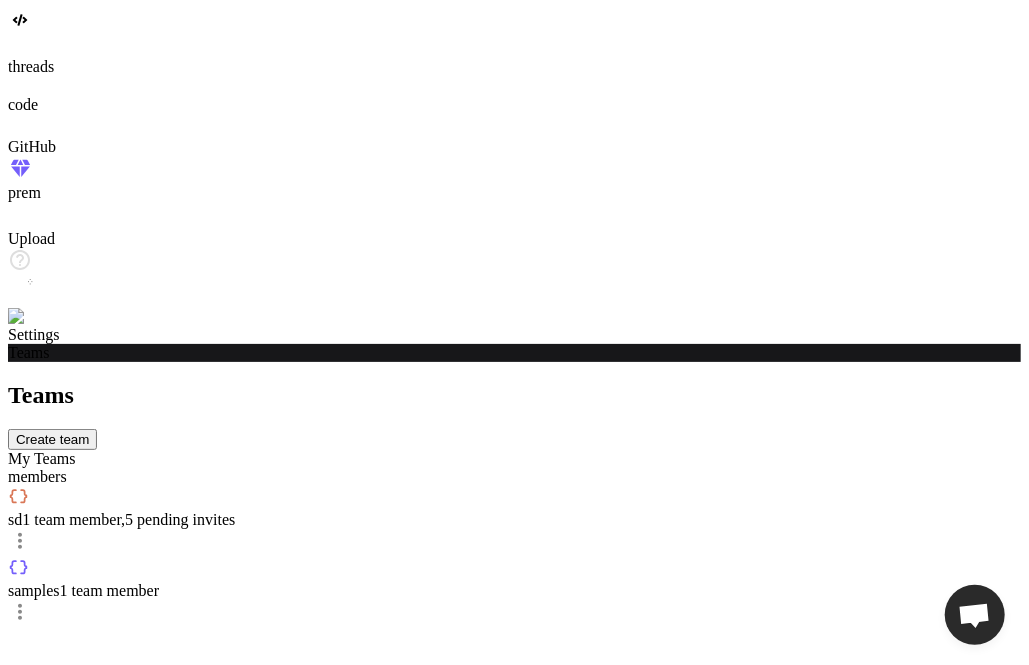 click at bounding box center [40, 317] 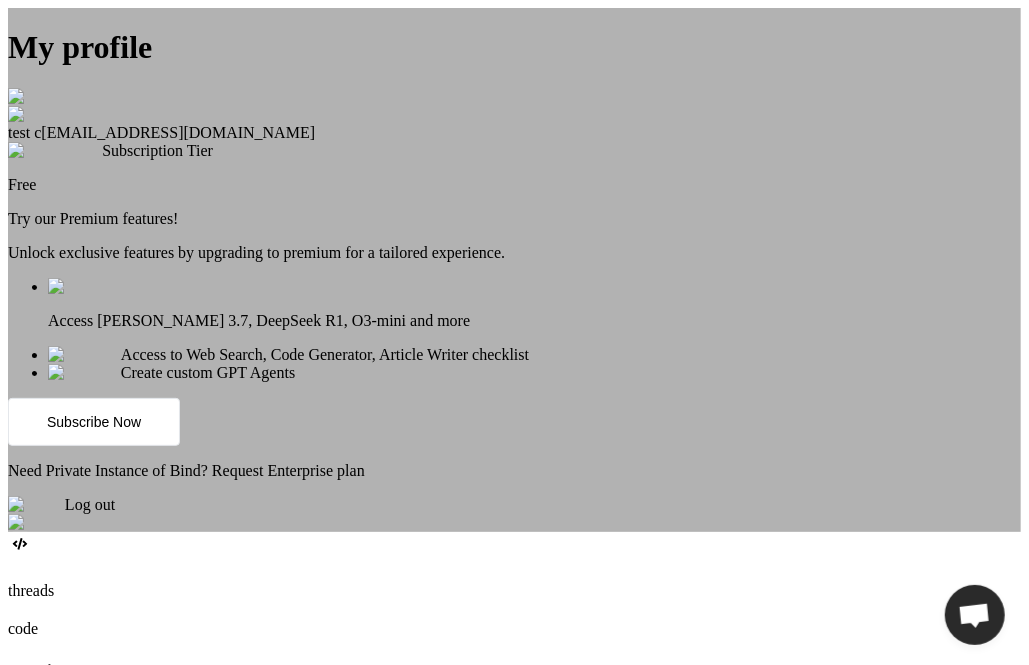 click on "My profile test c [EMAIL_ADDRESS][DOMAIN_NAME] Subscription Tier Free Try our Premium features! Unlock exclusive features by upgrading to premium for a tailored experience.   Access   [PERSON_NAME] 3.7, DeepSeek R1, O3-mini and more   Access to Web Search, Code Generator, Article Writer checklist   Create custom GPT Agents Subscribe Now Need Private Instance of Bind? Request Enterprise plan Log out" at bounding box center (514, 270) 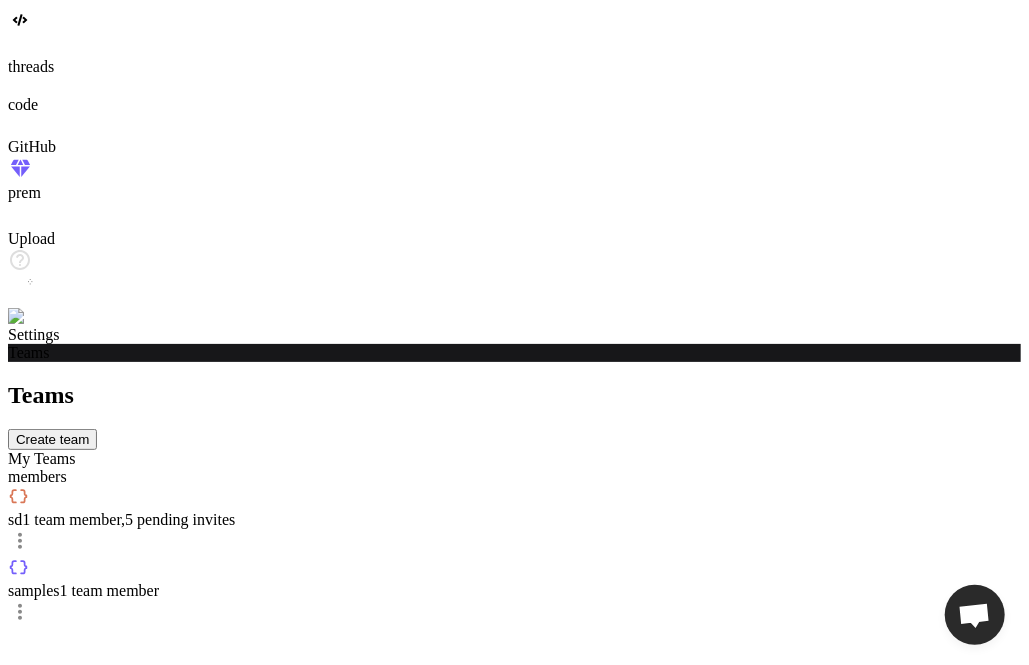 click at bounding box center (40, 317) 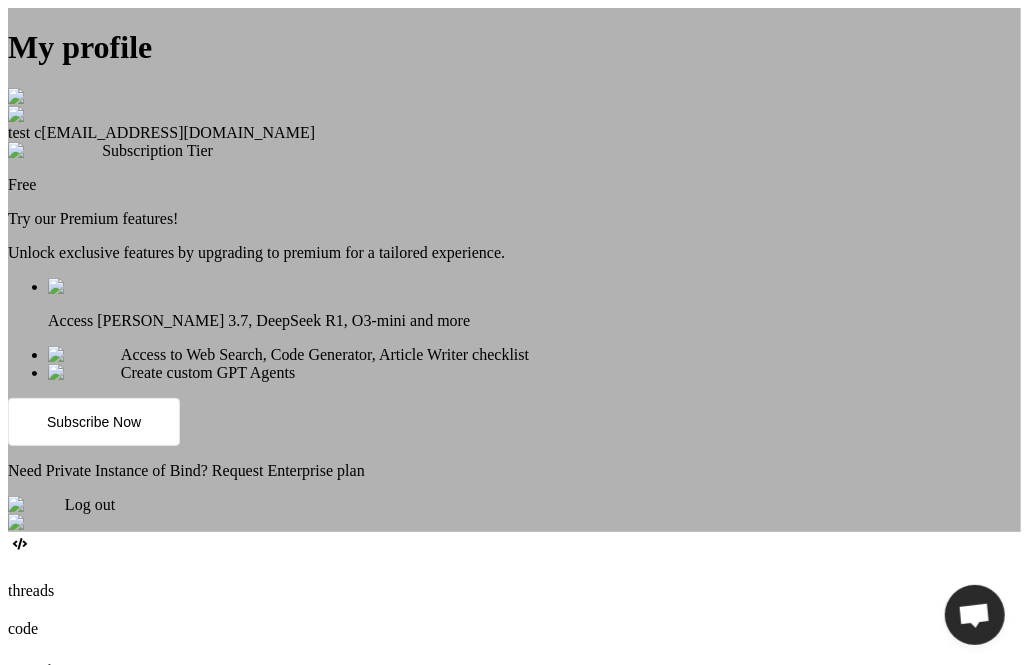 click on "My profile test c app12@yopmail.com Subscription Tier Free Try our Premium features! Unlock exclusive features by upgrading to premium for a tailored experience.   Access   Claude 3.7, DeepSeek R1, O3-mini and more   Access to Web Search, Code Generator, Article Writer checklist   Create custom GPT Agents Subscribe Now Need Private Instance of Bind? Request Enterprise plan Log out" at bounding box center [514, 270] 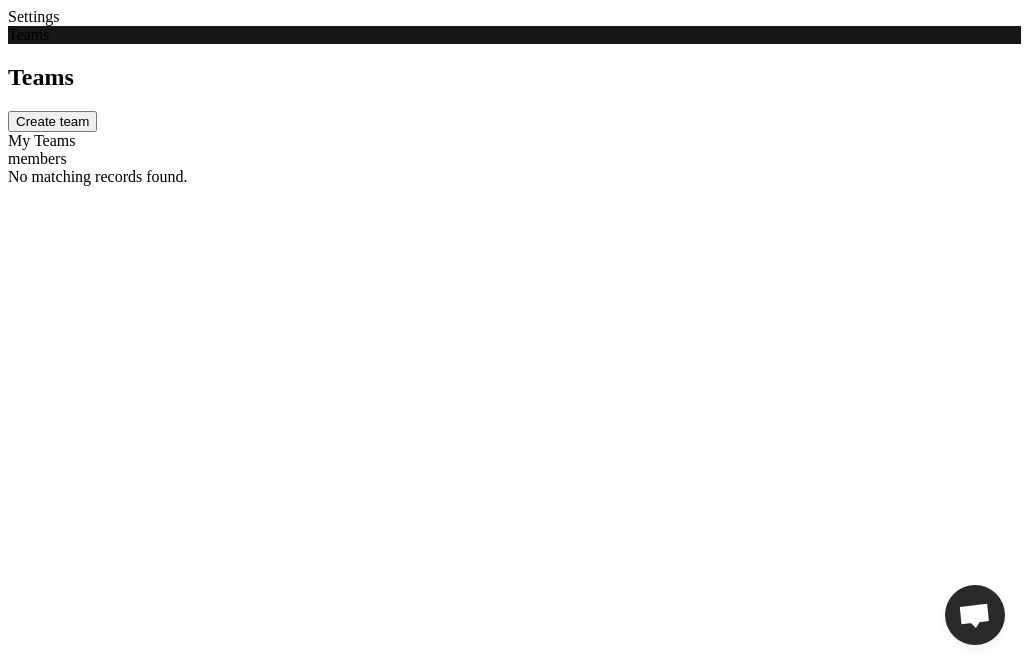 scroll, scrollTop: 0, scrollLeft: 0, axis: both 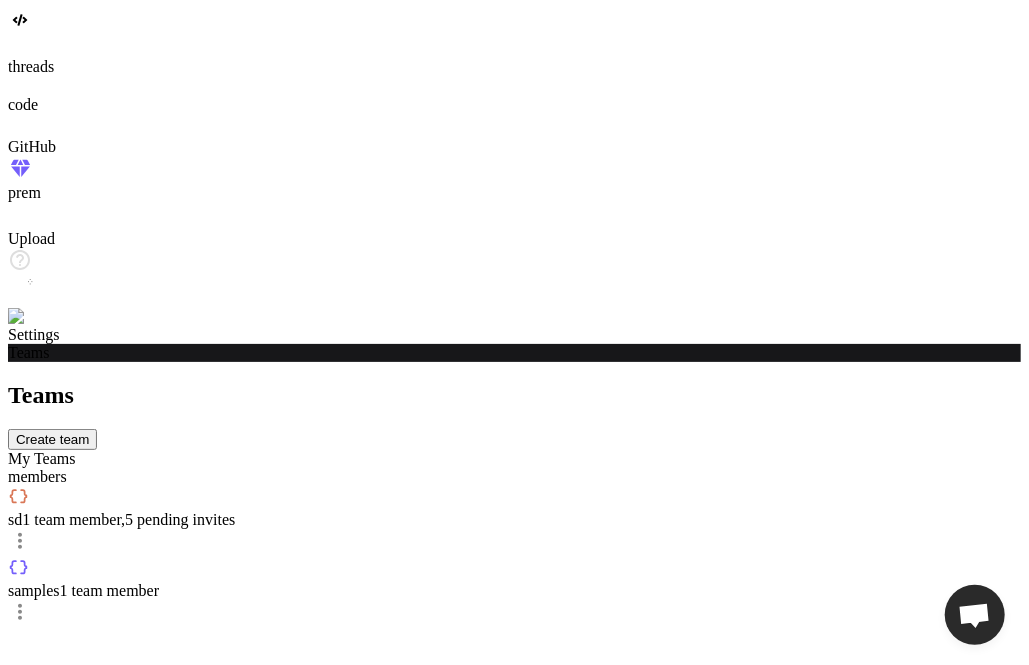 click at bounding box center [40, 317] 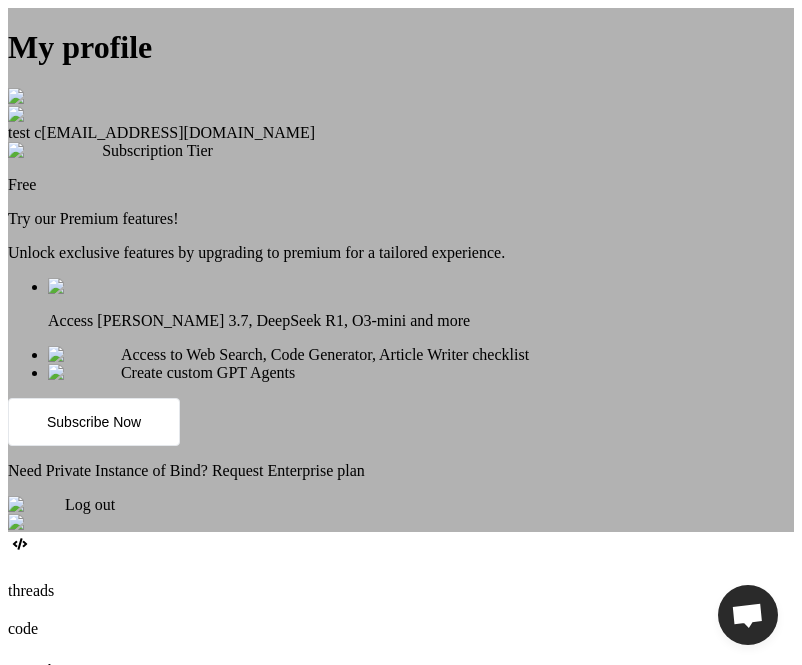 click on "My profile test c app12@yopmail.com Subscription Tier Free Try our Premium features! Unlock exclusive features by upgrading to premium for a tailored experience.   Access   Claude 3.7, DeepSeek R1, O3-mini and more   Access to Web Search, Code Generator, Article Writer checklist   Create custom GPT Agents Subscribe Now Need Private Instance of Bind? Request Enterprise plan Log out" at bounding box center (401, 270) 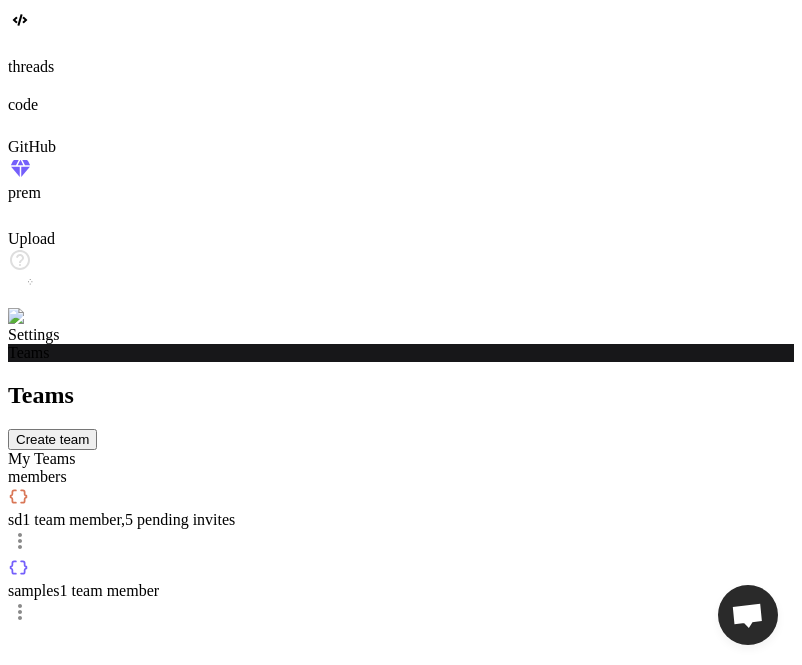 click at bounding box center [40, 317] 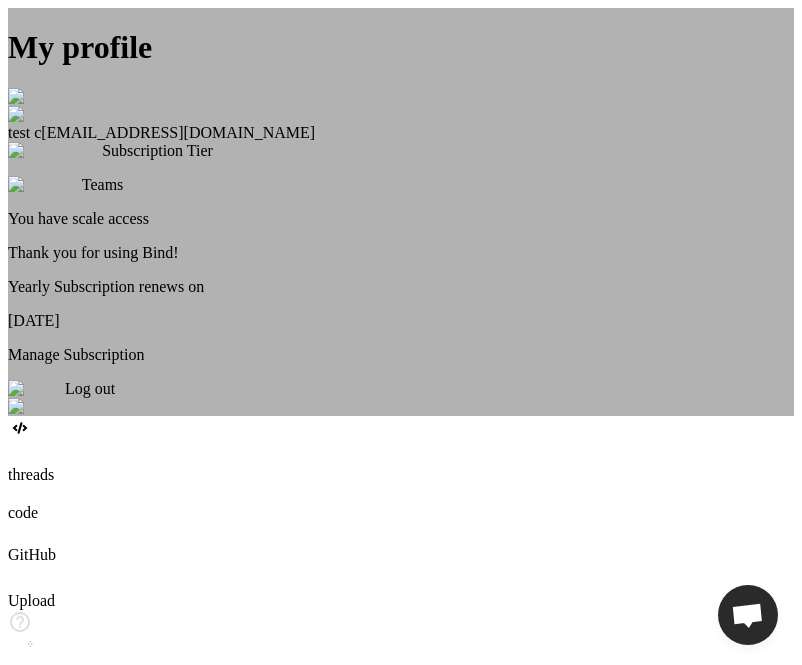 click on "My profile test c [EMAIL_ADDRESS][DOMAIN_NAME] Subscription Tier Teams You have scale  access Thank you for using Bind! Yearly Subscription renews on [DATE] Manage Subscription Log out" at bounding box center (401, 212) 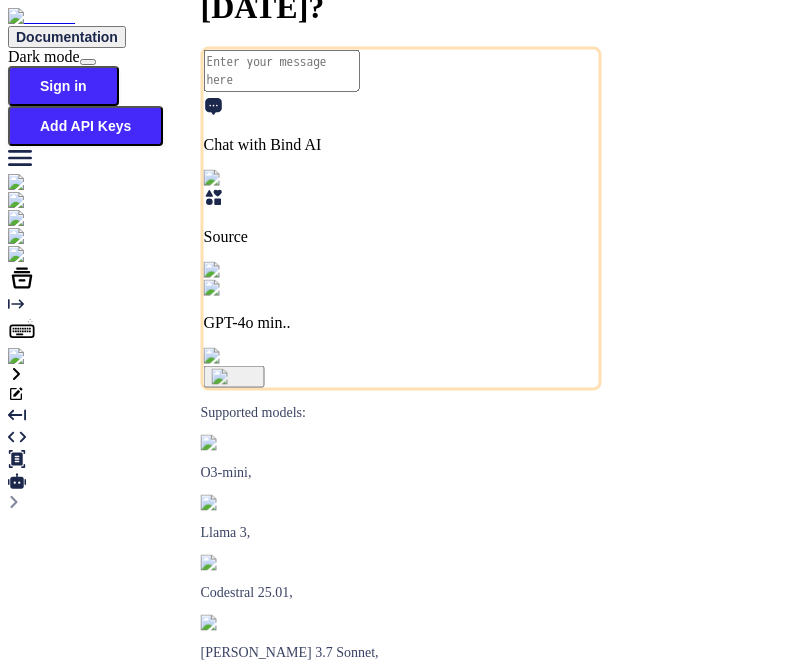 scroll, scrollTop: 0, scrollLeft: 0, axis: both 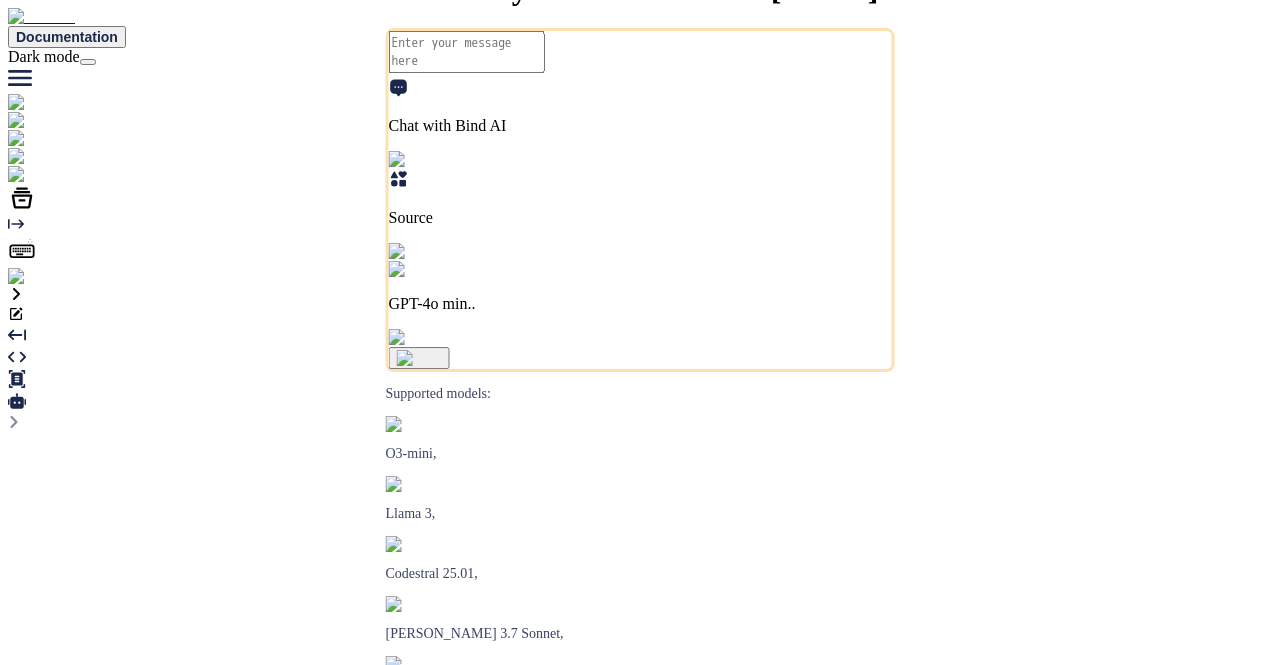 click on "Documentation Dark mode Created with Pixso." at bounding box center [640, 51] 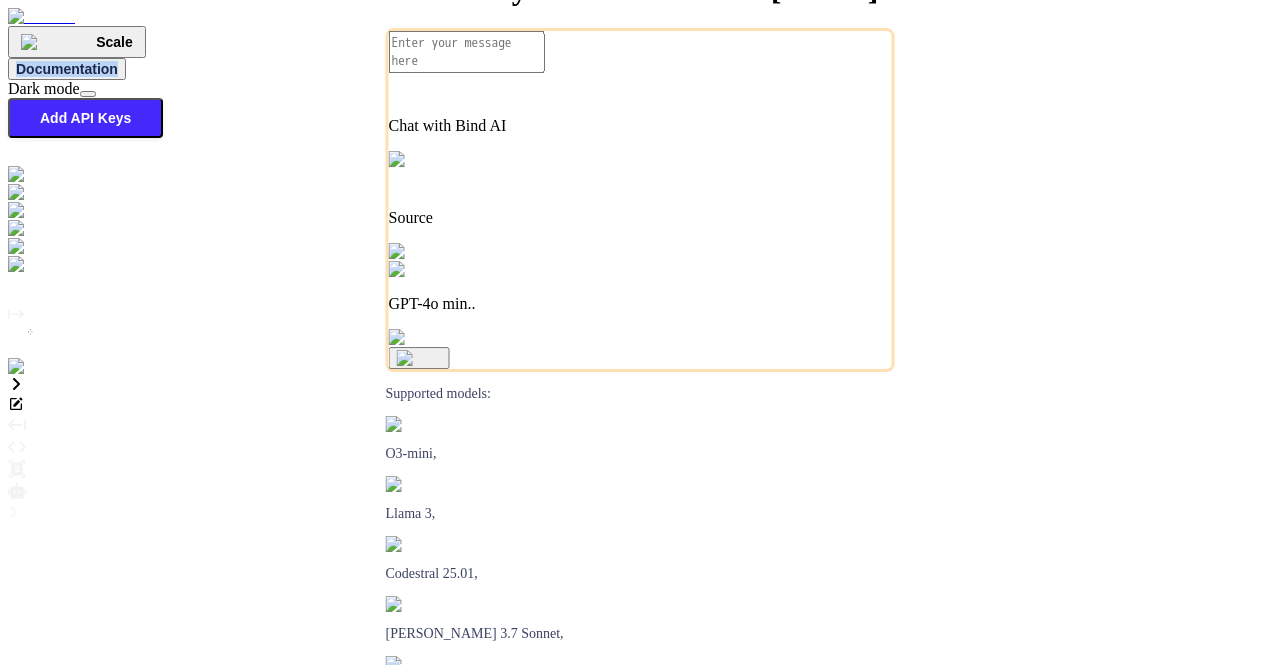 drag, startPoint x: 796, startPoint y: 33, endPoint x: 925, endPoint y: 34, distance: 129.00388 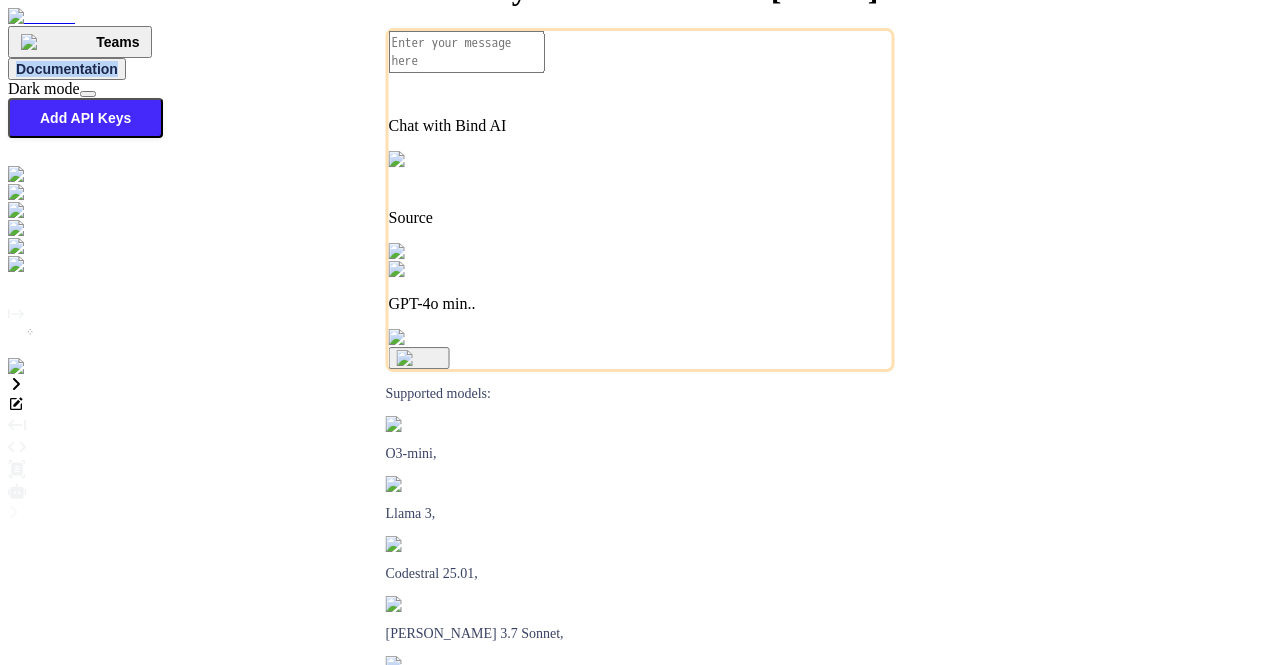 click at bounding box center (40, 367) 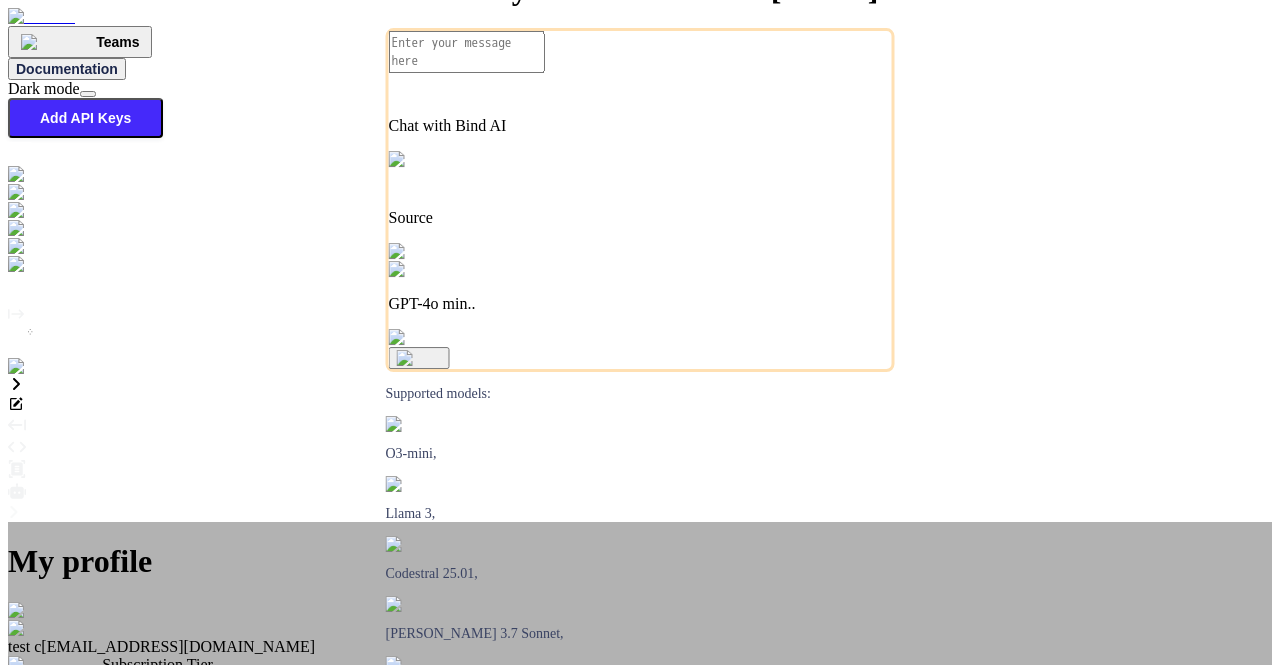 click on "My profile test c app12@yopmail.com Subscription Tier Teams You have scale  access Thank you for using Bind! Yearly Subscription renews on August 09, 2025 Manage Subscription Log out" at bounding box center [640, 742] 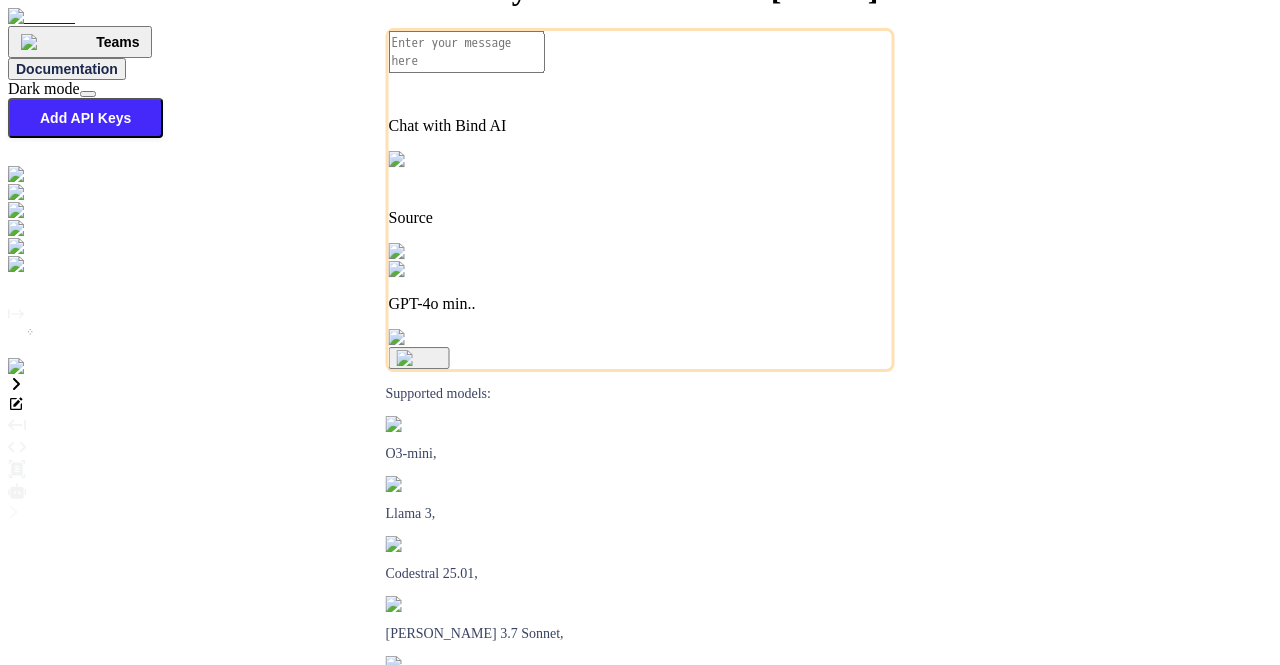 click at bounding box center (45, 247) 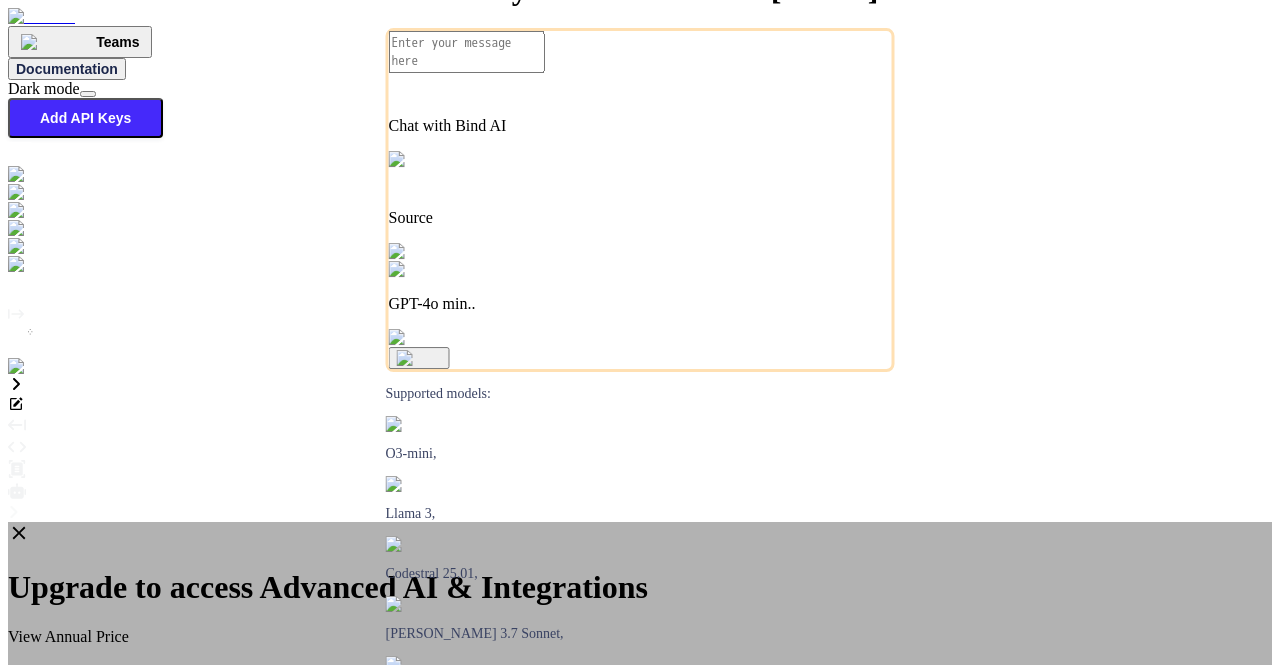 click on "Upgrade to access Advanced AI & Integrations  View Annual Price Premium   ⚡ Save 10%   with annual plan Best suited for accessing advanced models $18/month renews monthly, cancel anytime Subscribe Now Access Advanced AI with premium Access DeepSeek R1, Claude 3.5 Sonnet, OpenAI O3 and more Connect 1 Github Repository Upto 3 Custom GPT Agents; Add your API Key for Claude, GPT Scale Plan   ⚡ Save 47%   with annual plan Ideal for advanced coding with AI $39/month renews monthly, cancel anytime Already Subscribed Do more with AI + Integrations 3X limits for Claude 4 Sonnet, Gemini 2.5 Pro, GPT 4.1, O4-mini Multiple Github Repositories 10+ Custom GPT Agents Unlimited Claude access   with your API keys Priority  access to Latest Models Compare plans   to learn more" at bounding box center [640, 872] 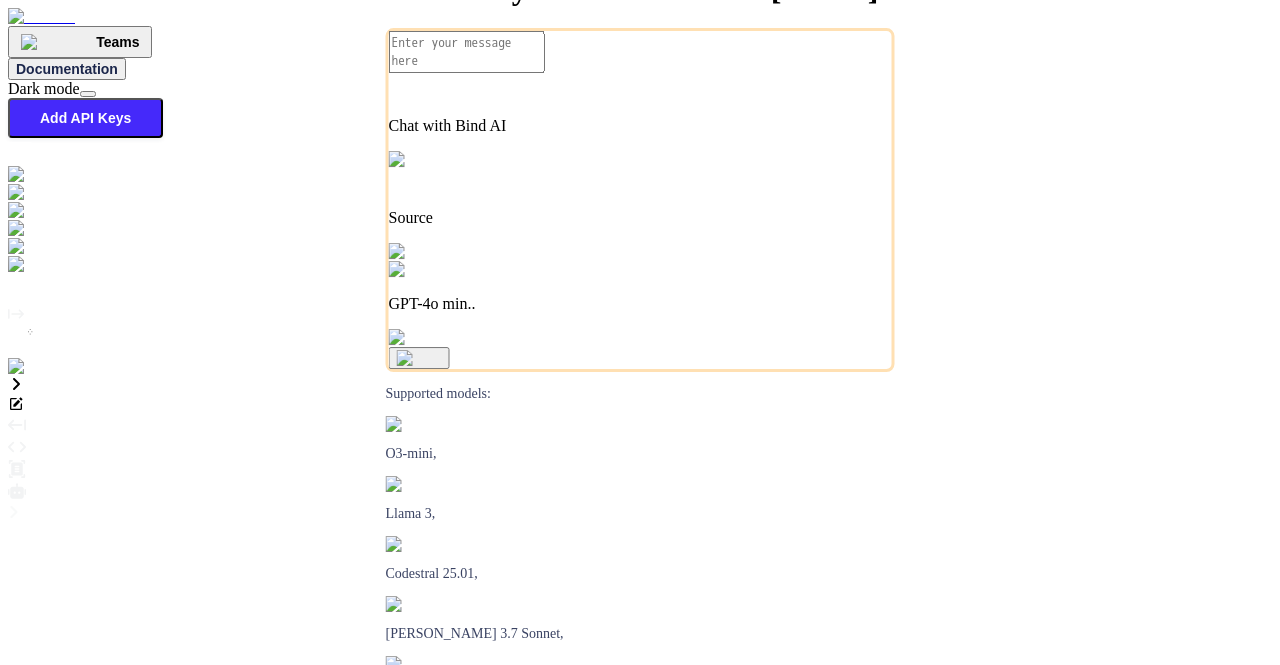 click at bounding box center (40, 367) 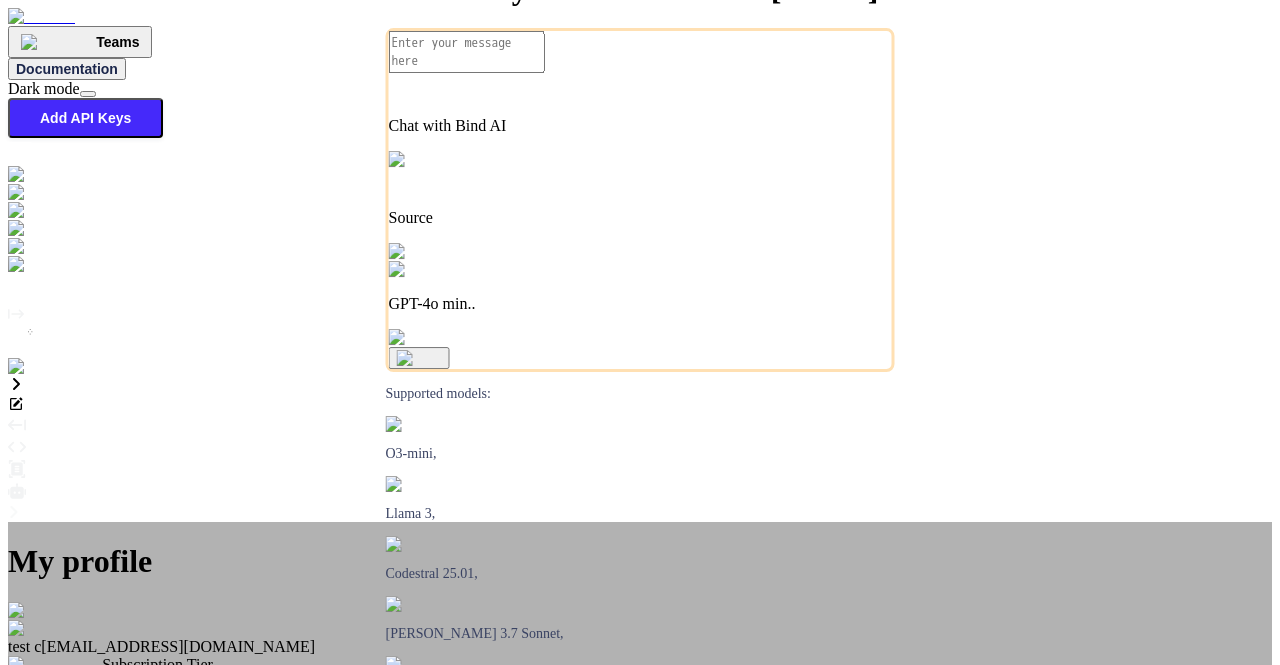 click on "Manage Subscription" at bounding box center (640, 869) 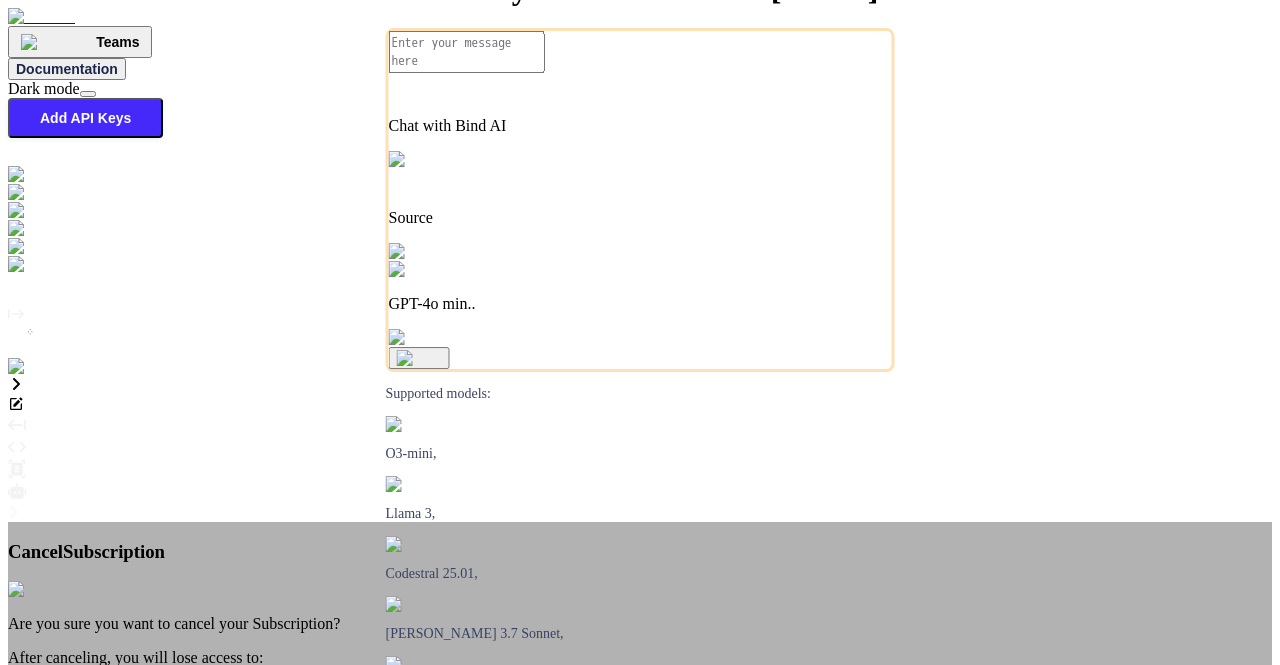 click on "Cancel  Subscription Are you sure you want to cancel your   Subscription? After canceling, you will lose access to:   Premium models Claude Opus, GPT-4 .   AI Studio: Create your own bots   Custom LLM APIs   Vector Index to store your data Yes, I want to cancel my Subscription Do you have any questions or need assistance? We're here to help!" at bounding box center (640, 707) 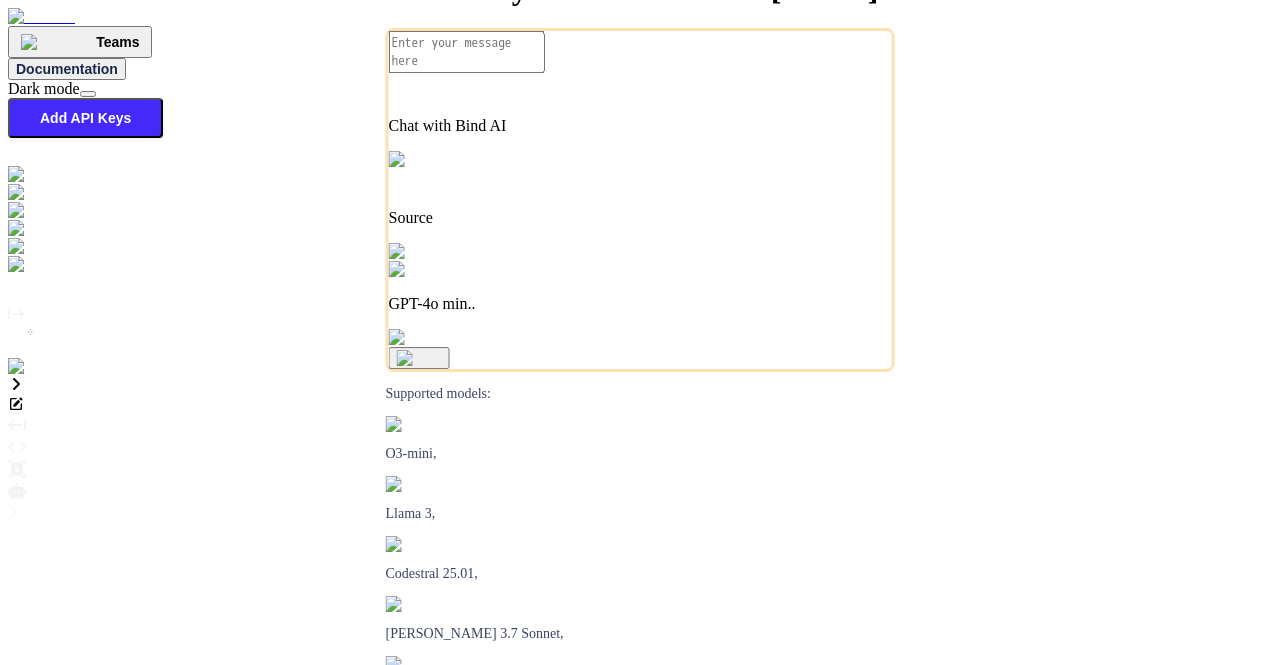 click on "GPT-4o min.." at bounding box center [640, 304] 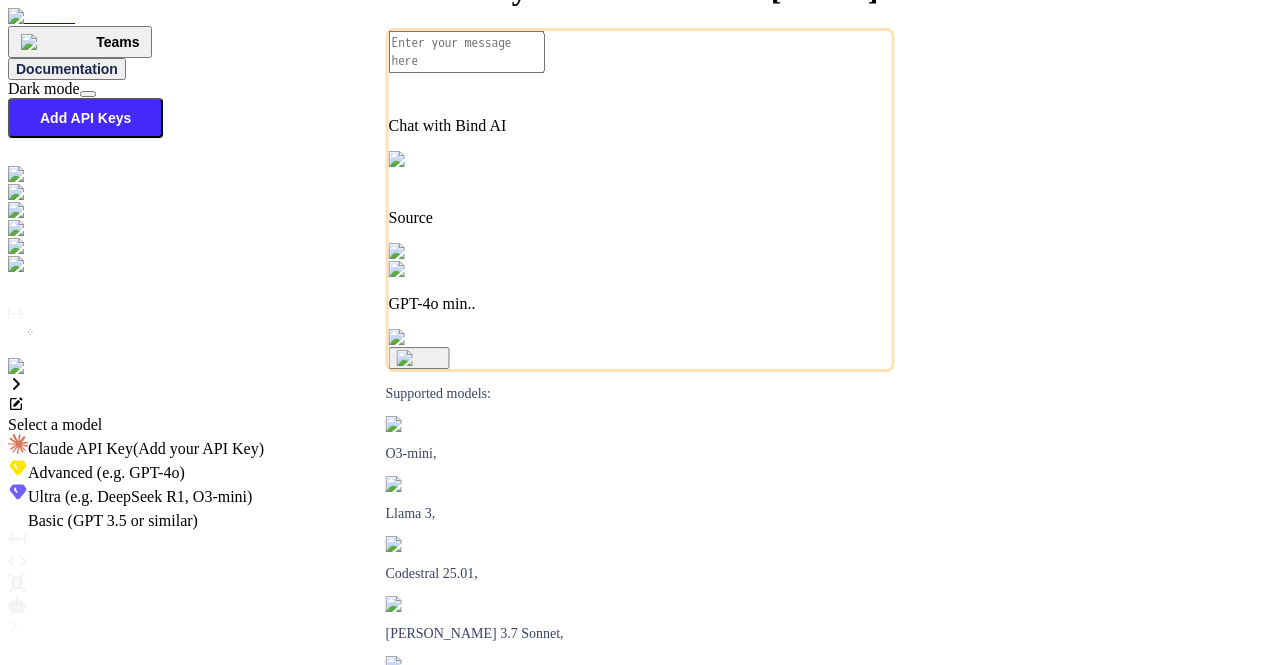 click on "(e.g. DeepSeek R1, O3-mini)" at bounding box center [157, 496] 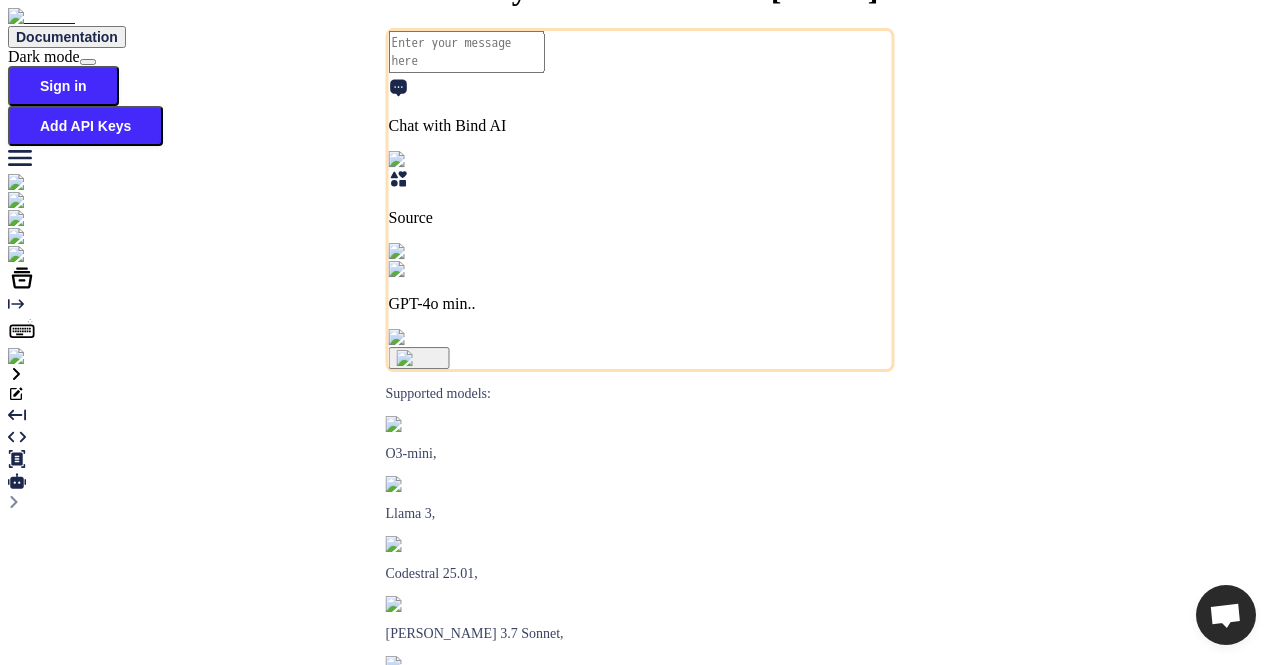 type on "x" 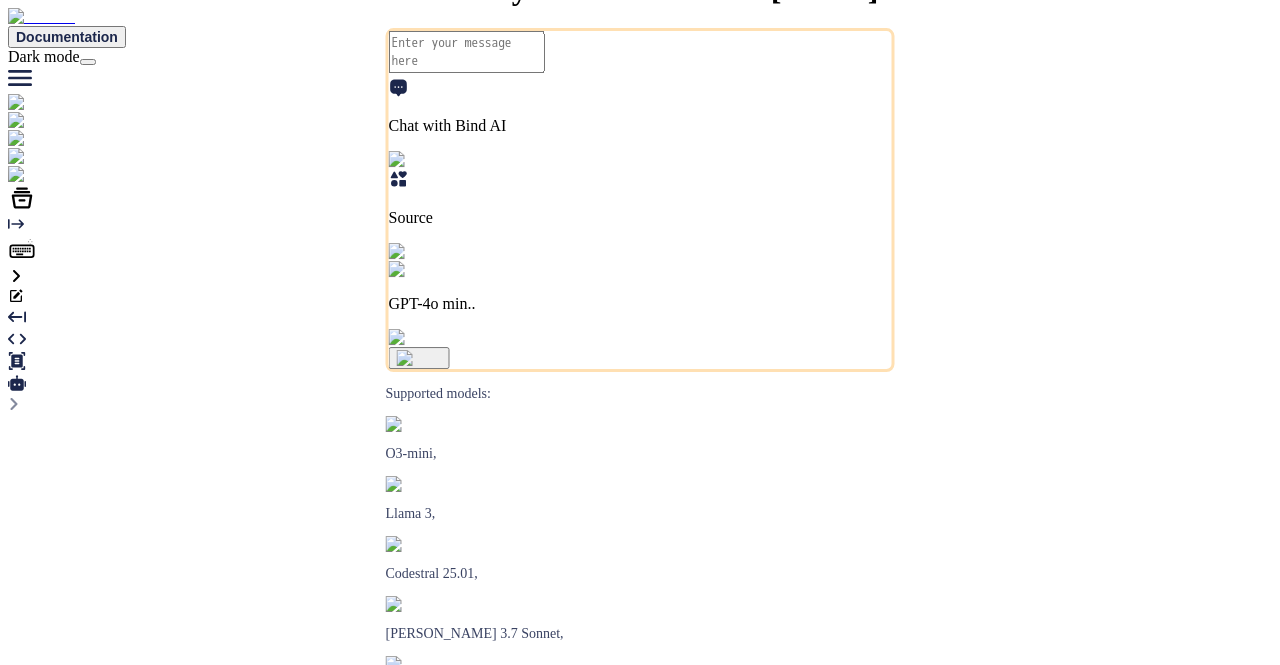 type on "x" 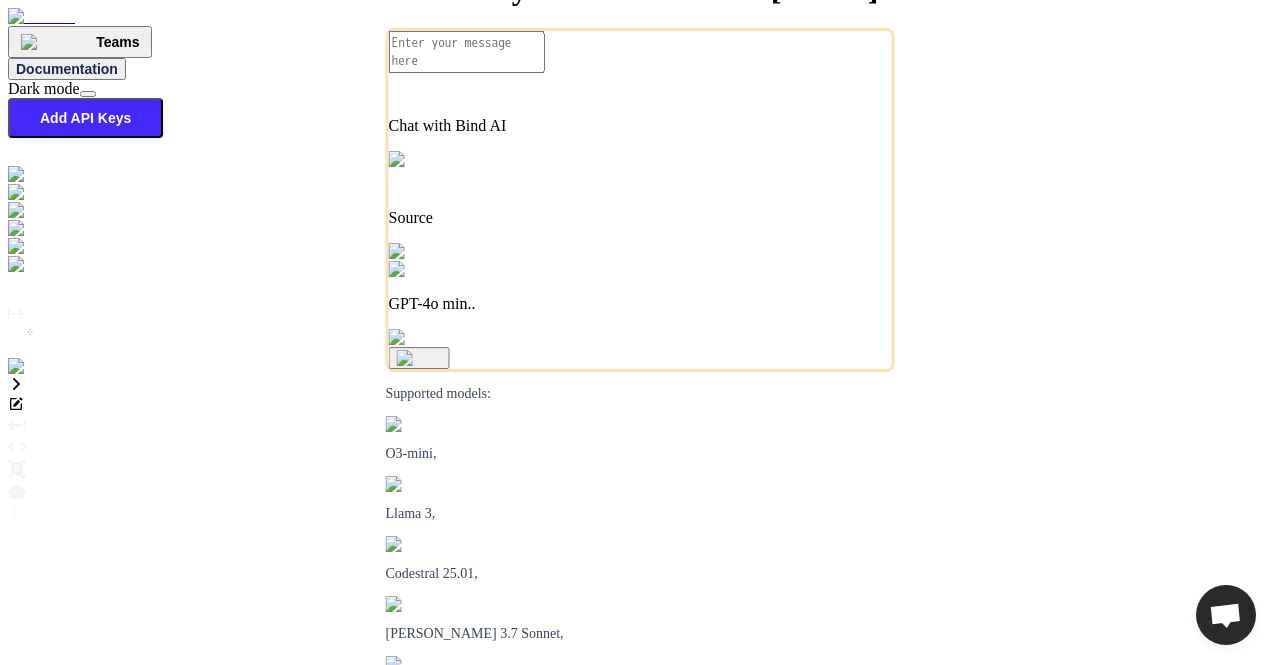 scroll, scrollTop: 0, scrollLeft: 0, axis: both 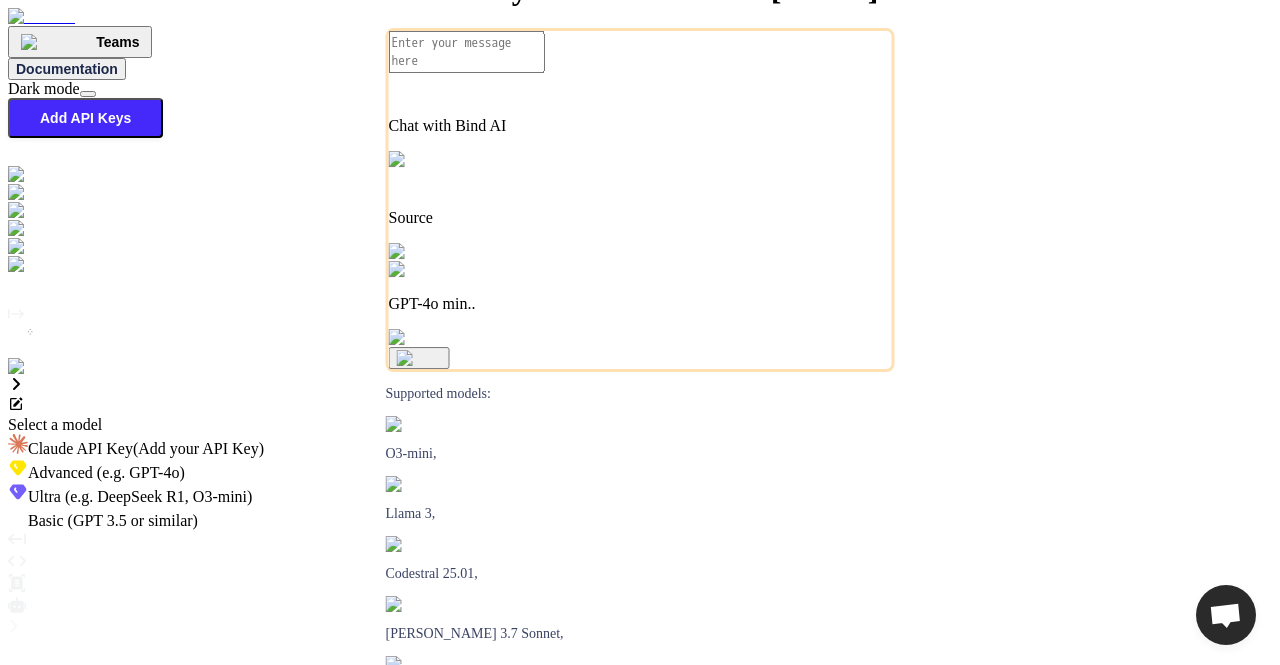click on "Ultra     (e.g. DeepSeek R1, O3-mini)" at bounding box center [640, 494] 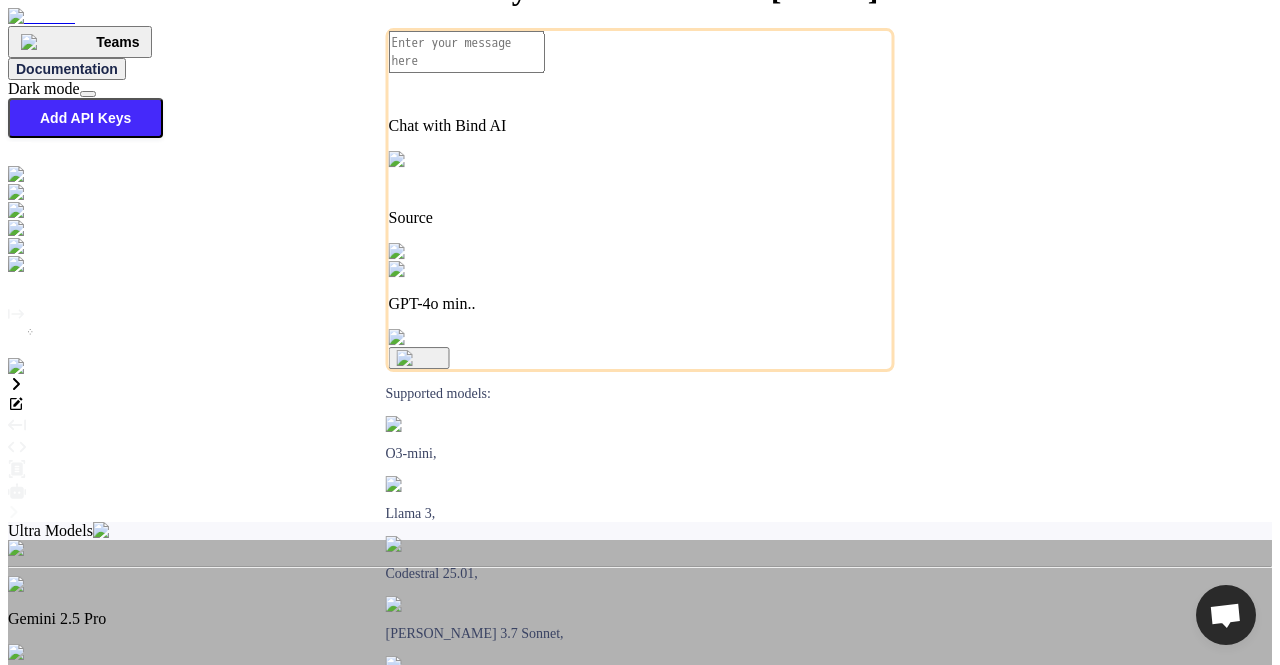click on "Google's advanced multimodal AI model capable of understanding and generating text, images, audio, and code with enhanced reasoning and context awareness" at bounding box center (640, 687) 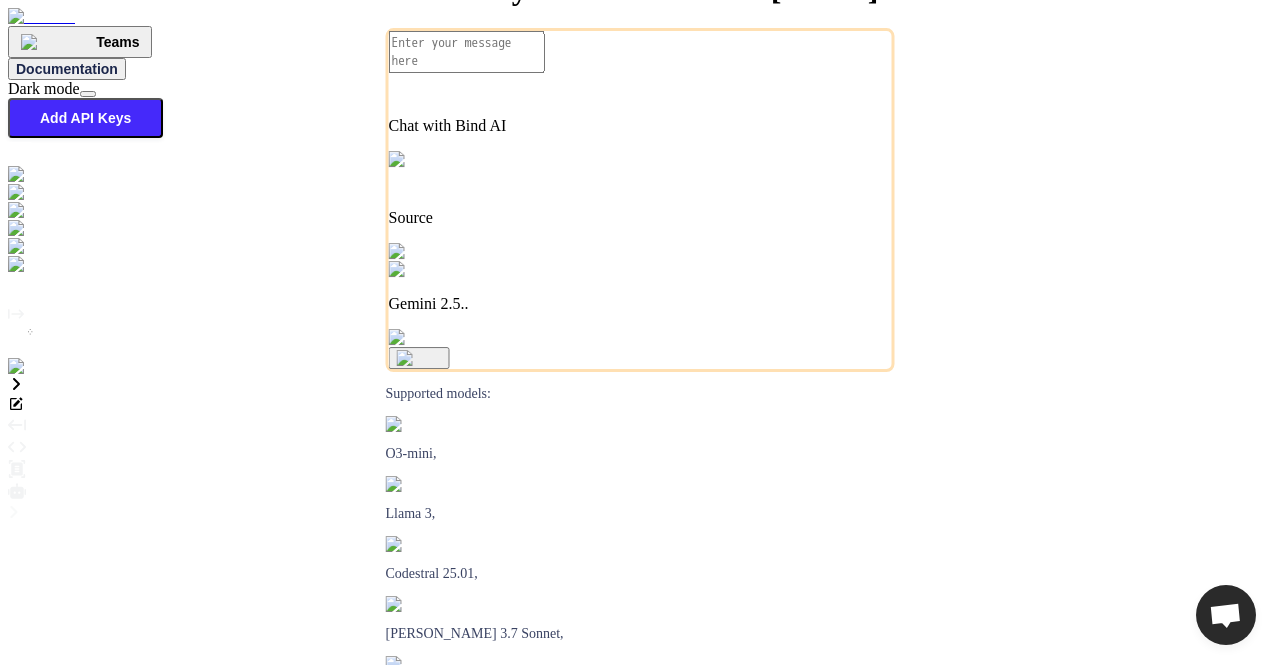 click on "Gemini 2.5.." at bounding box center [640, 304] 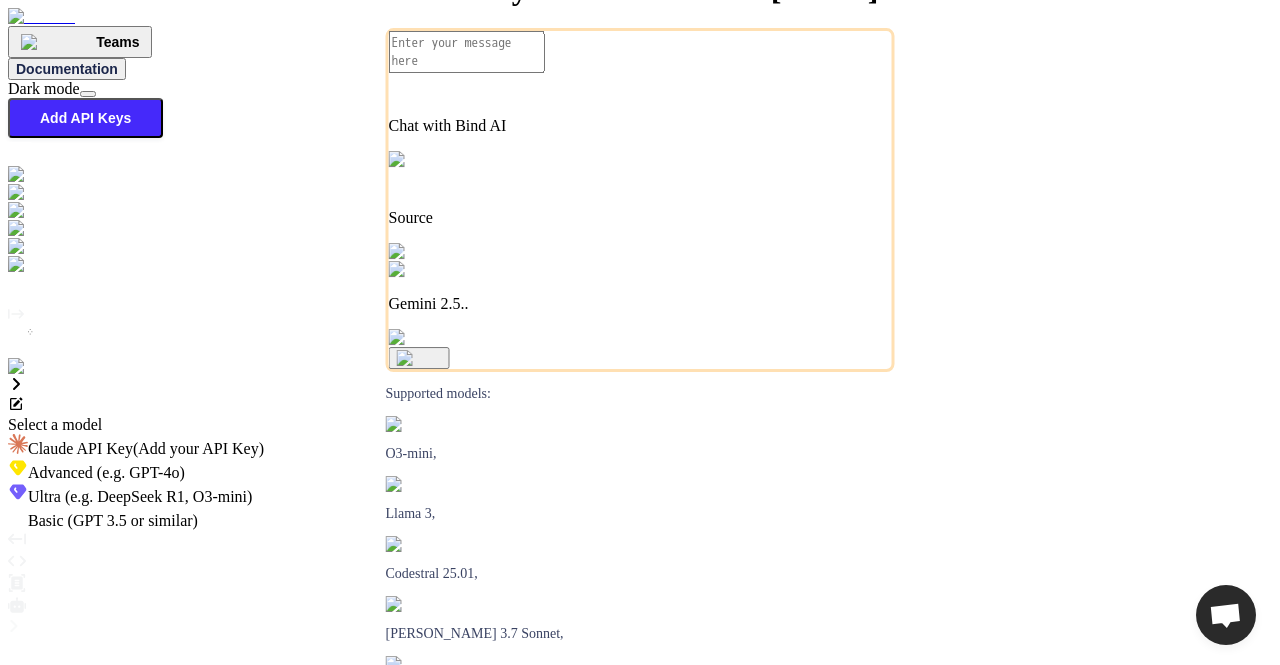 click on "(e.g. DeepSeek R1, O3-mini)" at bounding box center [157, 496] 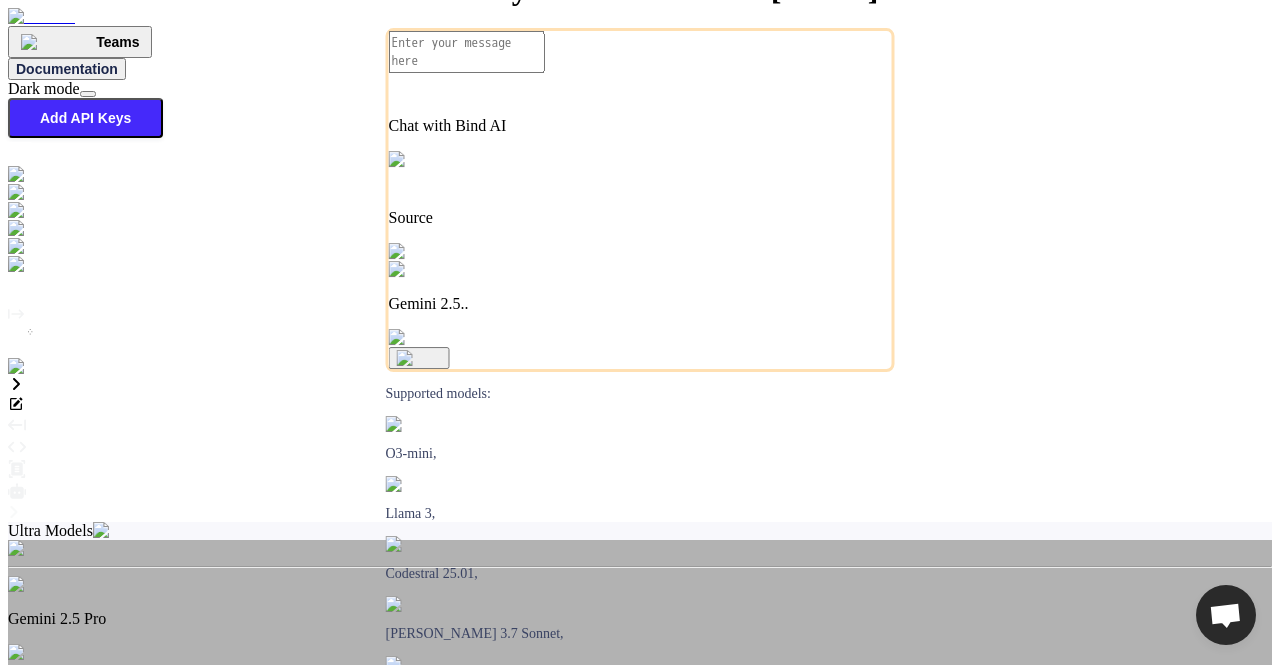 click on "Google's advanced multimodal AI model capable of understanding and generating text, images, audio, and code with enhanced reasoning and context awareness" at bounding box center [640, 687] 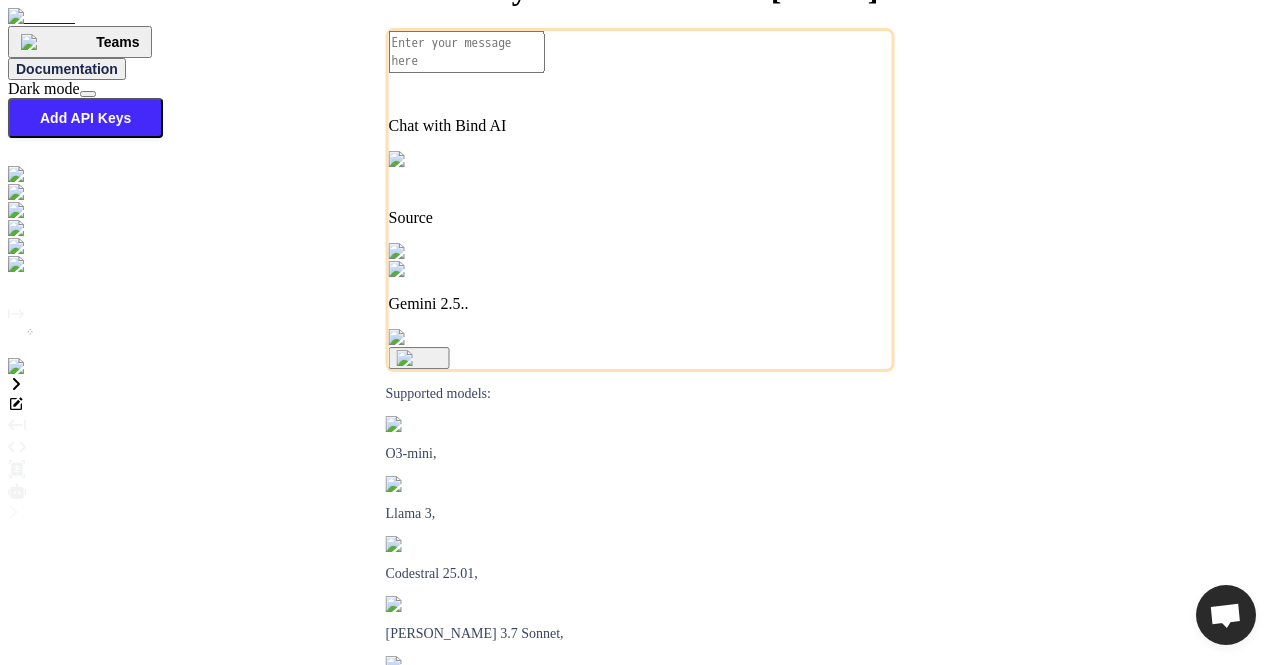 click on "Gemini 2.5.." at bounding box center (640, 304) 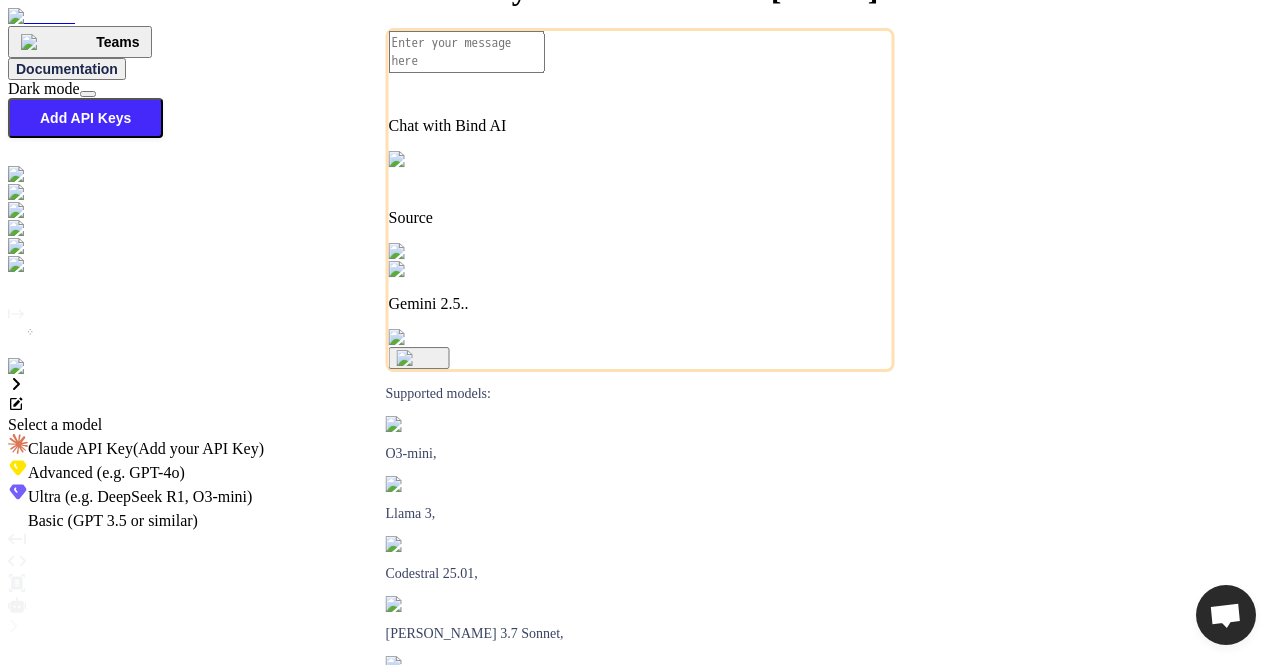 click on "Ultra     (e.g. DeepSeek R1, O3-mini)" at bounding box center [640, 494] 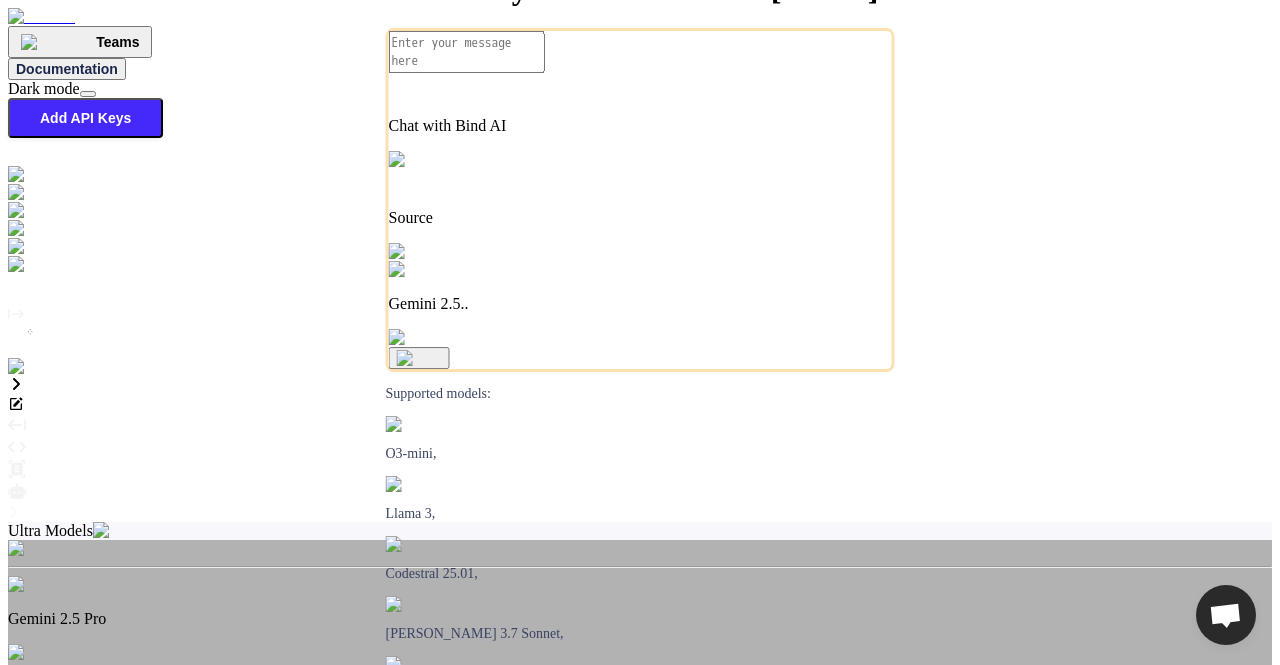 click on "Lightweight, high-speed AI model by Google optimized for fast on-device tasks with efficient performance." at bounding box center [640, 1193] 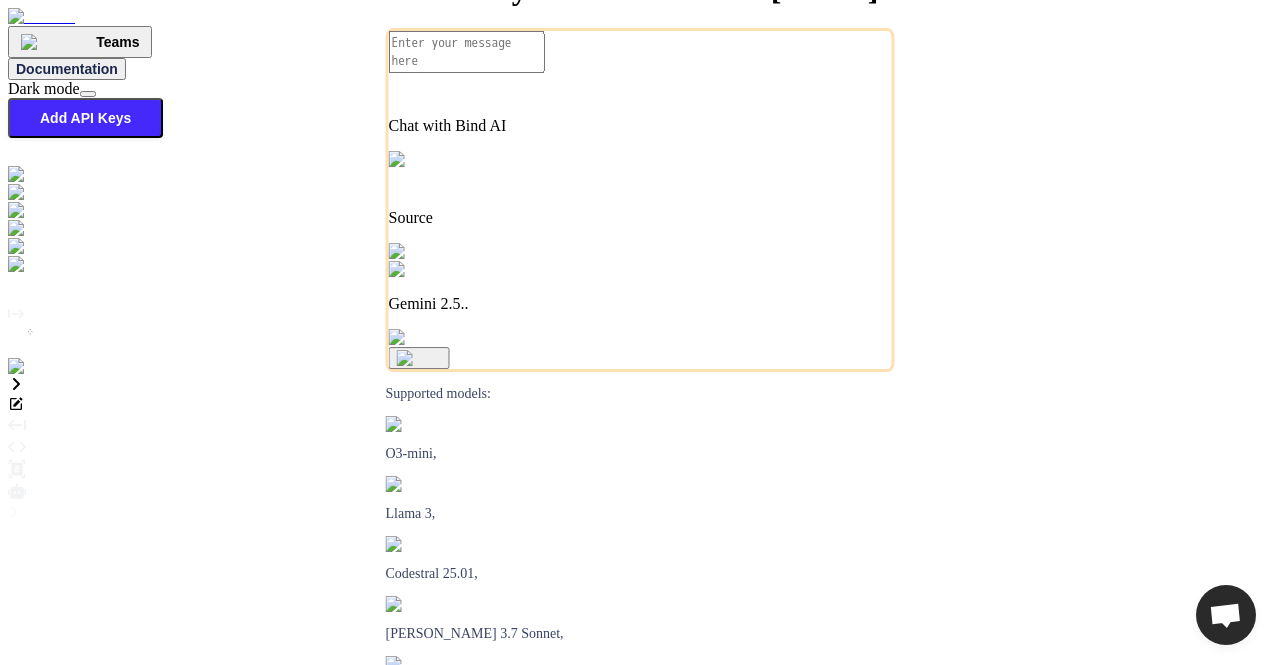click at bounding box center (467, 52) 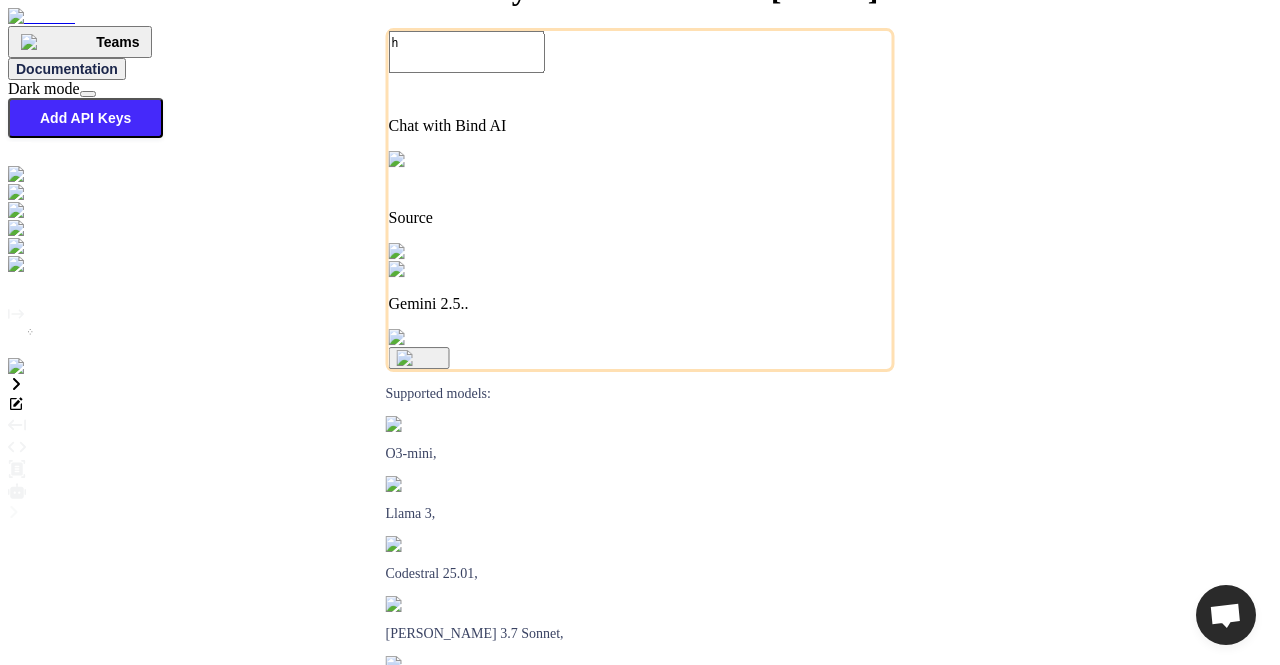 type on "hi" 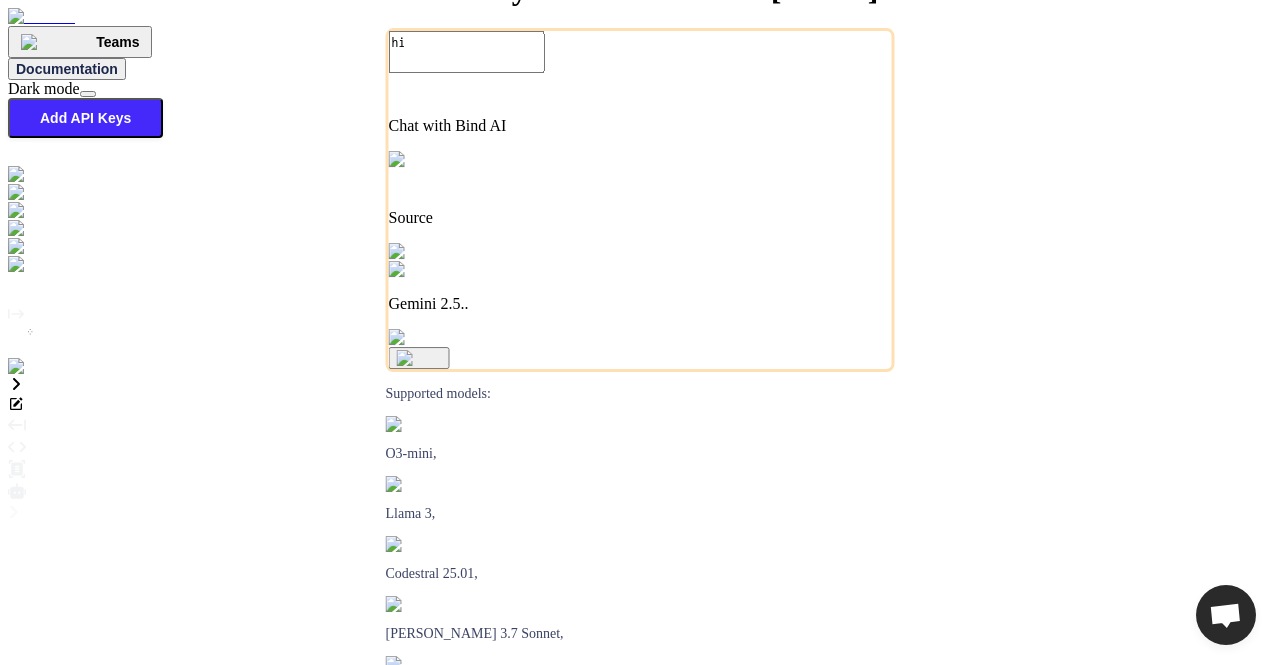 type on "hi" 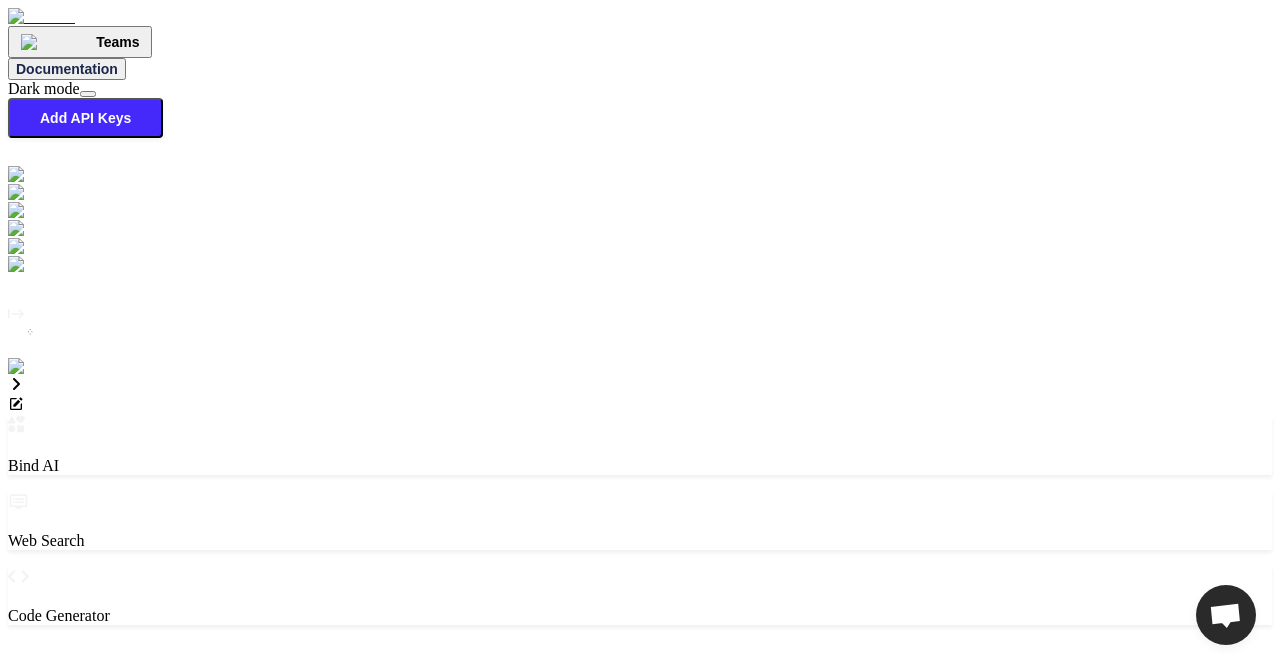 scroll, scrollTop: 8, scrollLeft: 0, axis: vertical 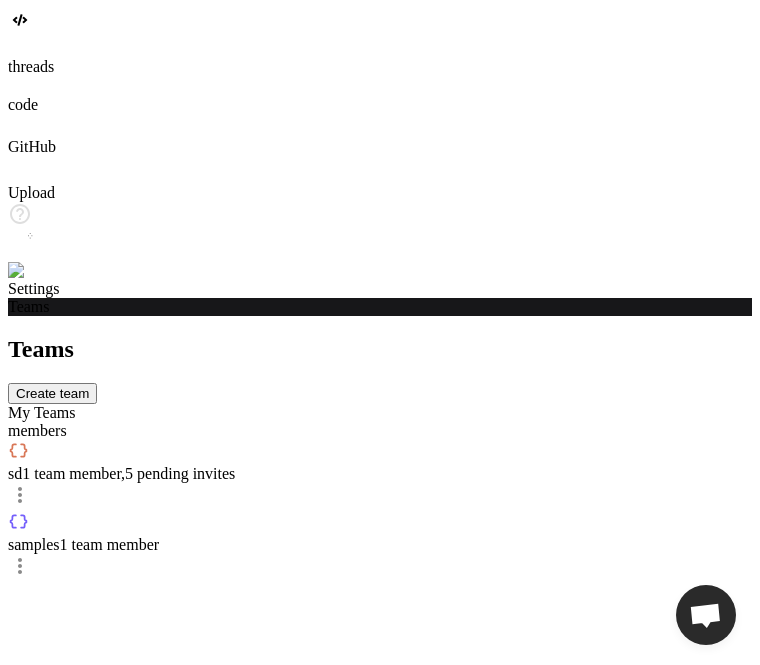 click on "Create team" at bounding box center (52, 393) 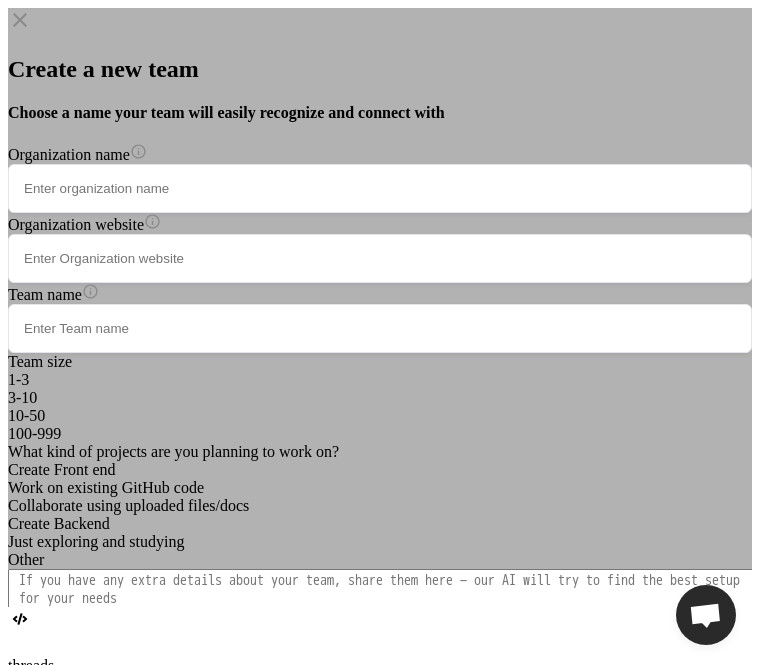 click at bounding box center (380, 188) 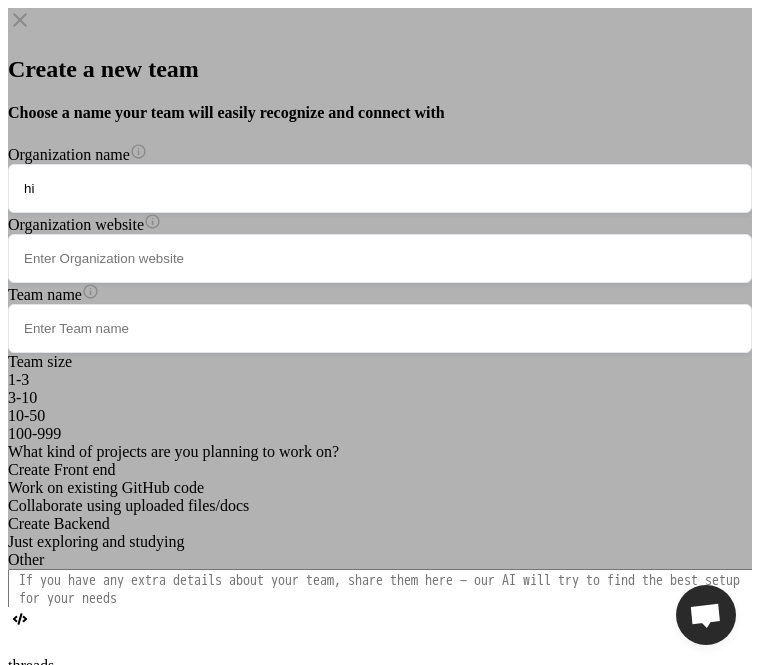 type on "hi" 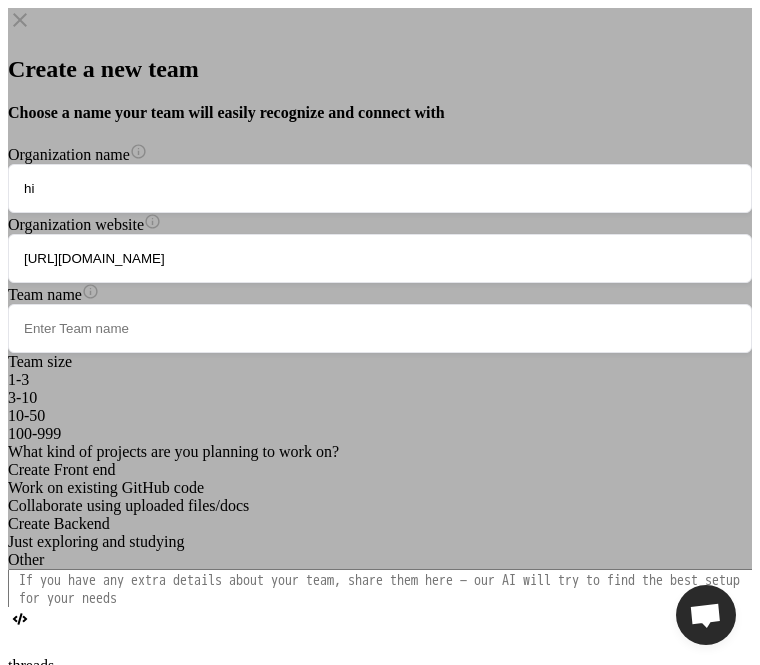 type on "https://hoo.com" 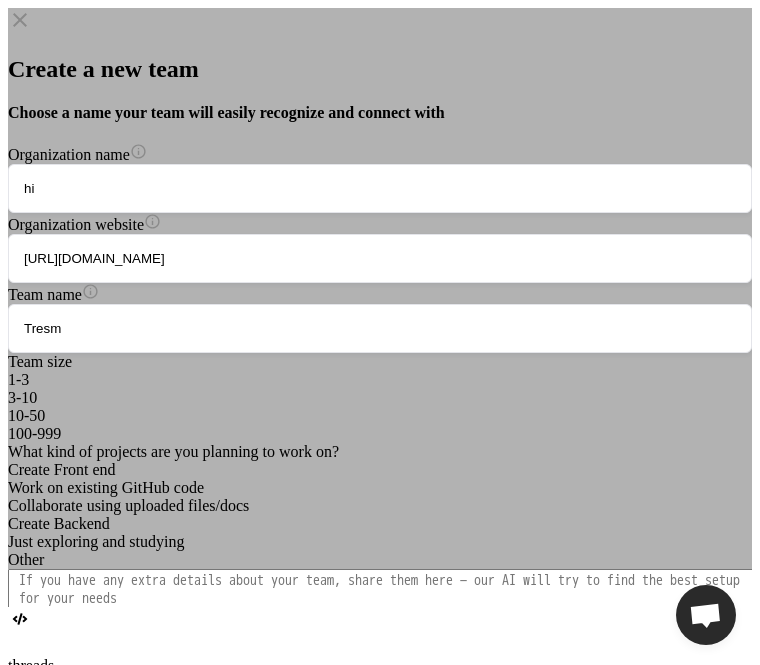 type on "Tresm" 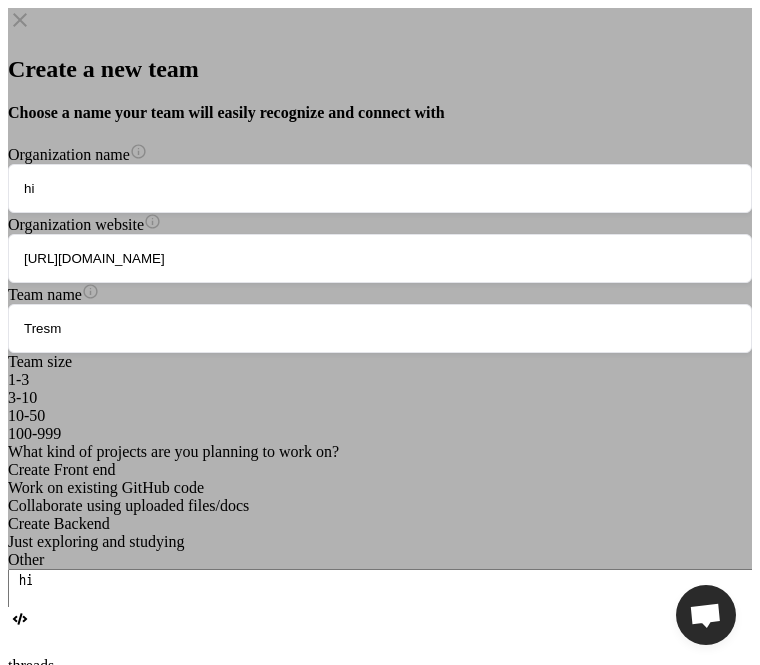 type on "hi" 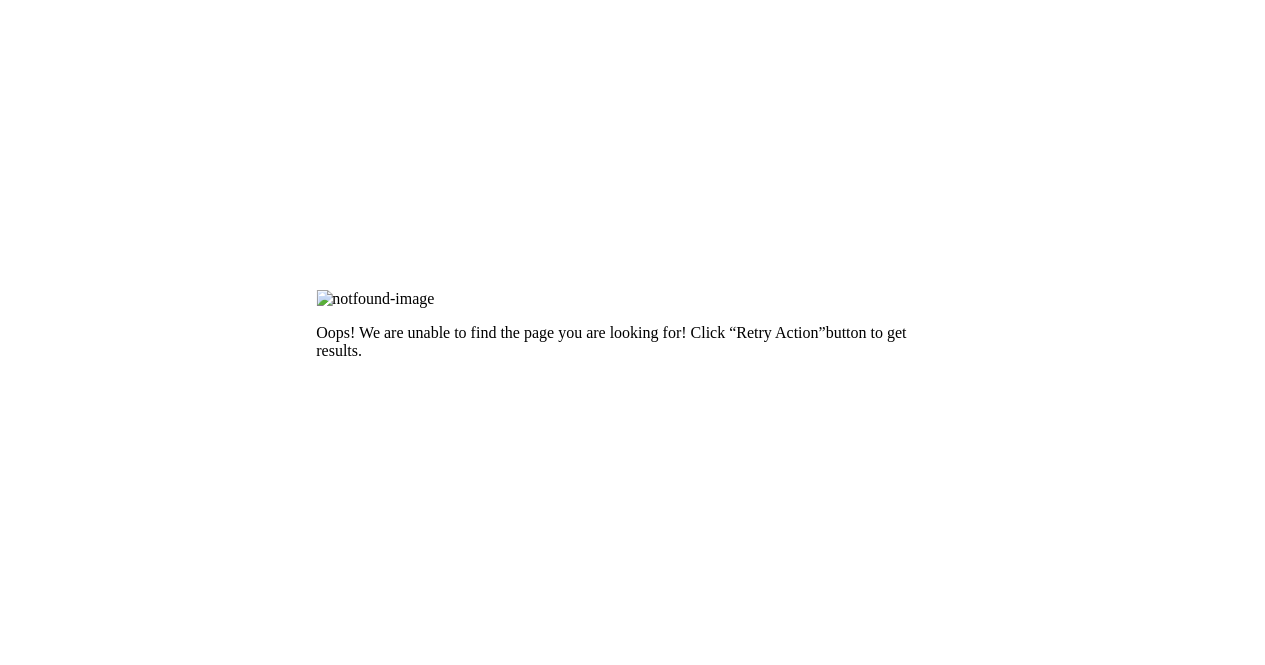 scroll, scrollTop: 0, scrollLeft: 0, axis: both 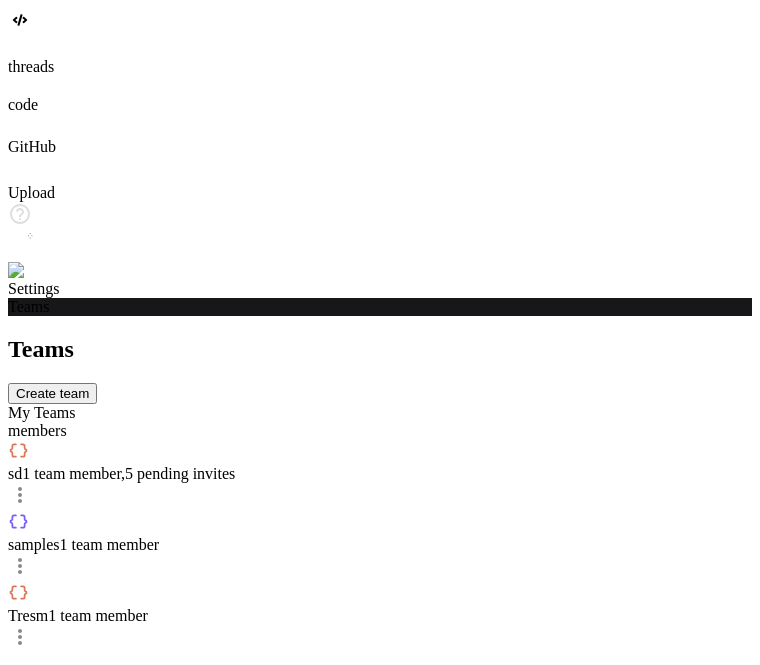 click on "1 team member ,  5 pending invites" at bounding box center [128, 473] 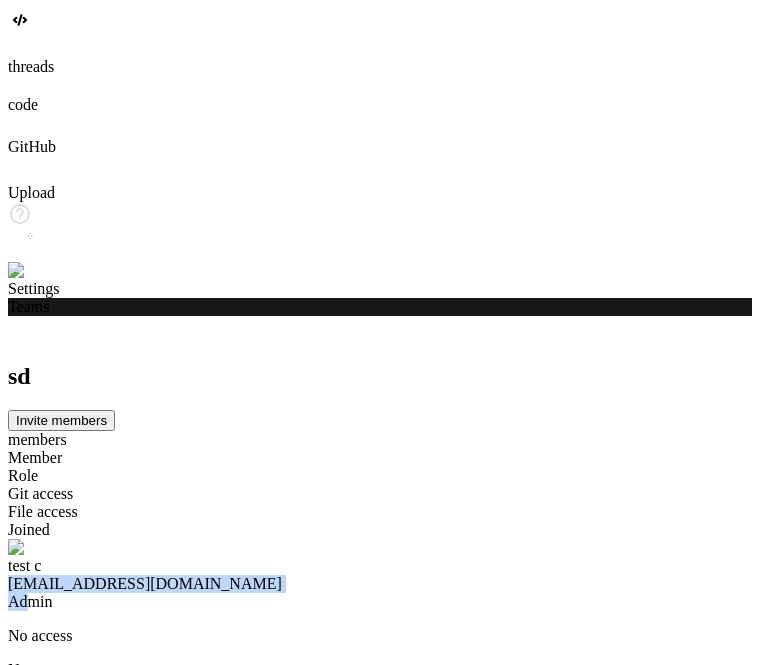 drag, startPoint x: 278, startPoint y: 268, endPoint x: 393, endPoint y: 277, distance: 115.35164 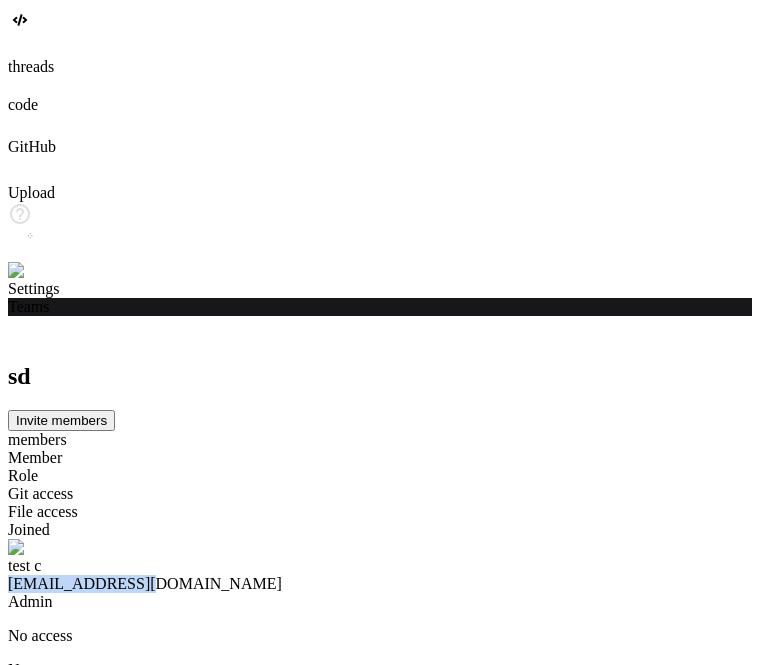 drag, startPoint x: 398, startPoint y: 271, endPoint x: 285, endPoint y: 276, distance: 113.110565 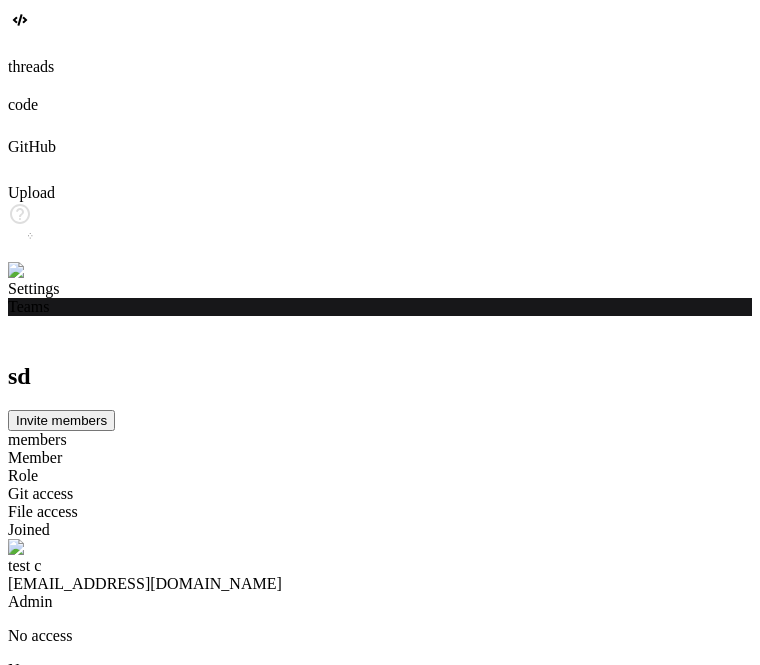 click 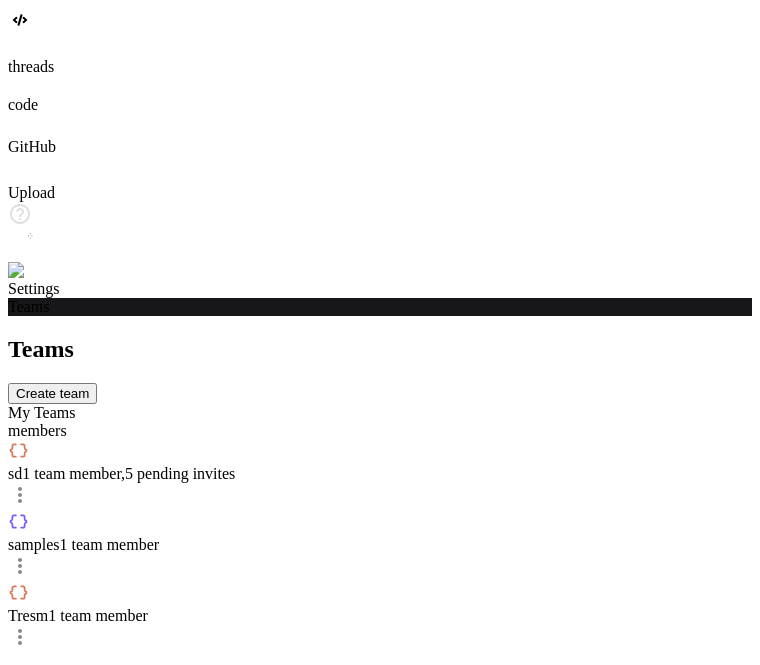 click on "members" at bounding box center (380, 431) 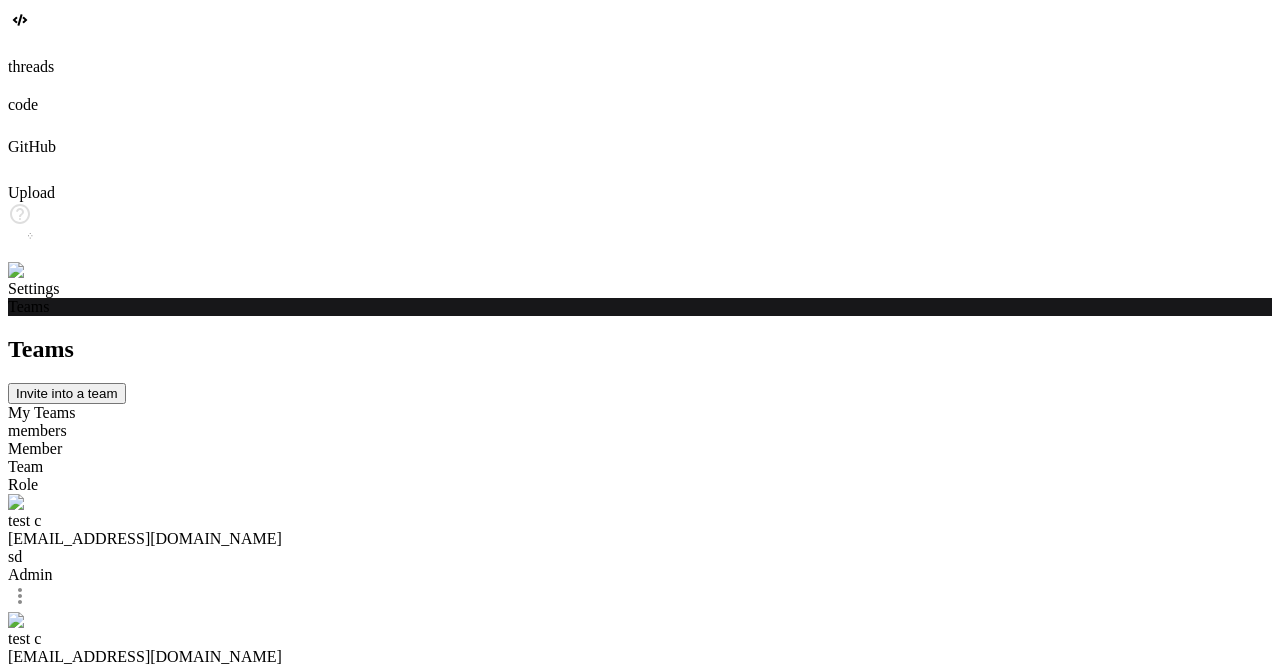 click 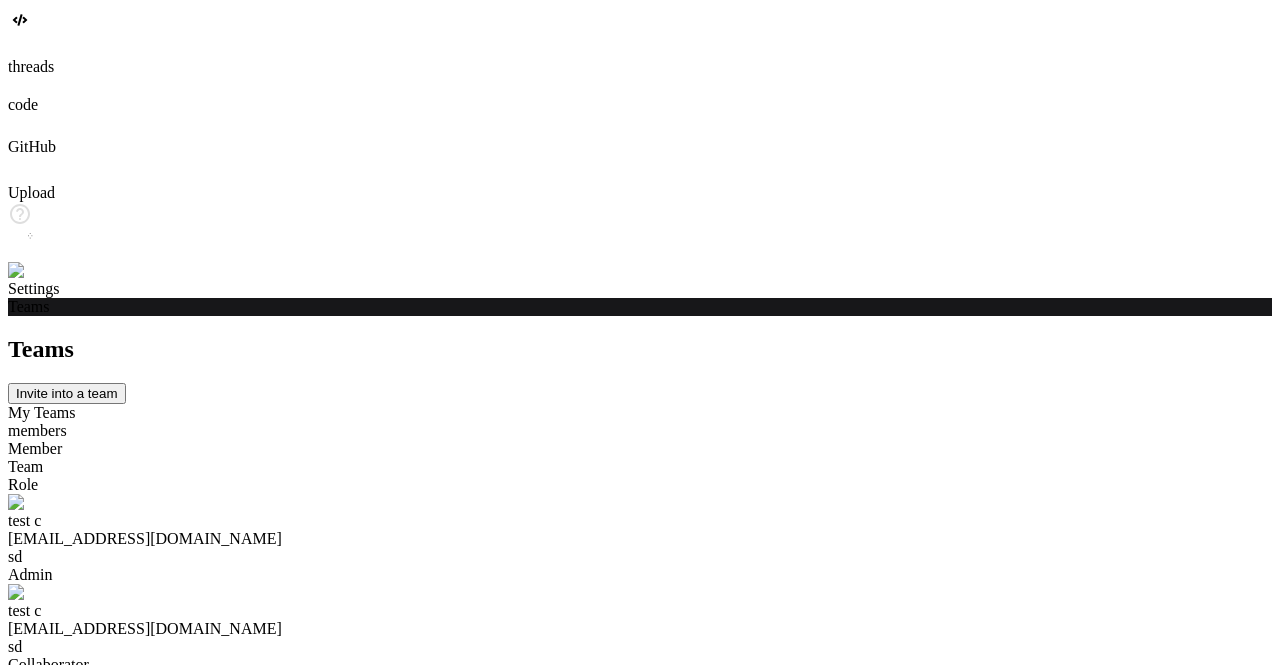 click on "app6@yopmail.com" at bounding box center (640, 539) 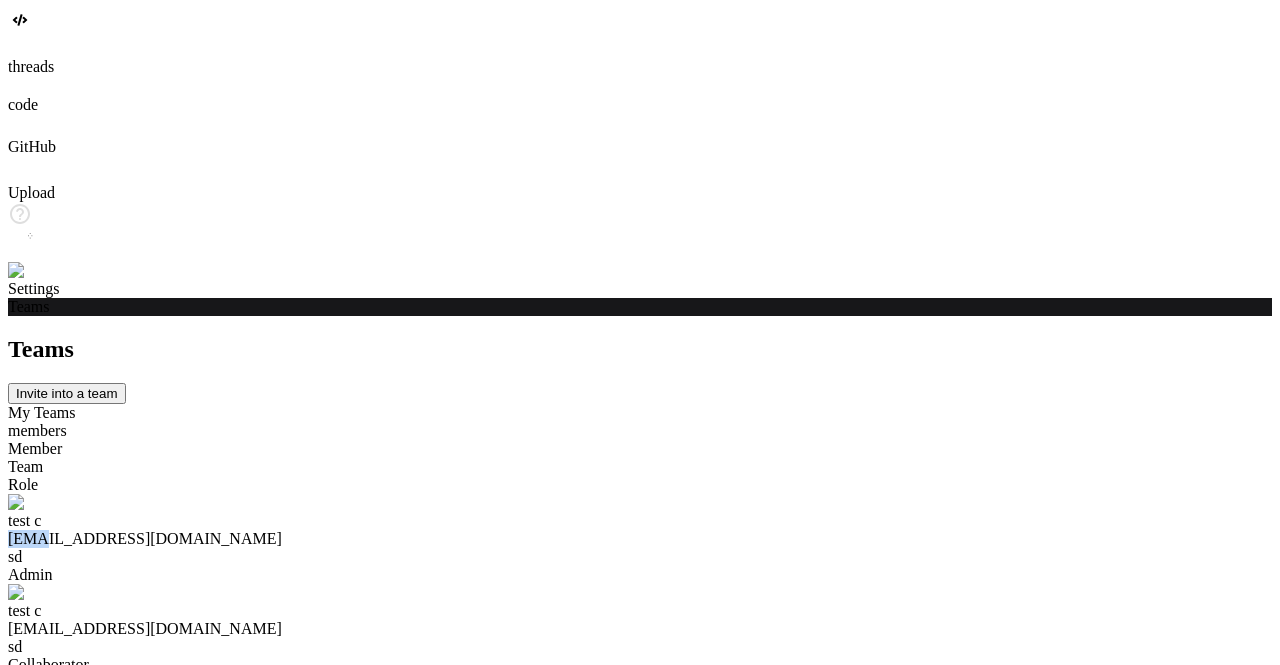 click on "app6@yopmail.com" at bounding box center (640, 539) 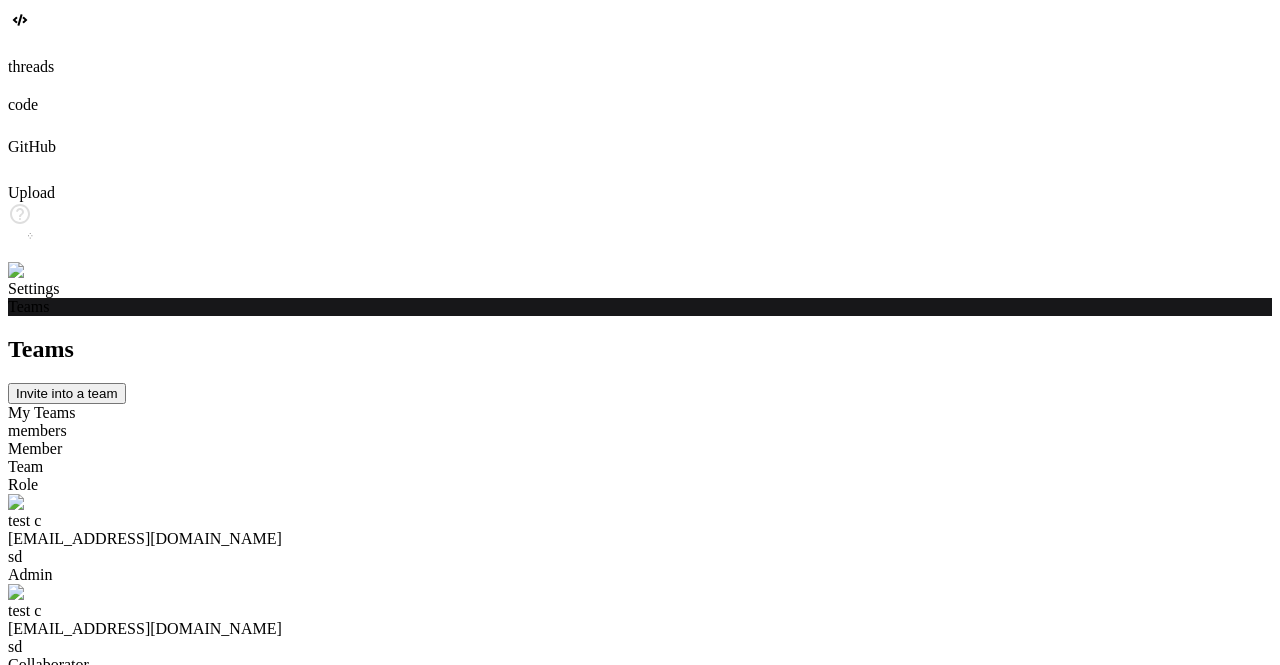 click on "app6@yopmail.com" at bounding box center (640, 539) 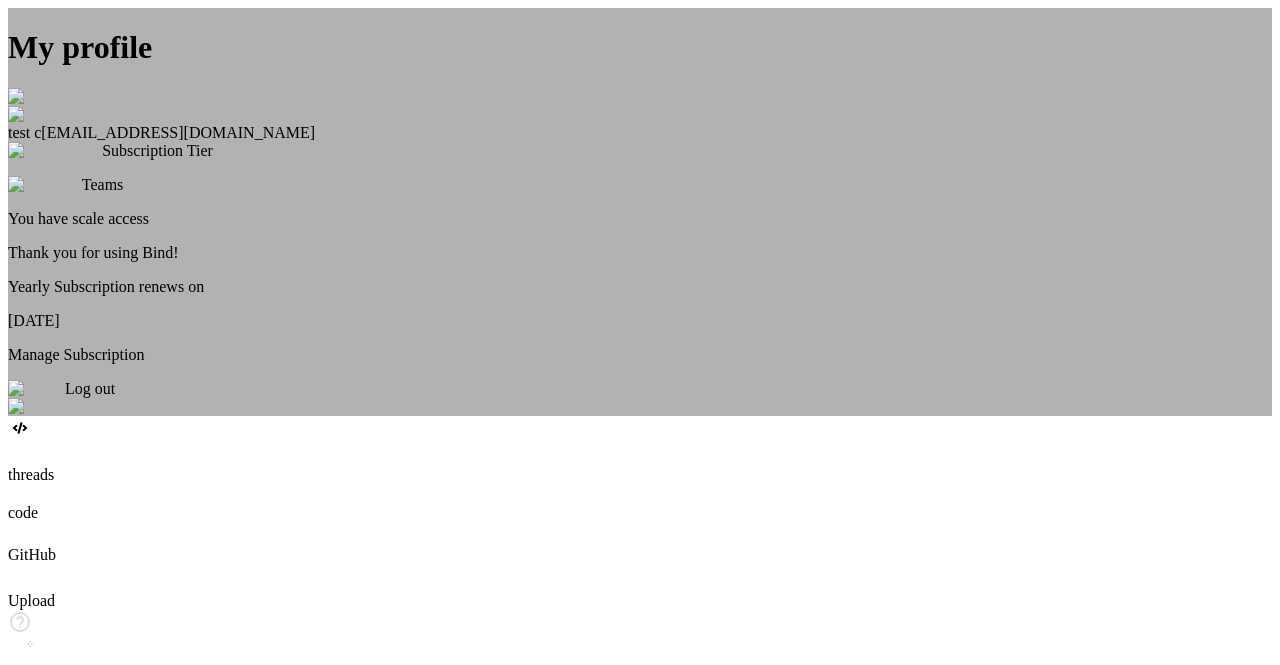 click on "Log out" at bounding box center (90, 388) 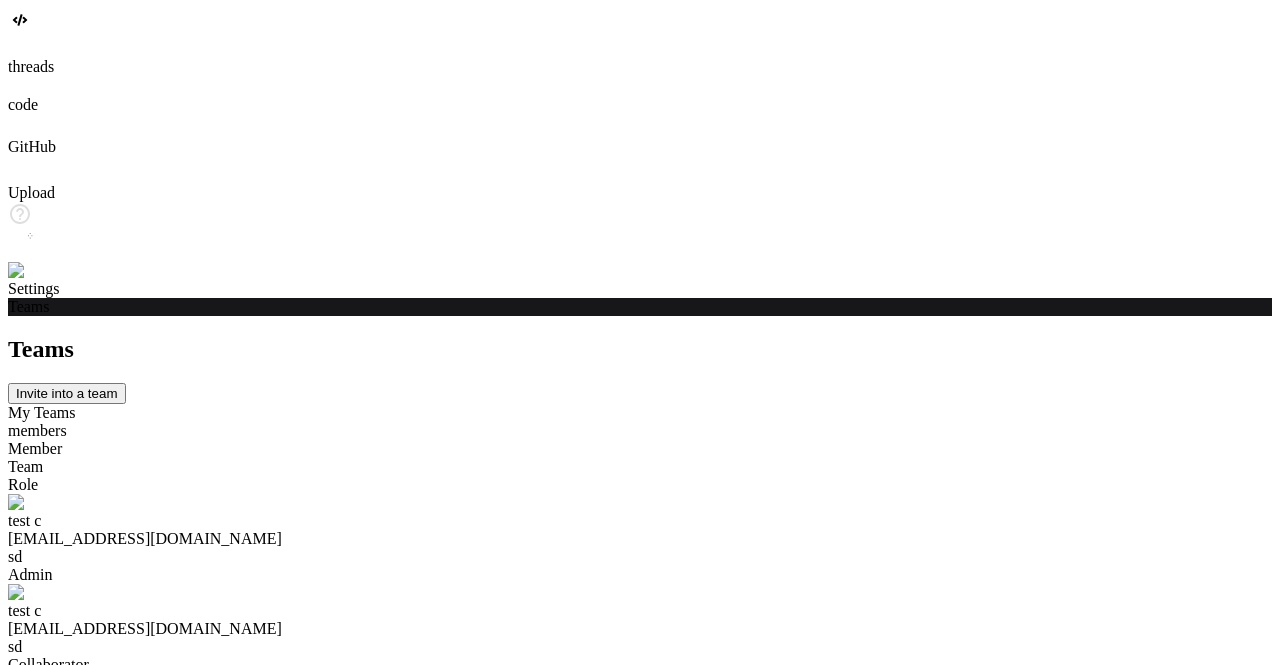 click at bounding box center [35, 271] 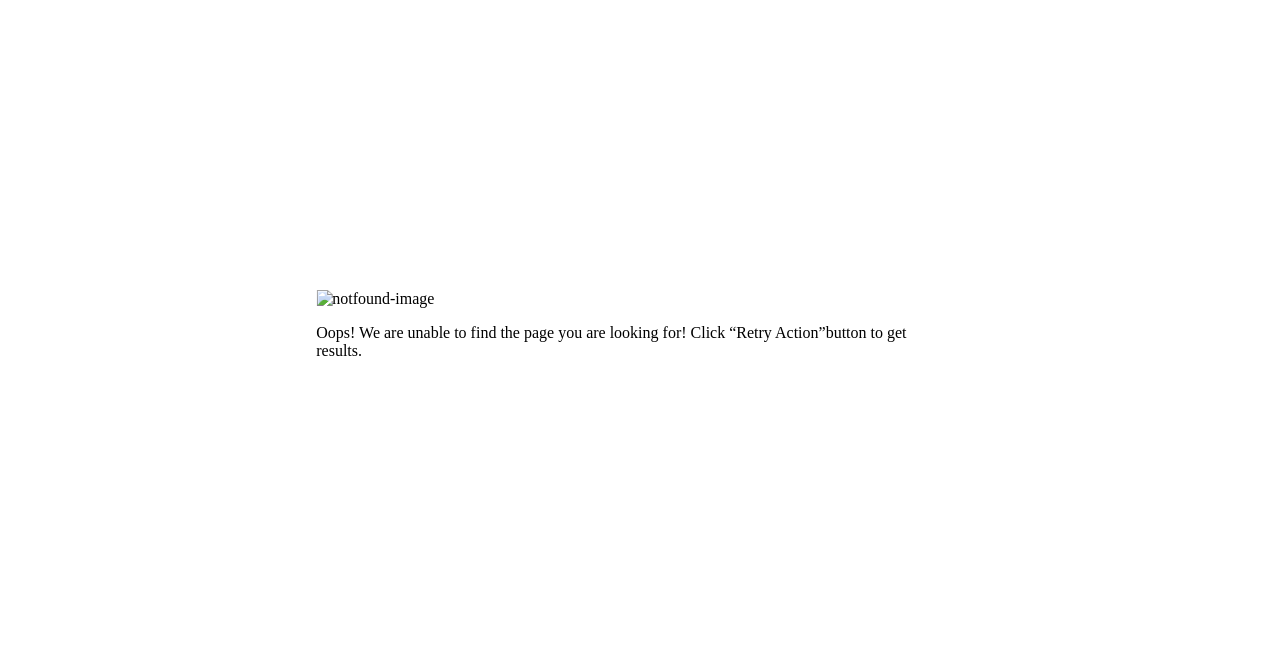 scroll, scrollTop: 0, scrollLeft: 0, axis: both 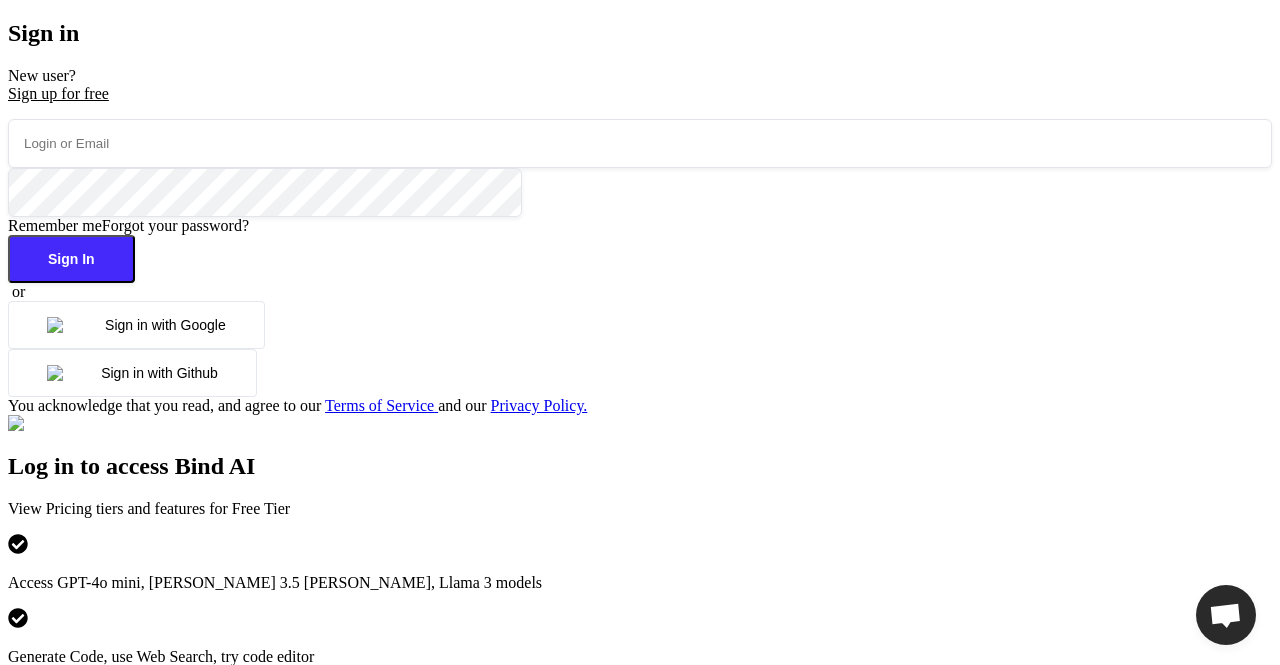 click on "Sign in with Google" at bounding box center (136, 325) 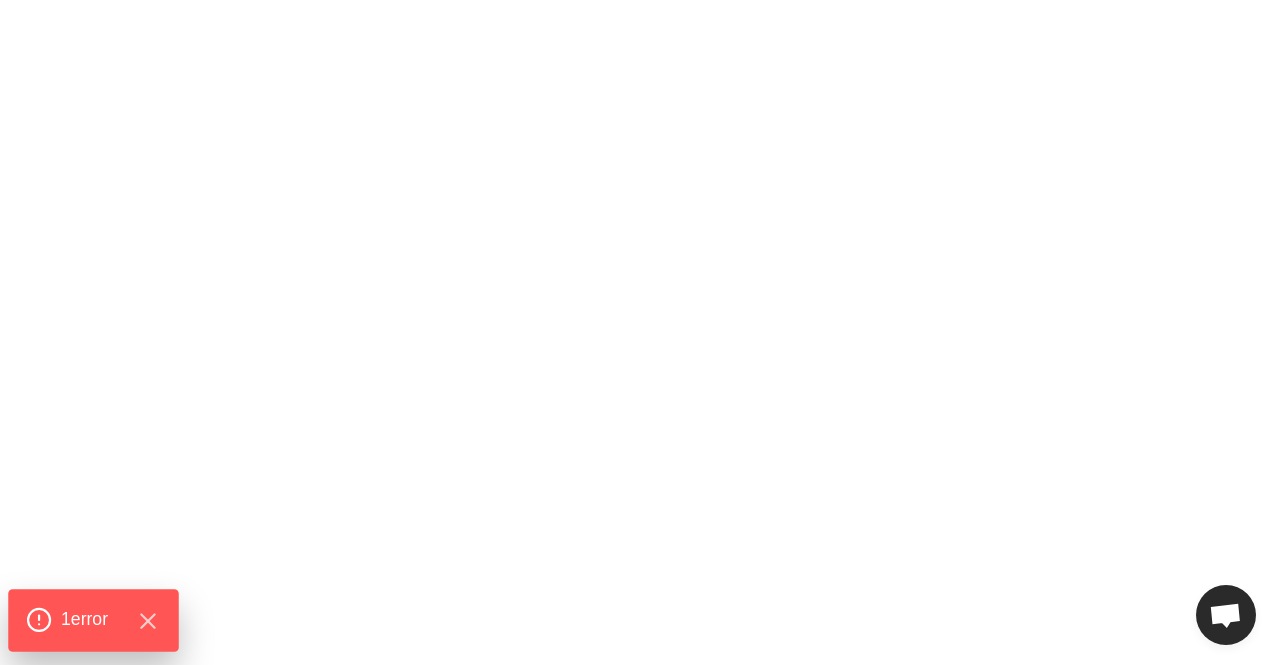 click on "1  error" 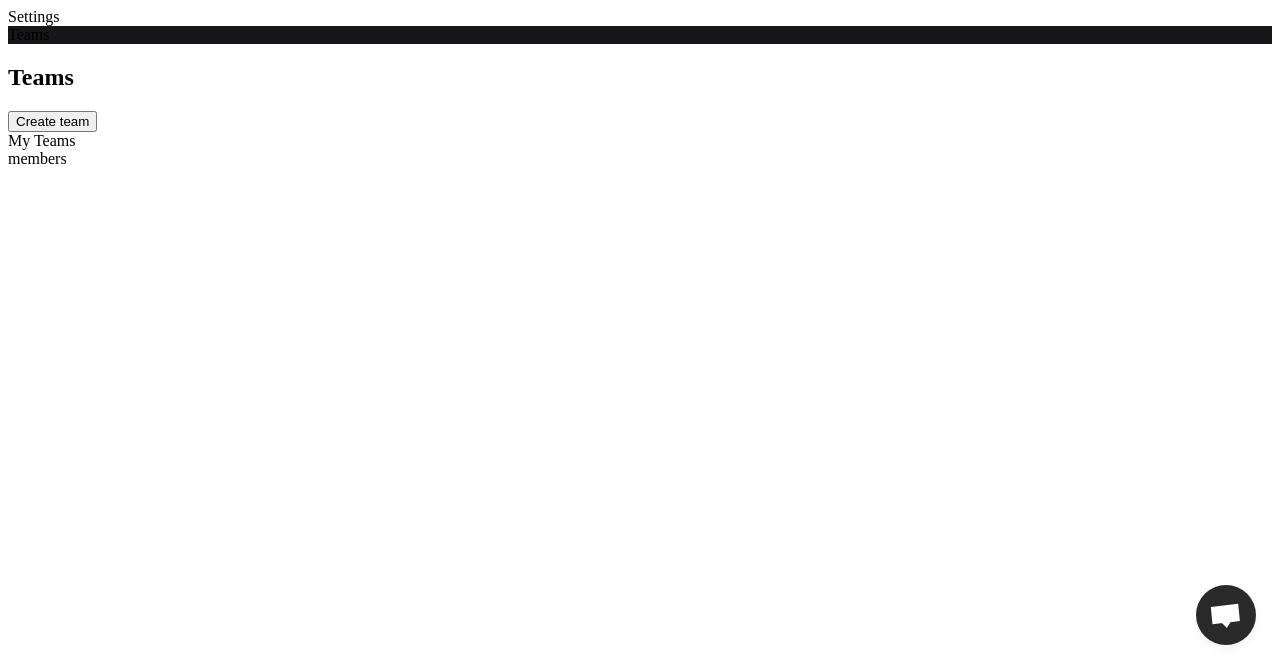 scroll, scrollTop: 0, scrollLeft: 0, axis: both 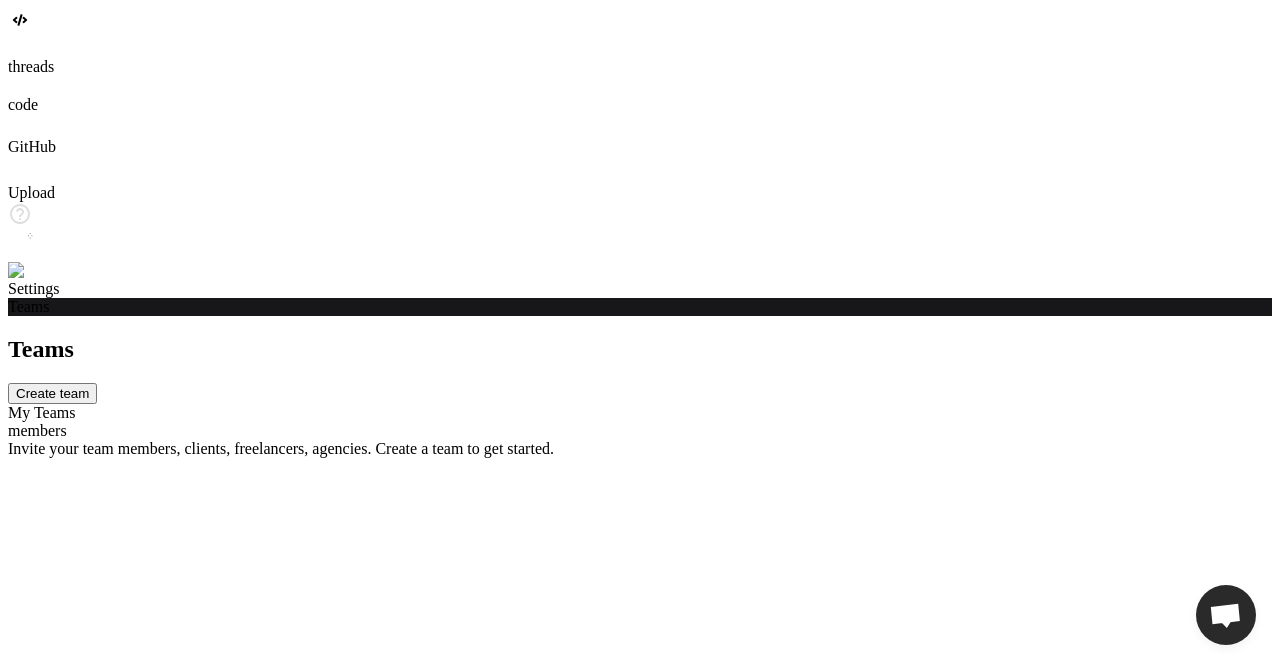 click on "members" at bounding box center [640, 431] 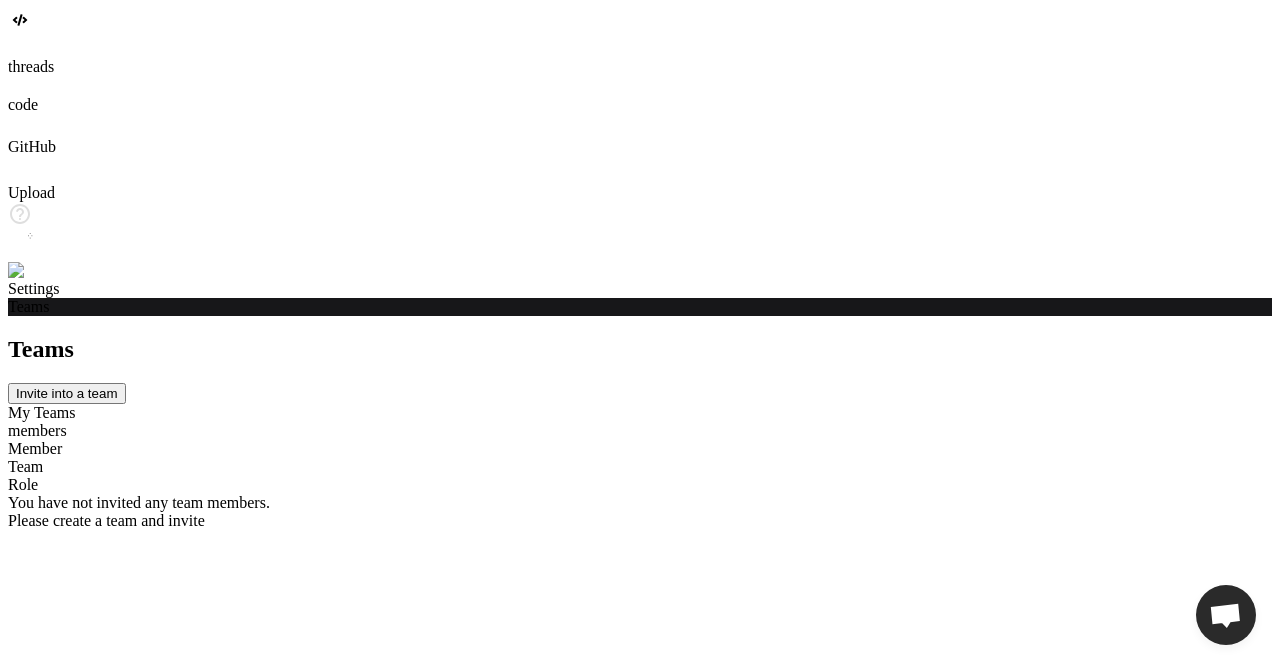 click on "My Teams" at bounding box center (640, 413) 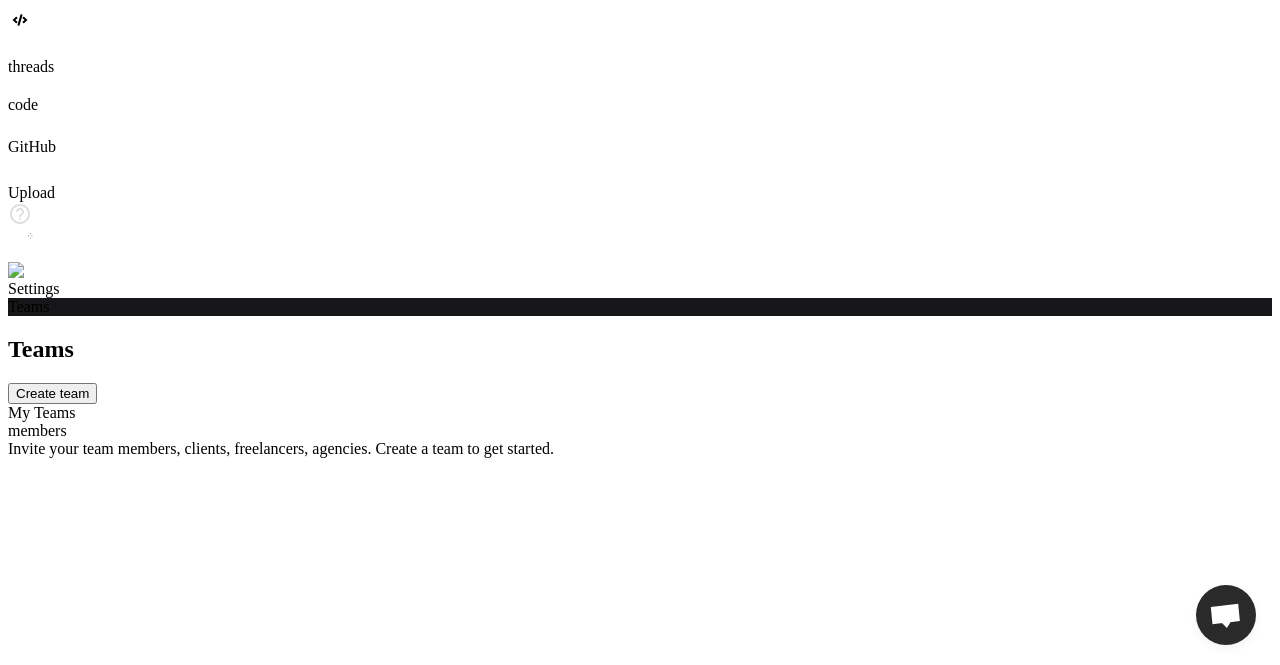 click on "members" at bounding box center (640, 431) 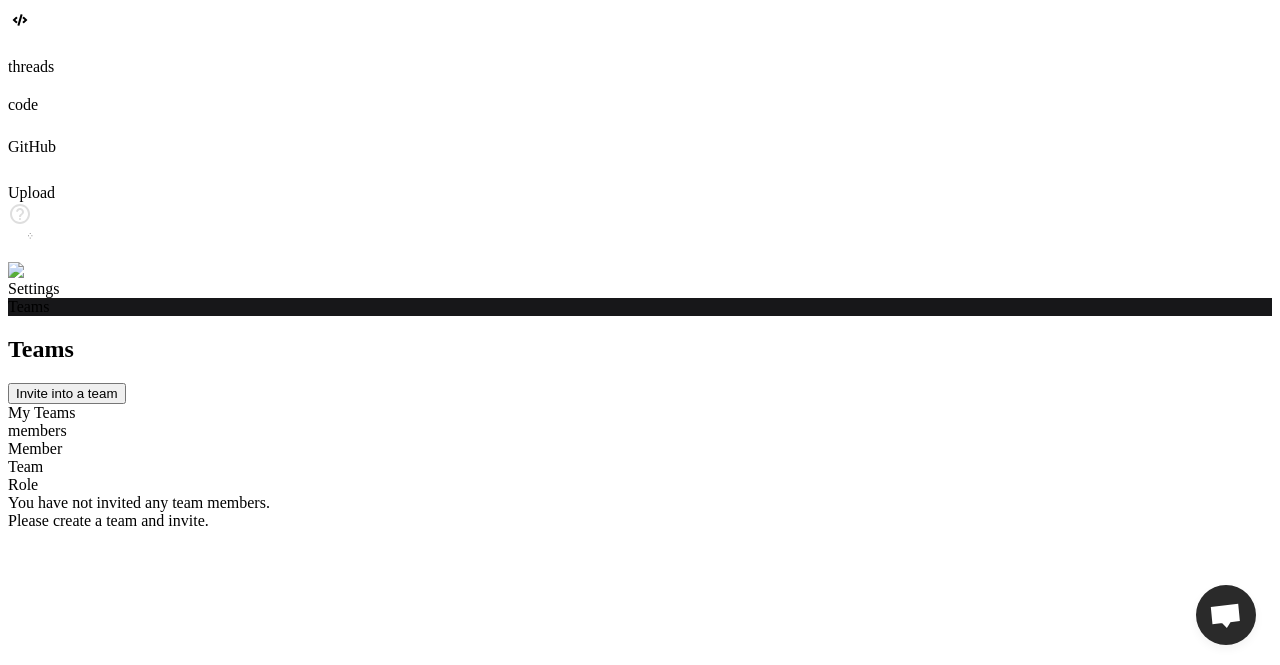 click on "My Teams" at bounding box center (640, 413) 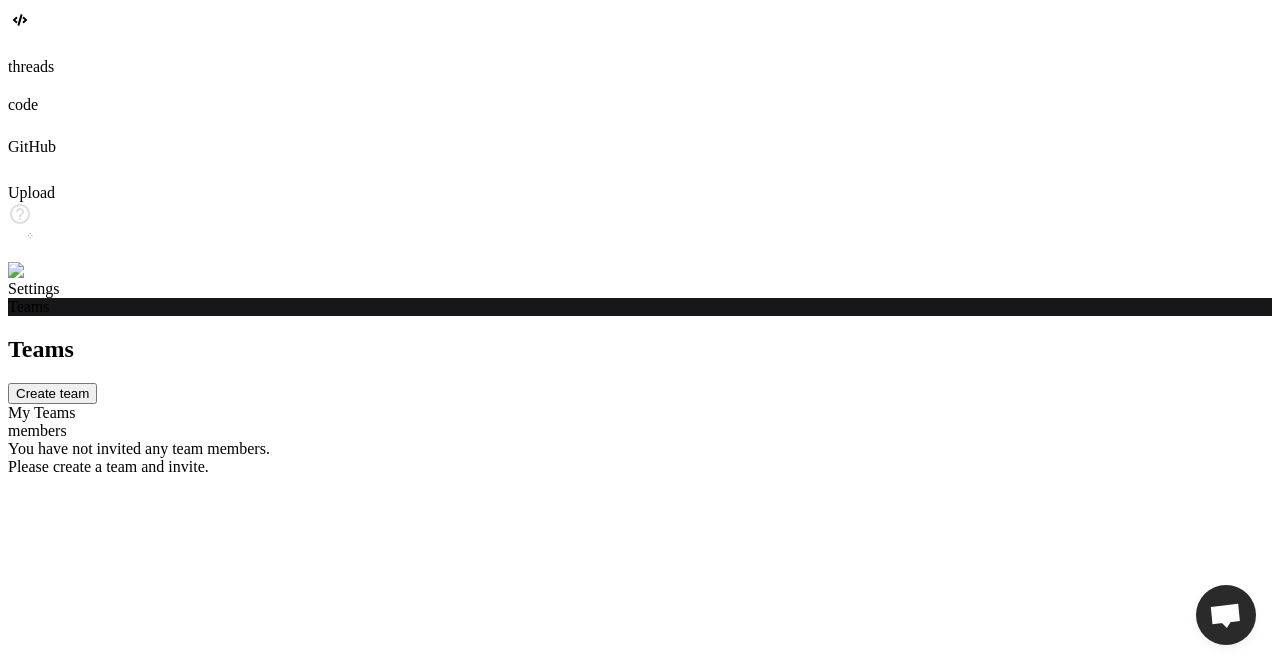 click on "members" at bounding box center (640, 431) 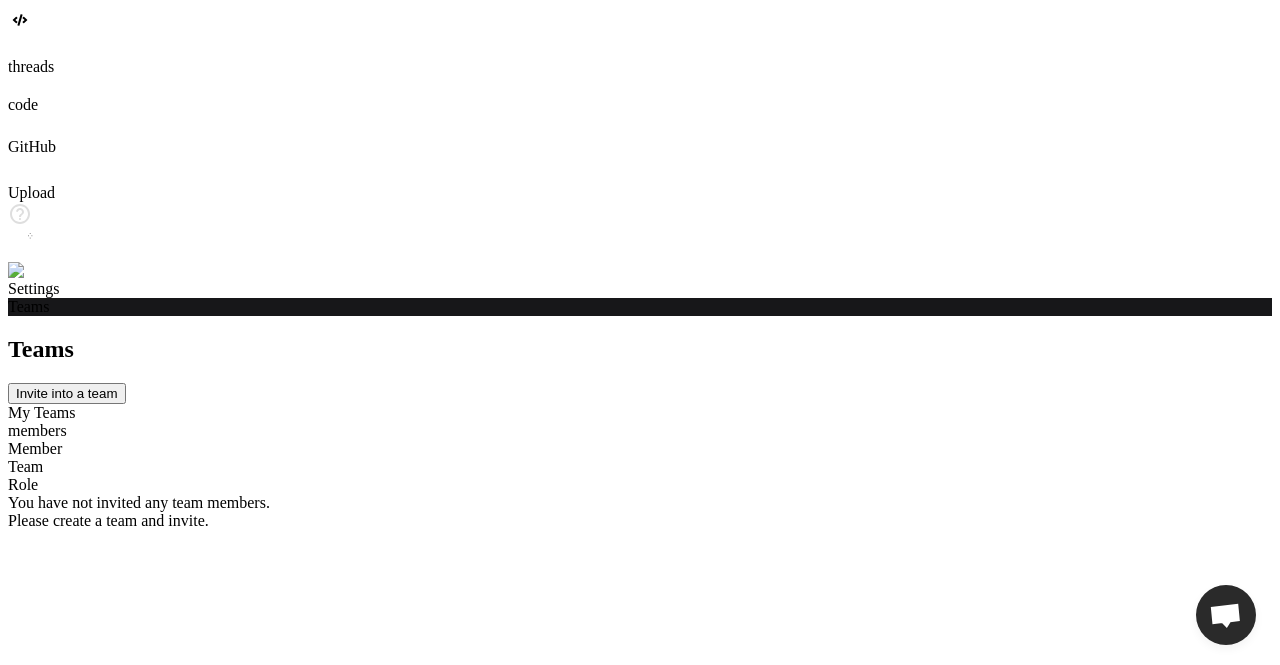 click on "Teams Invite into a team My Teams members Member Team Role You have not invited any team members.  Please create a team and invite." at bounding box center [640, 433] 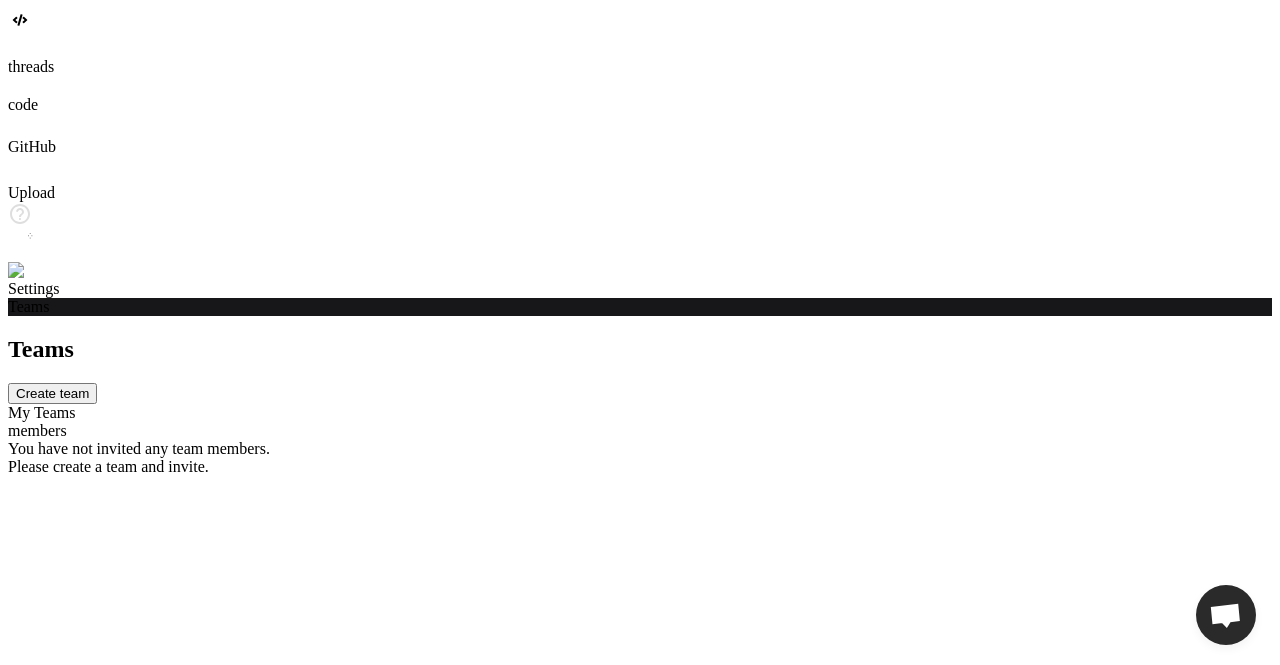 click at bounding box center [40, 271] 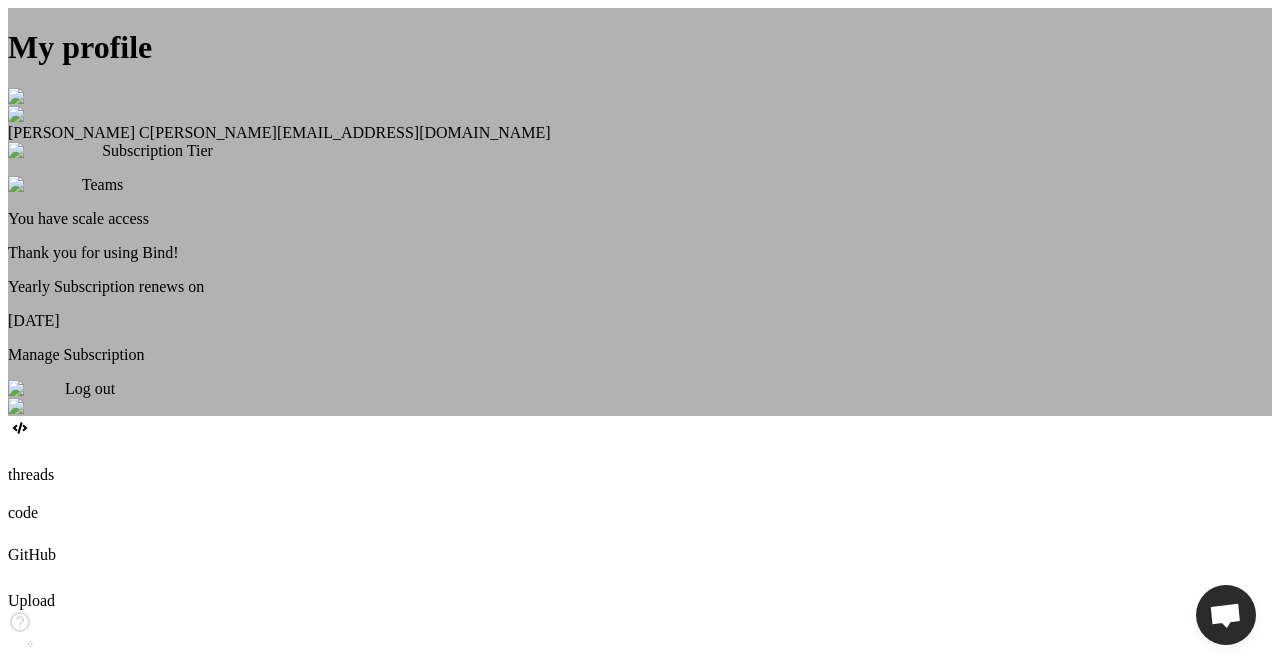 click on "My profile Saravanan C saravanan@witarist.com Subscription Tier Teams You have scale  access Thank you for using Bind! Yearly Subscription renews on August 04, 2025 Manage Subscription Log out" at bounding box center [640, 212] 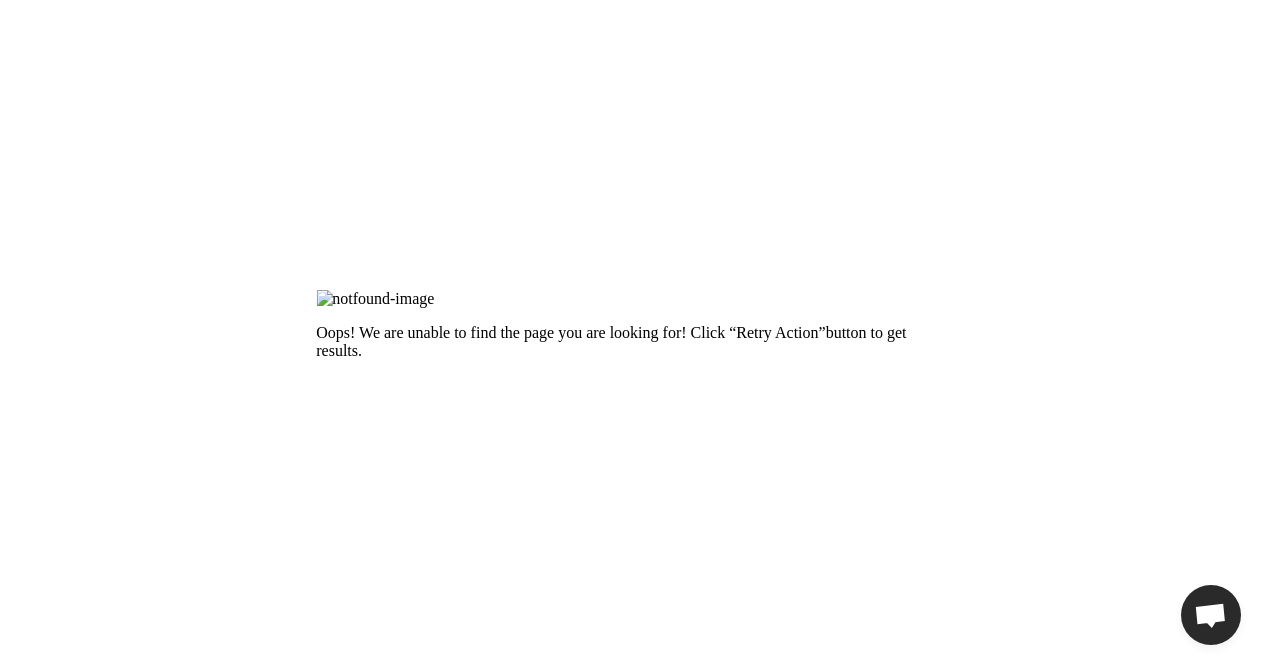 scroll, scrollTop: 0, scrollLeft: 0, axis: both 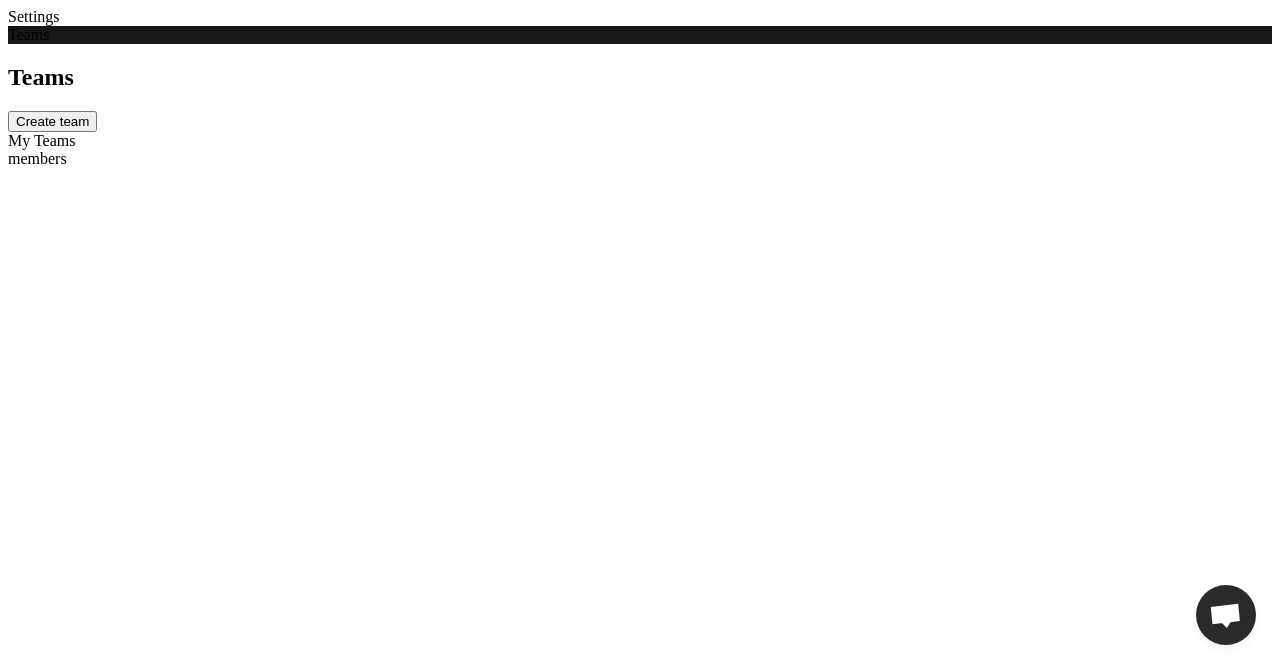 click on "members" at bounding box center [640, 159] 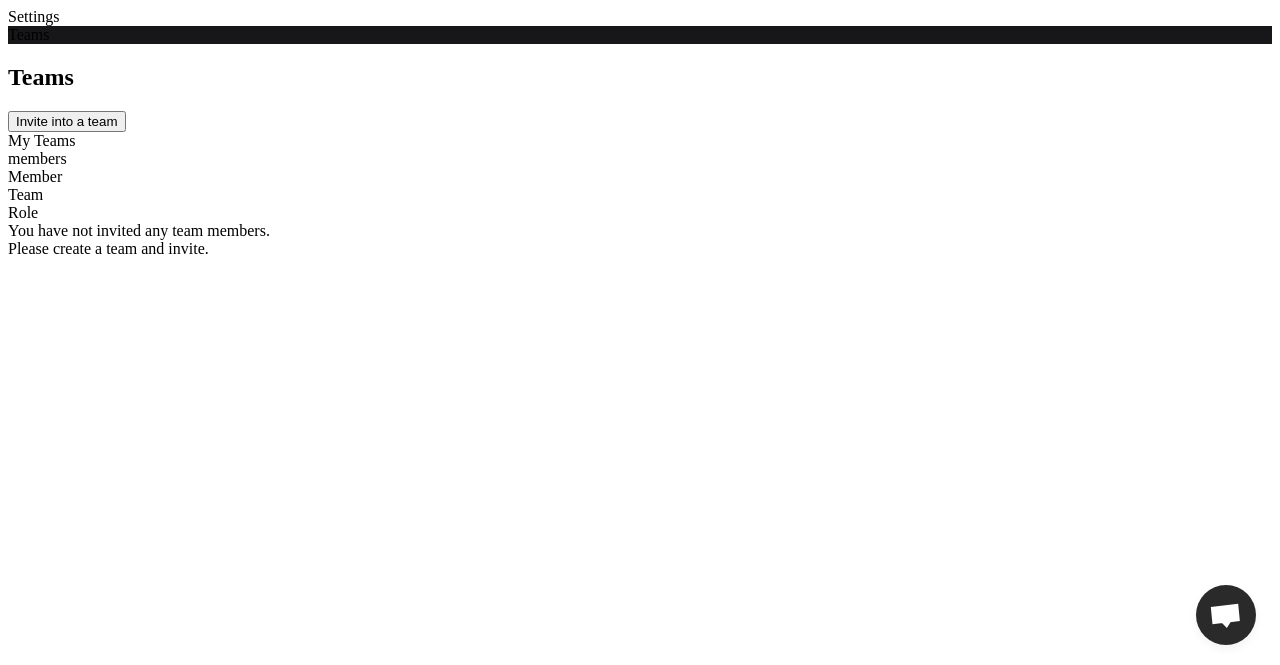 click on "My Teams" at bounding box center [640, 141] 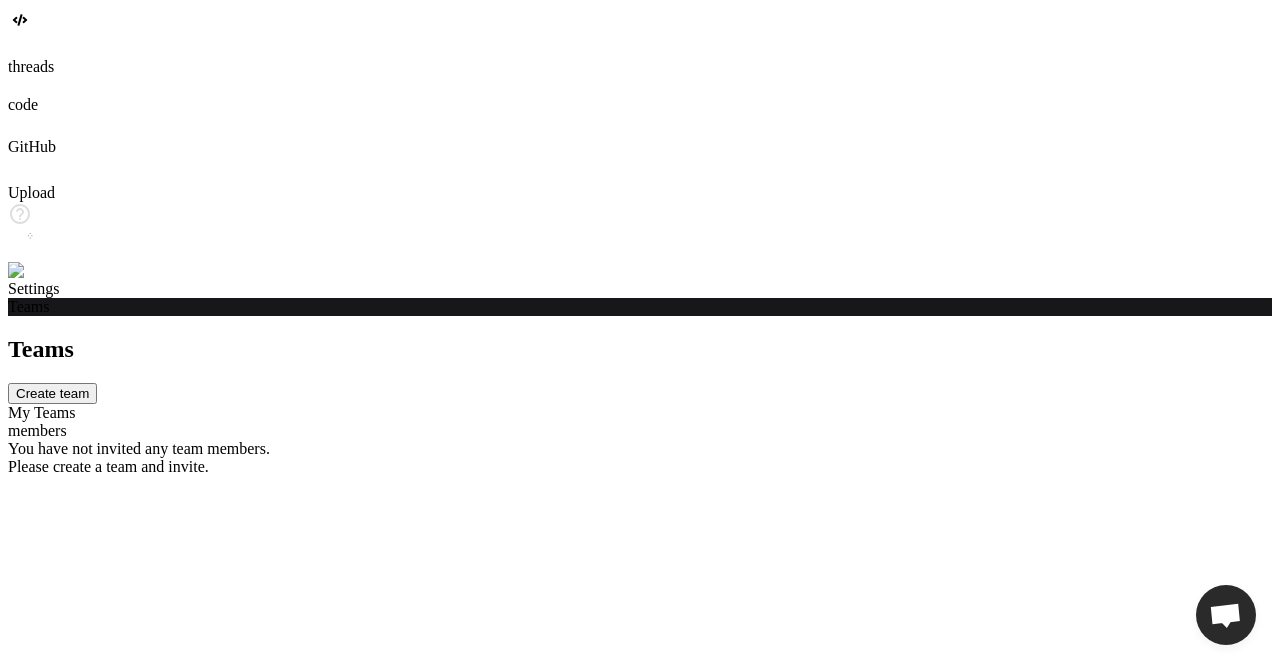 click on "members" at bounding box center [640, 431] 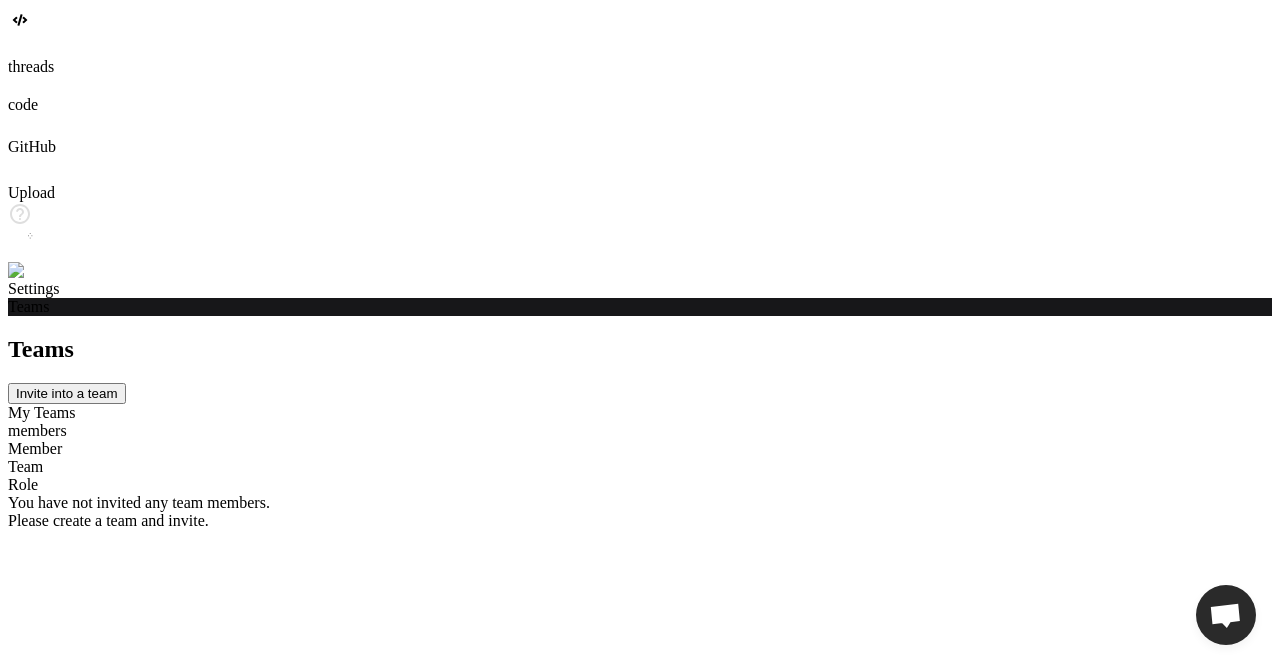 click on "My Teams" at bounding box center [640, 413] 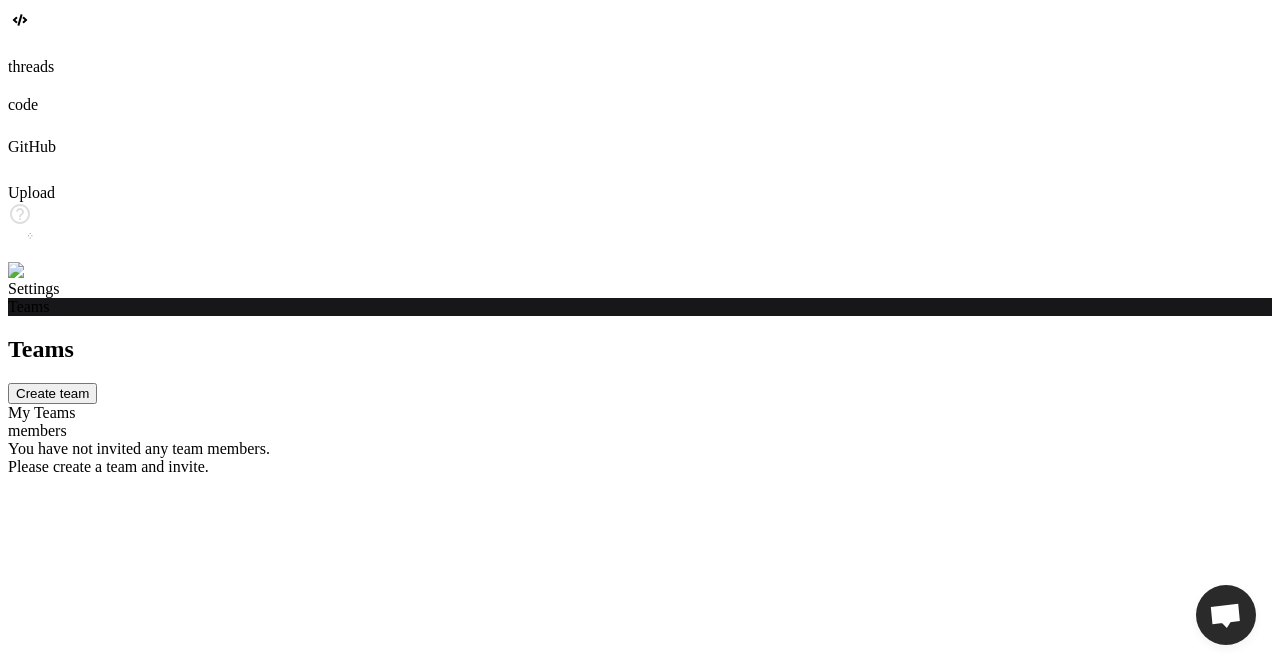 click on "Create team" at bounding box center (52, 393) 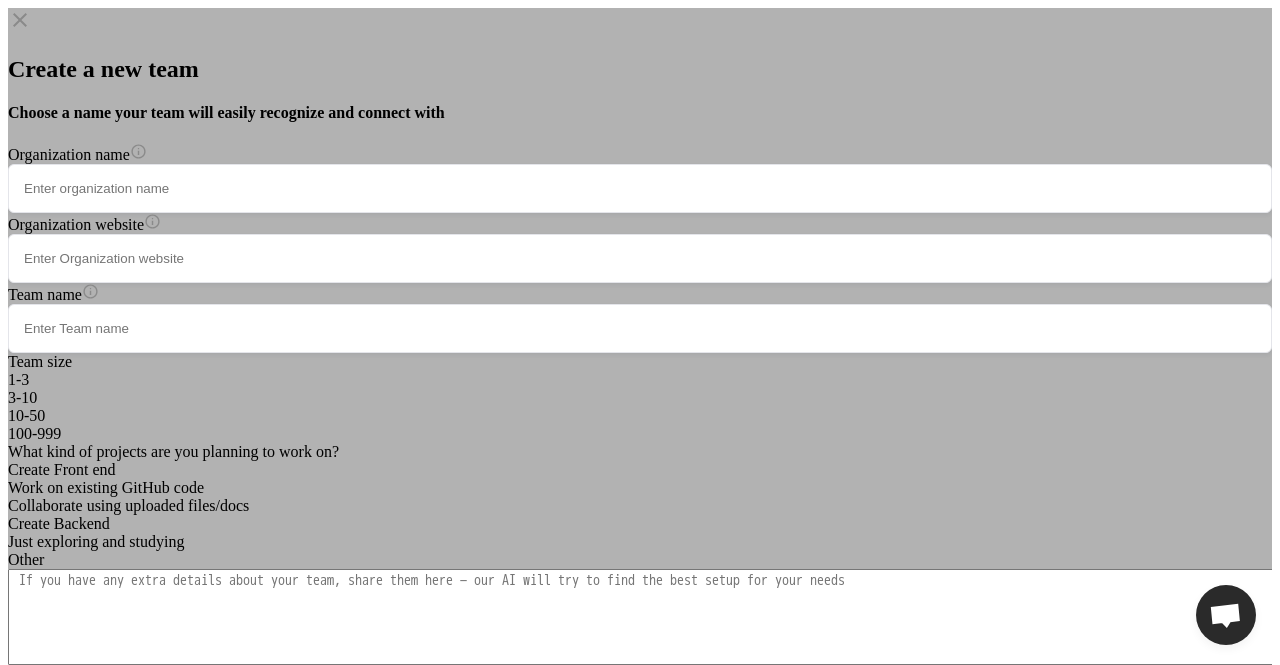 click 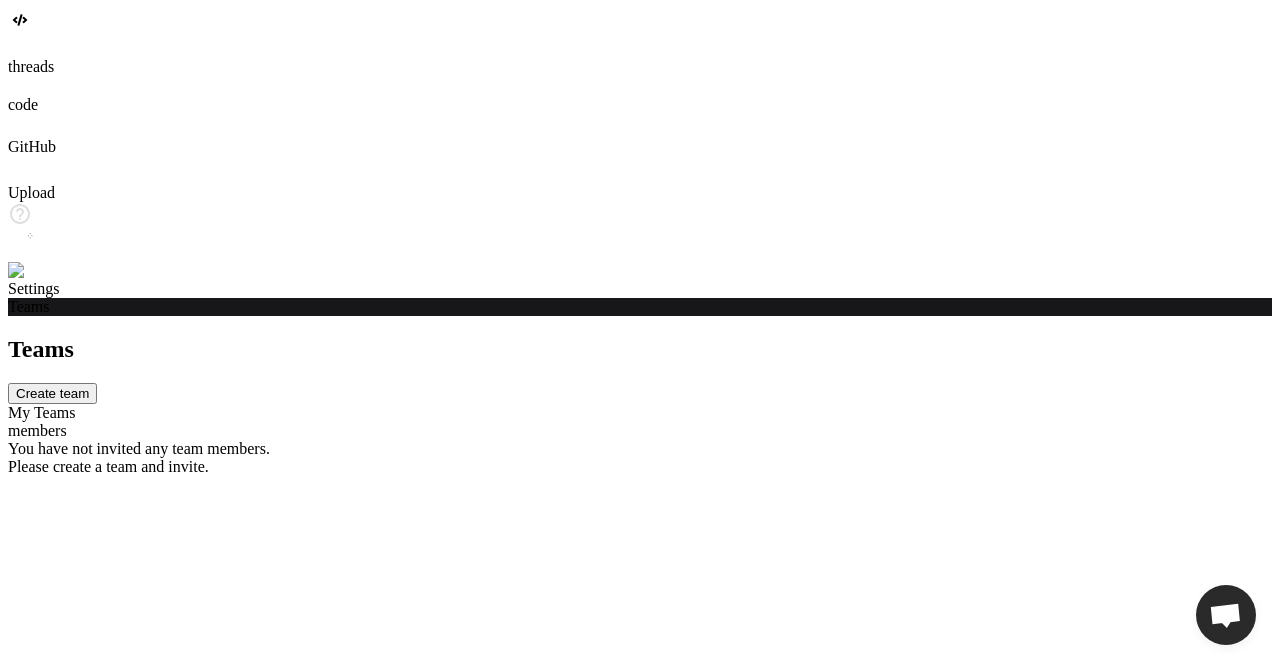click at bounding box center (40, 271) 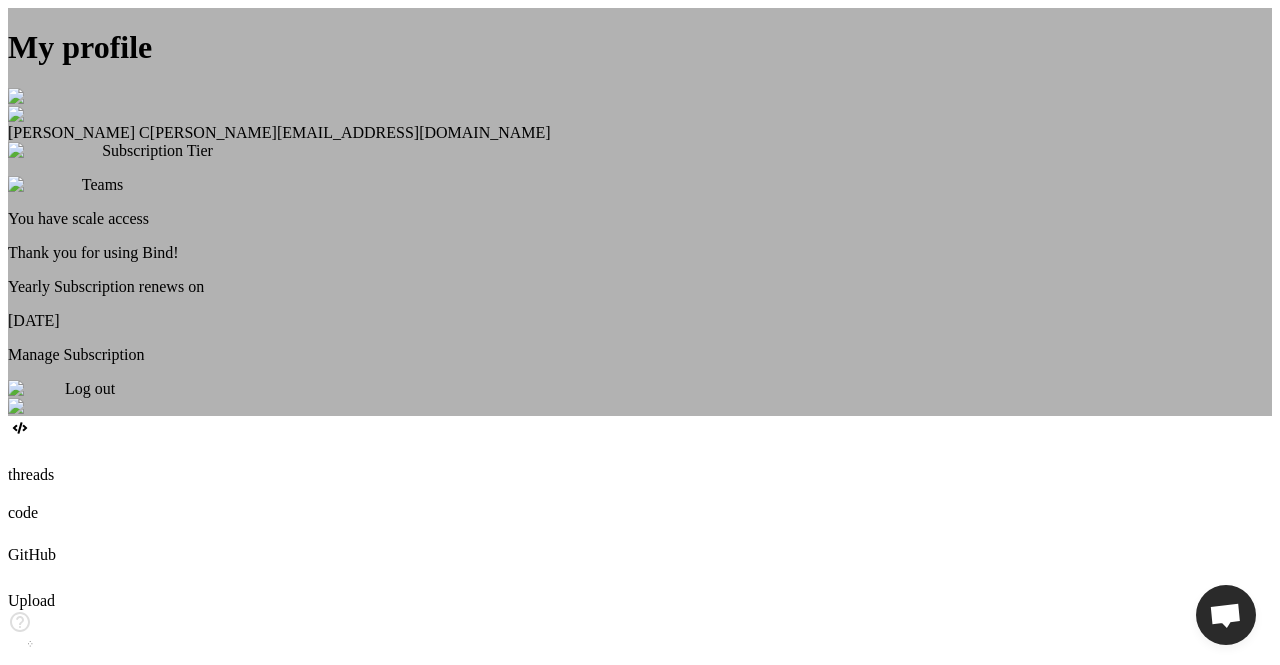 click on "My profile Saravanan C saravanan@witarist.com Subscription Tier Teams You have scale  access Thank you for using Bind! Yearly Subscription renews on August 04, 2025 Manage Subscription Log out" at bounding box center (640, 212) 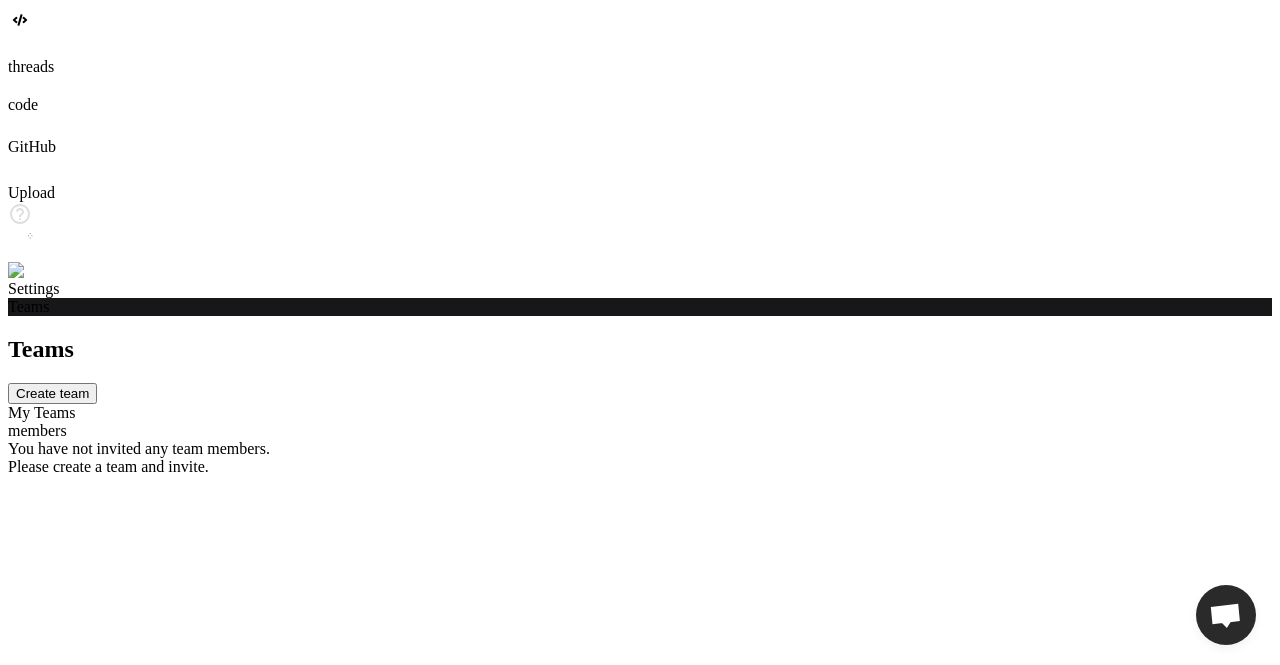 click on "Teams Create team My Teams members You have not invited any team members.  Please create a team and invite." at bounding box center (640, 406) 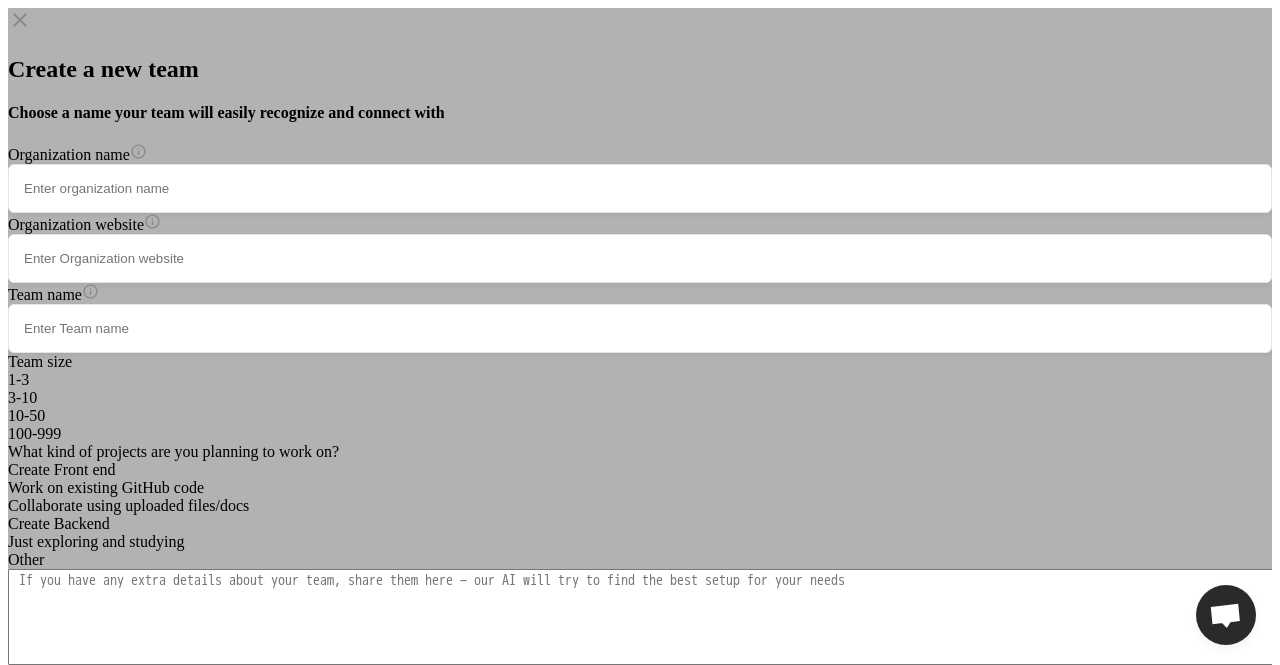 click at bounding box center [640, 188] 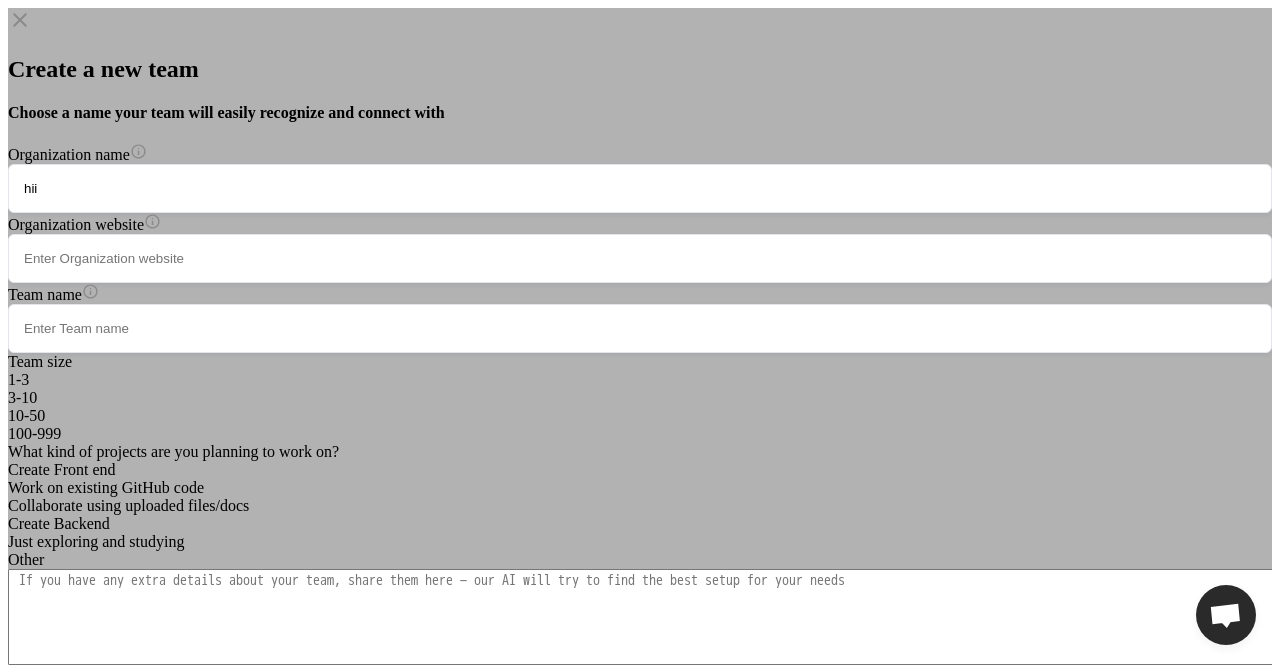 type on "hii" 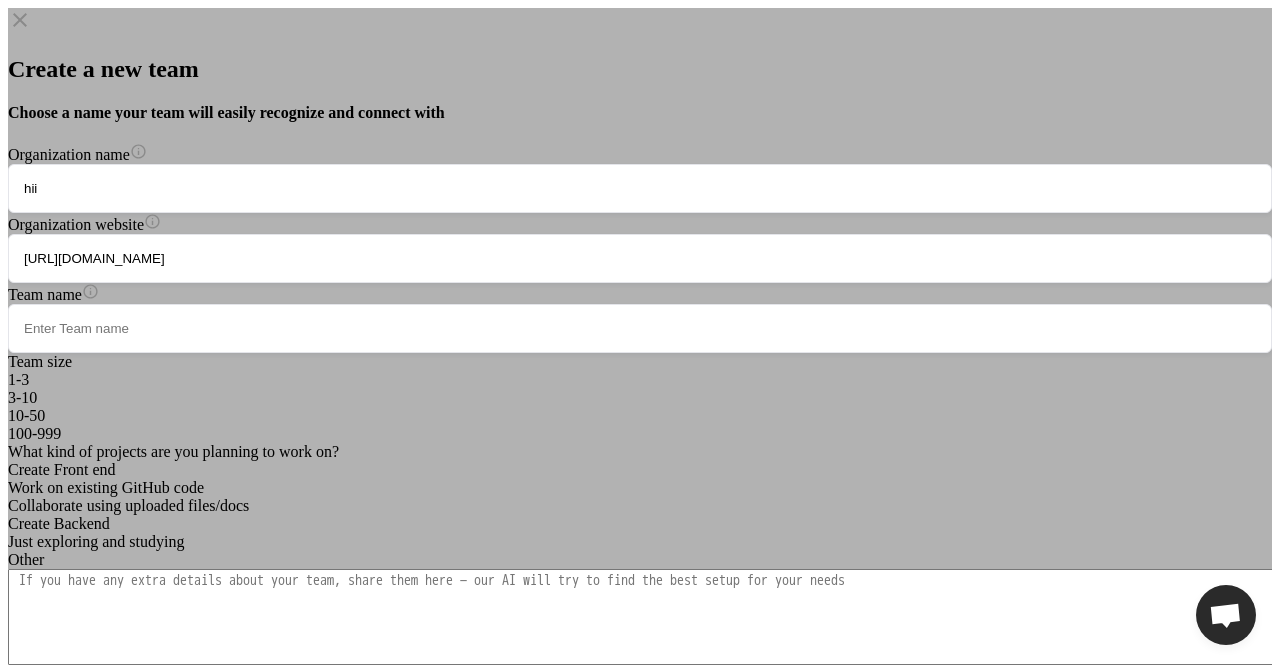 type on "https://hi.com" 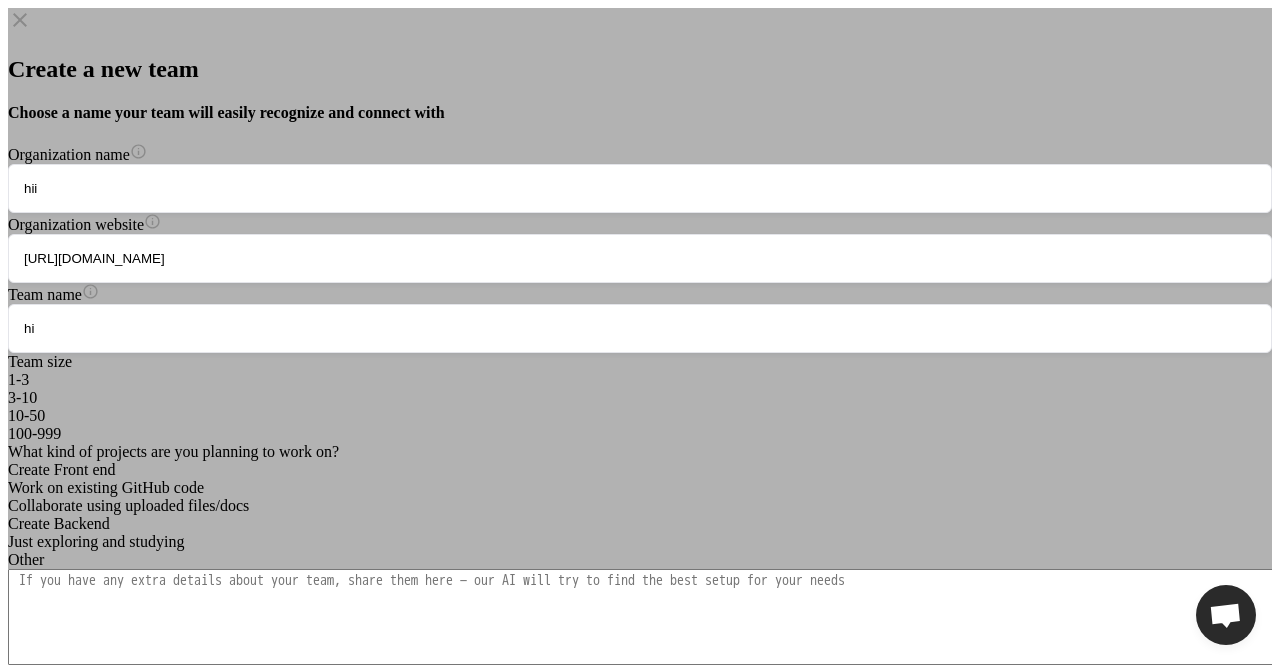 type on "hi" 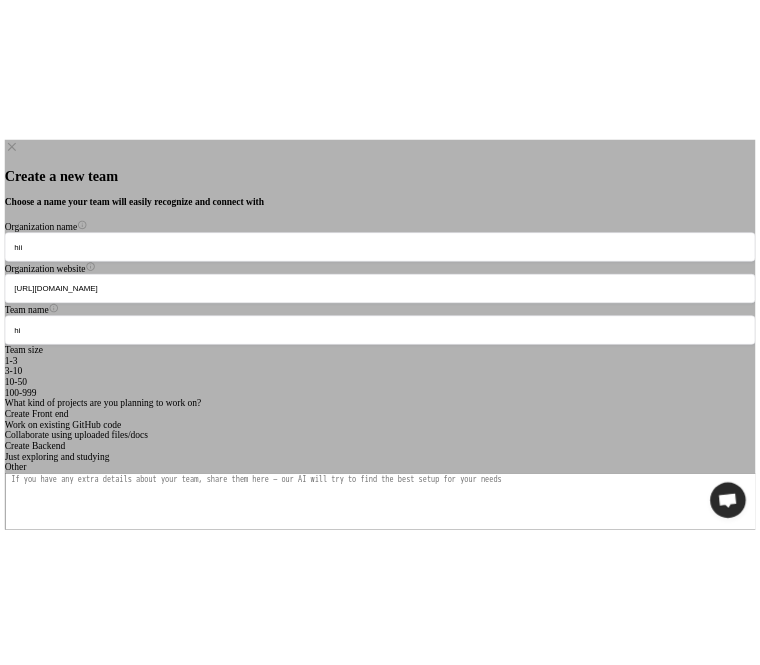 scroll, scrollTop: 168, scrollLeft: 0, axis: vertical 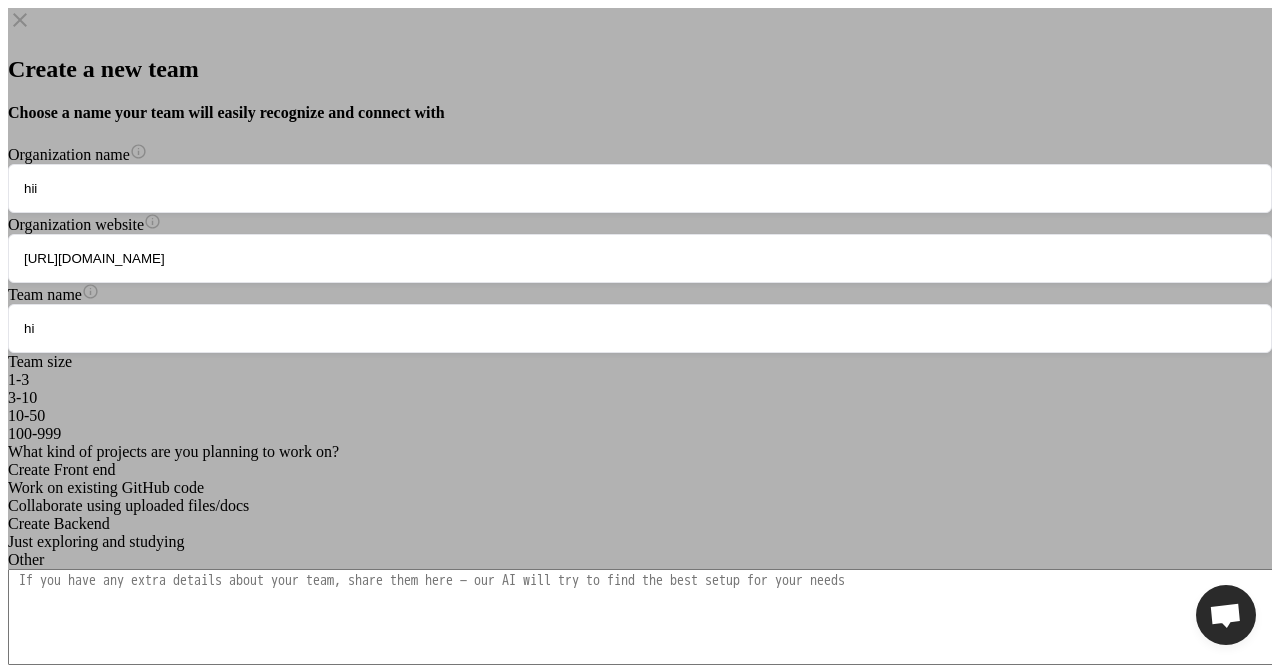 click at bounding box center (647, 617) 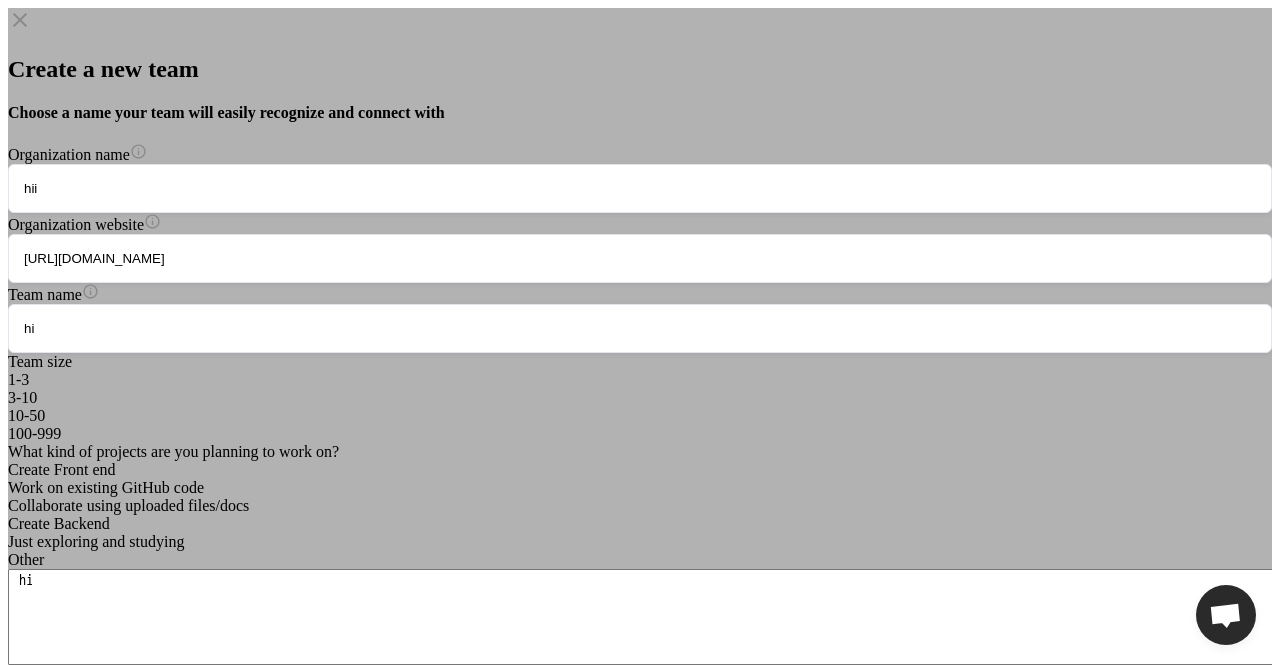 type on "hi" 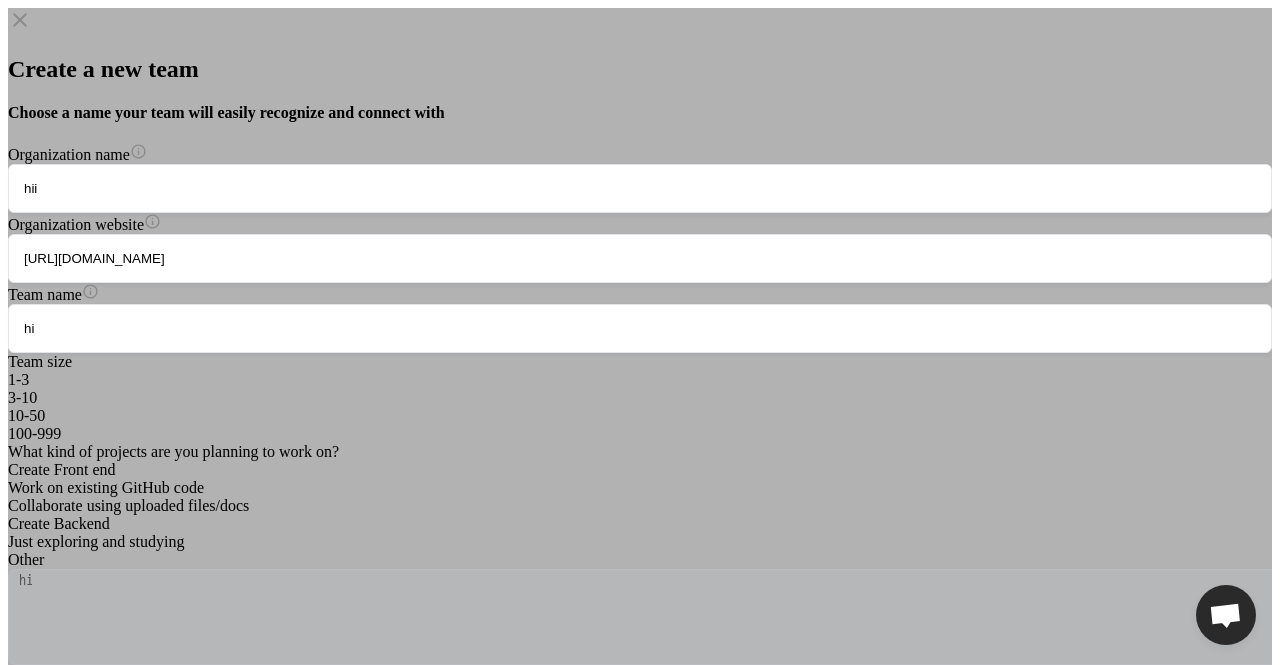 click on "Create a new team Choose a name your team will easily recognize and connect with Organization name hii Organization website https://hi.com Team name hi Team size 1-3 3-10 10-50 100-999 What kind of projects are you planning to work on? Create Front end Work on existing GitHub code Collaborate using uploaded files/docs Create Backend Just exploring and studying Other hi Creating Team..." at bounding box center [640, 349] 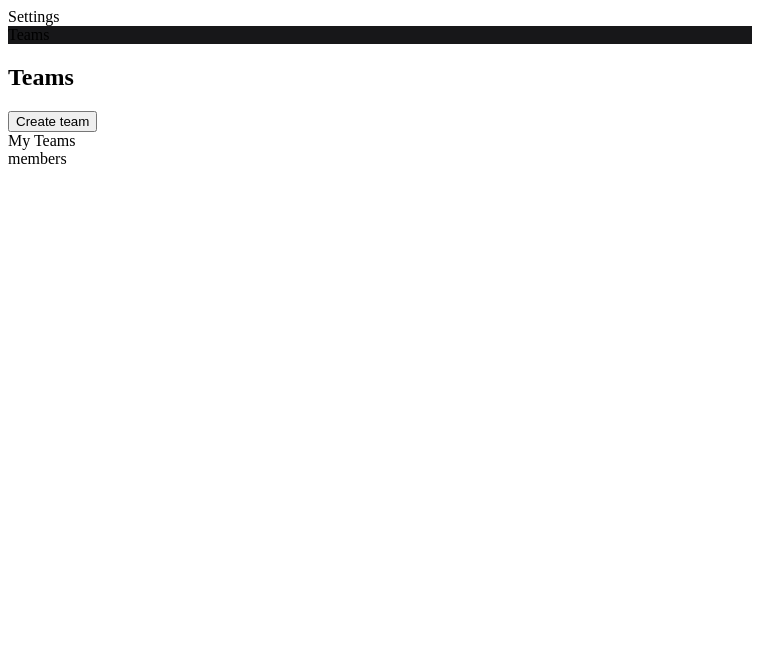 scroll, scrollTop: 0, scrollLeft: 0, axis: both 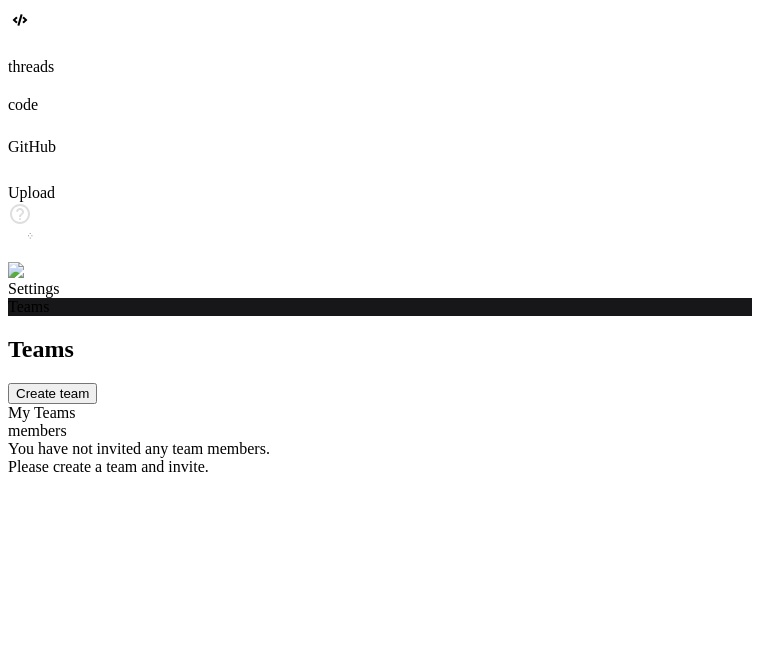 click on "Create team" at bounding box center (52, 393) 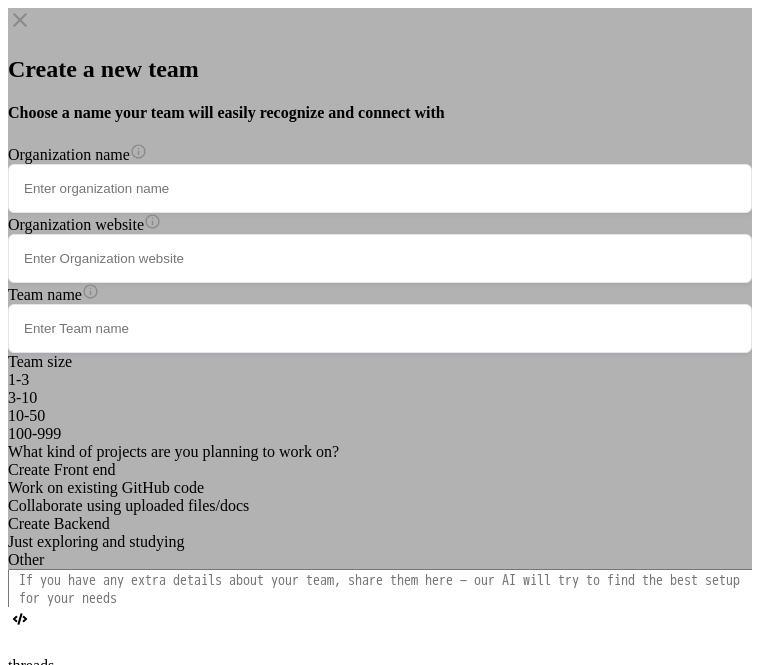 click at bounding box center (380, 188) 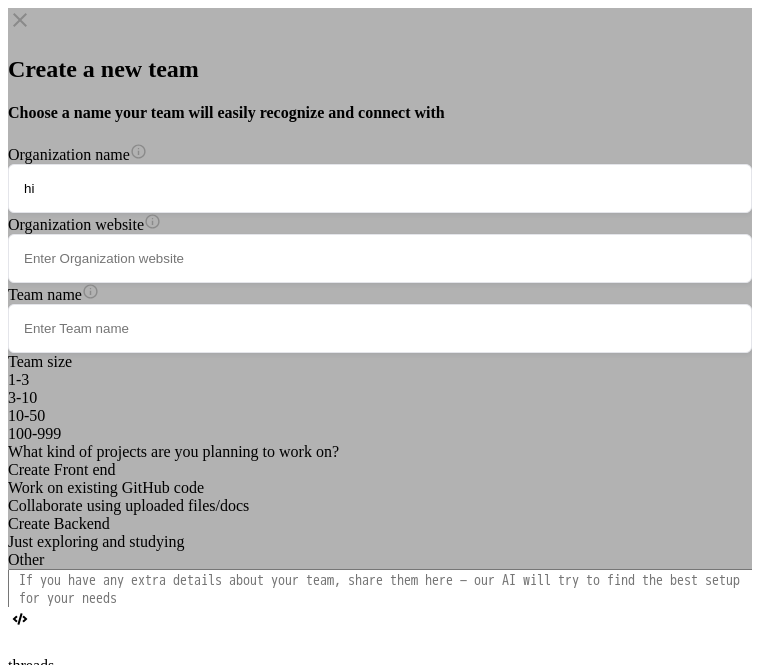 type on "hi" 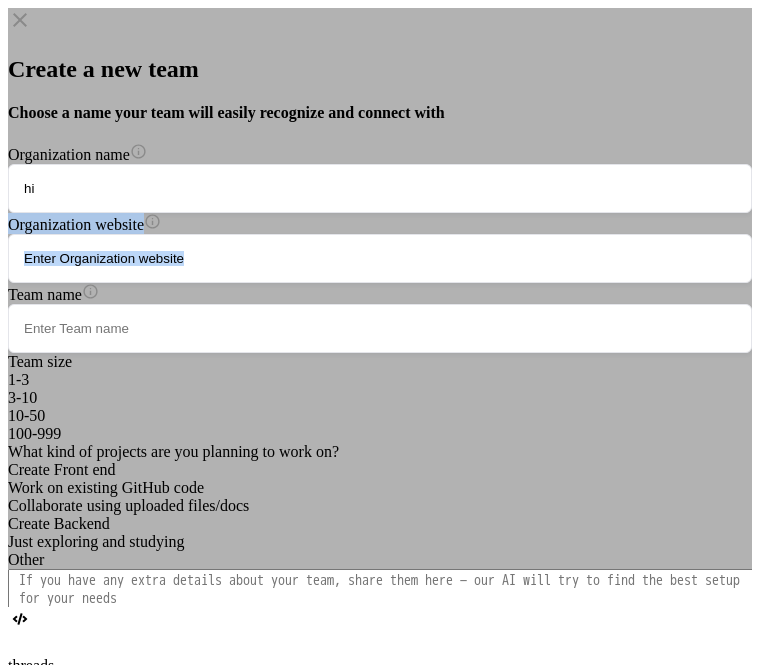 drag, startPoint x: 351, startPoint y: 250, endPoint x: 332, endPoint y: 239, distance: 21.954498 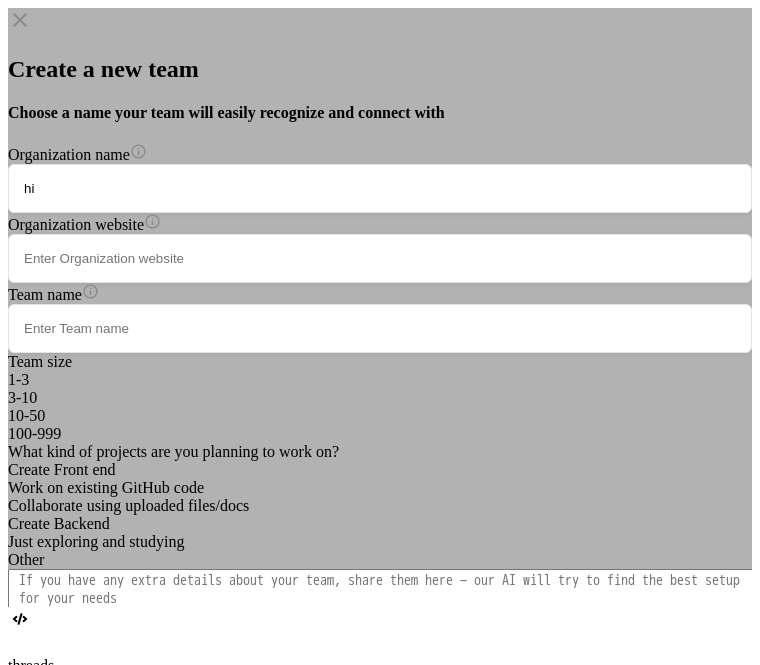 type on "j" 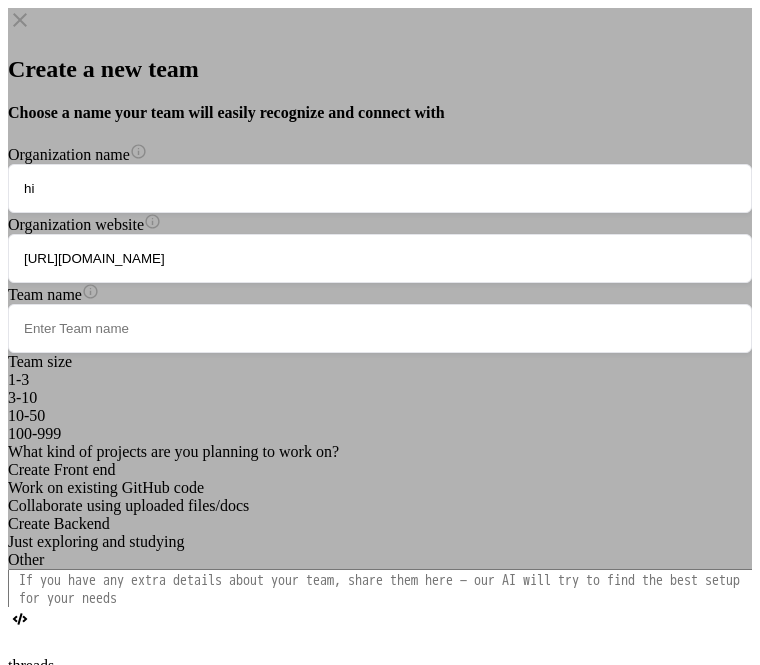type on "https://hi.com" 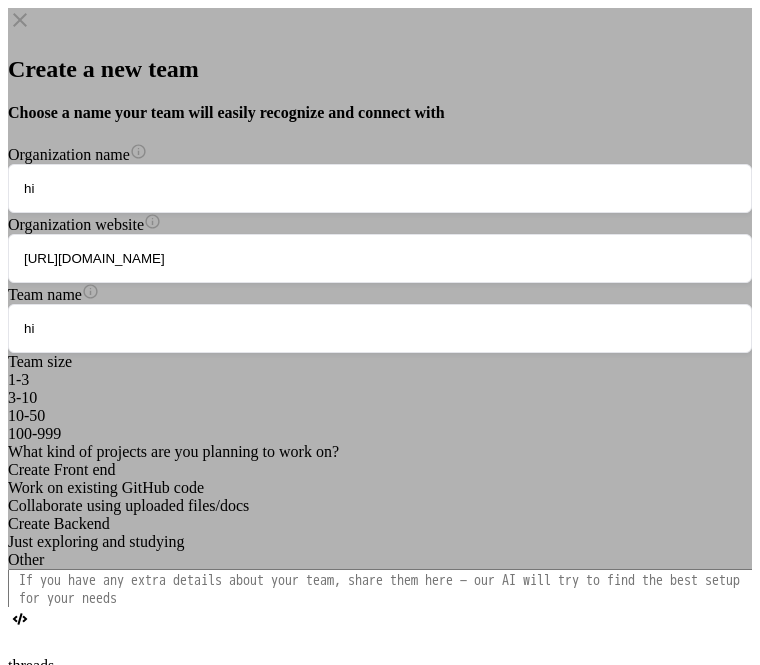 type on "hi" 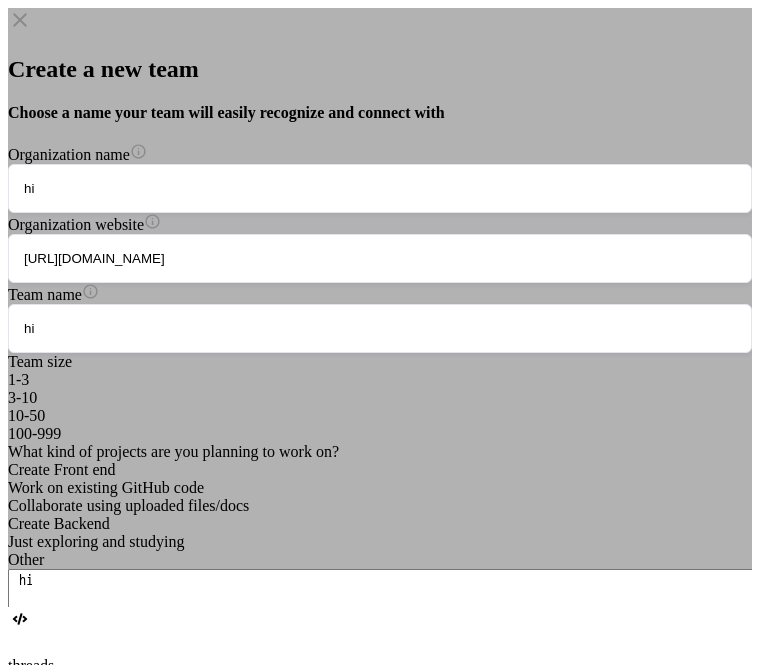 type on "hi" 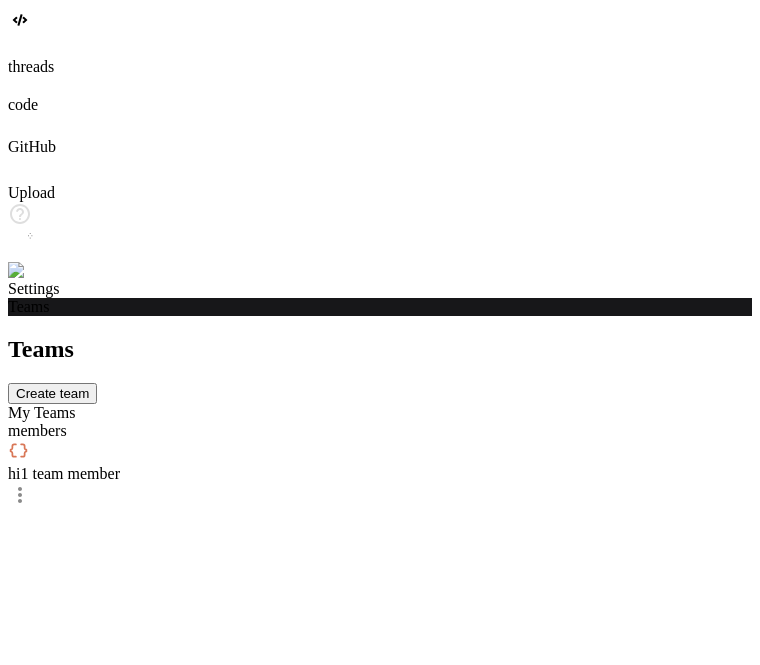 click on "1 team member" at bounding box center (70, 473) 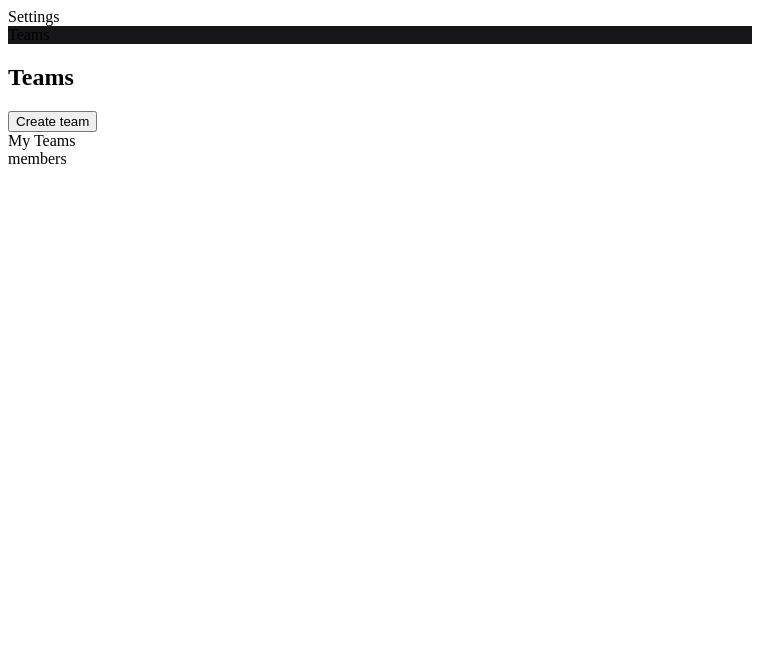 scroll, scrollTop: 0, scrollLeft: 0, axis: both 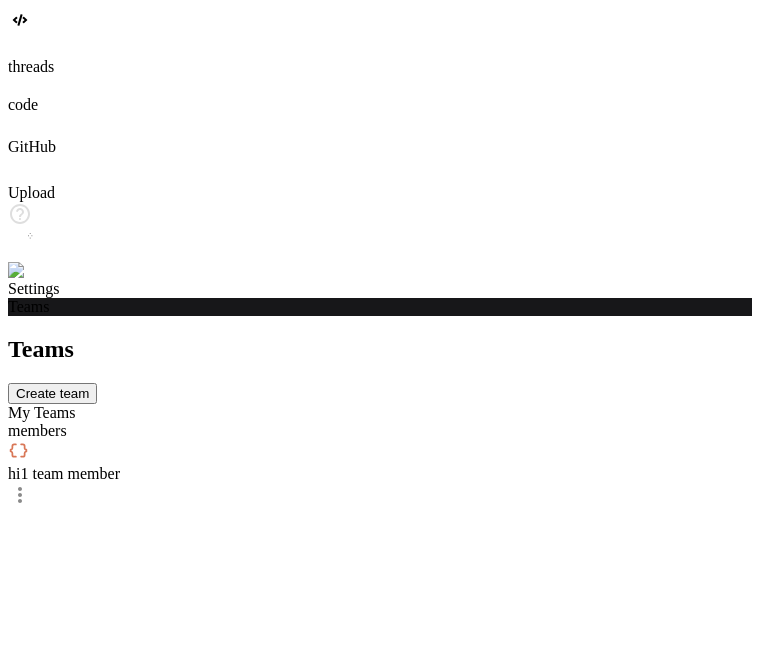 click on "1 team member" at bounding box center (70, 473) 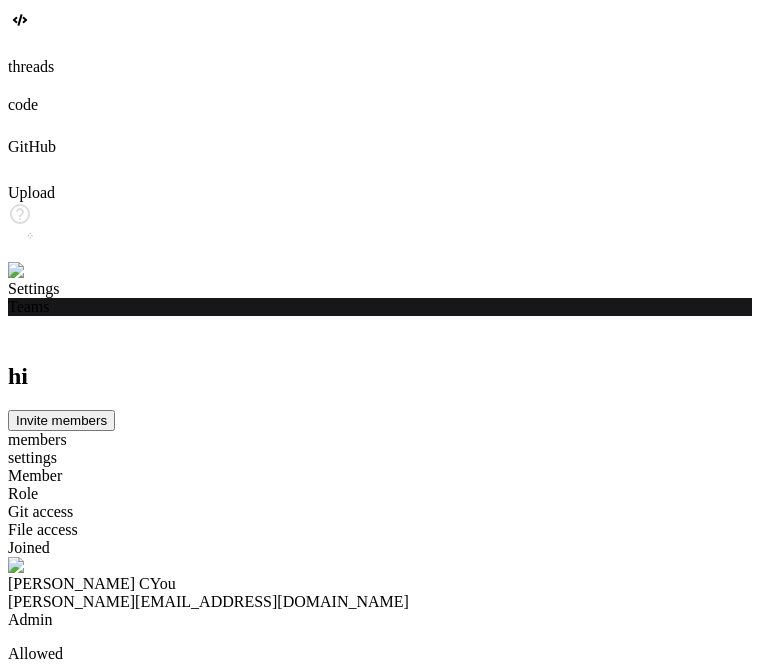 click on "Invite members" at bounding box center (61, 420) 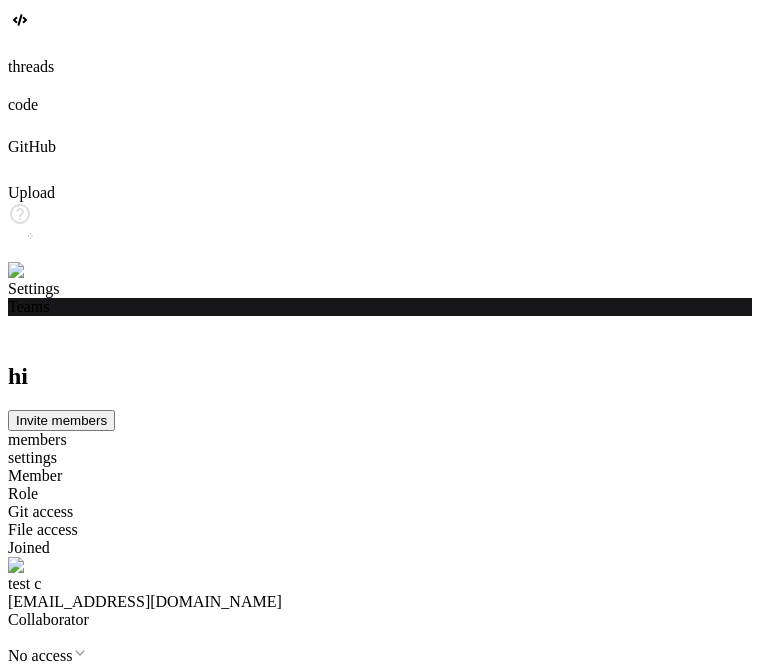 click on "Invite members" at bounding box center [61, 420] 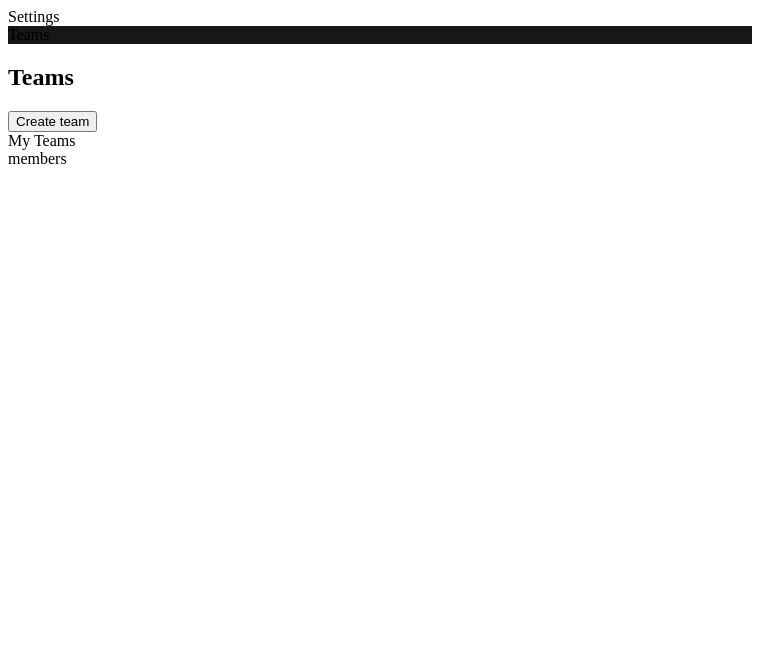 scroll, scrollTop: 0, scrollLeft: 0, axis: both 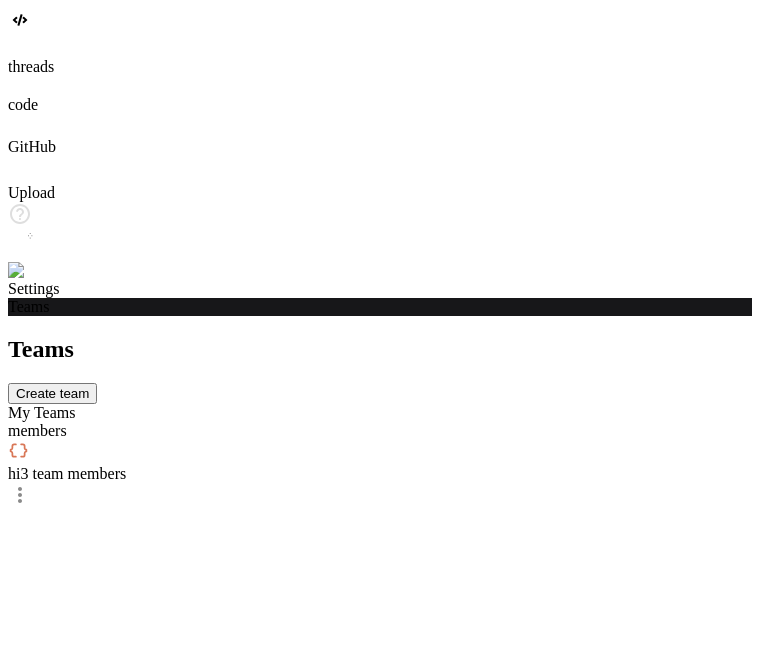 click on "hi 3 team members" at bounding box center [380, 474] 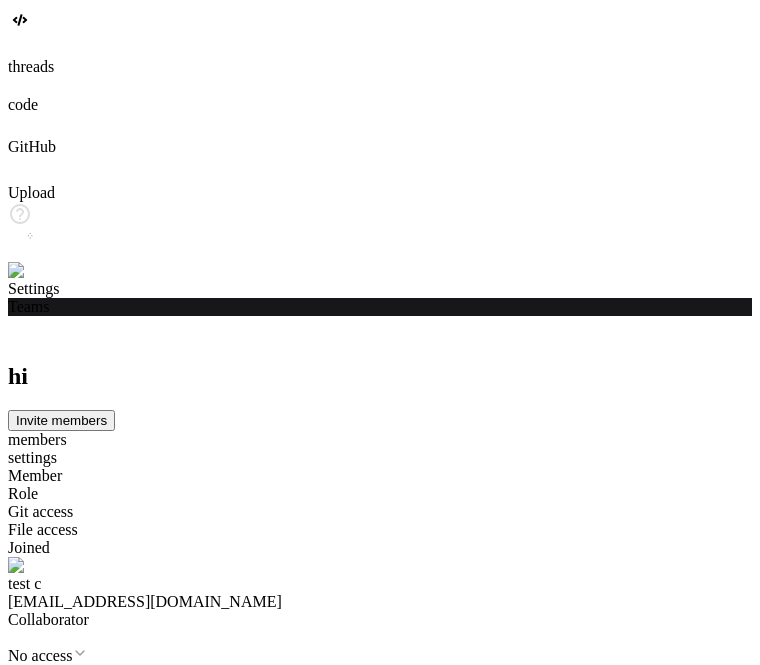click 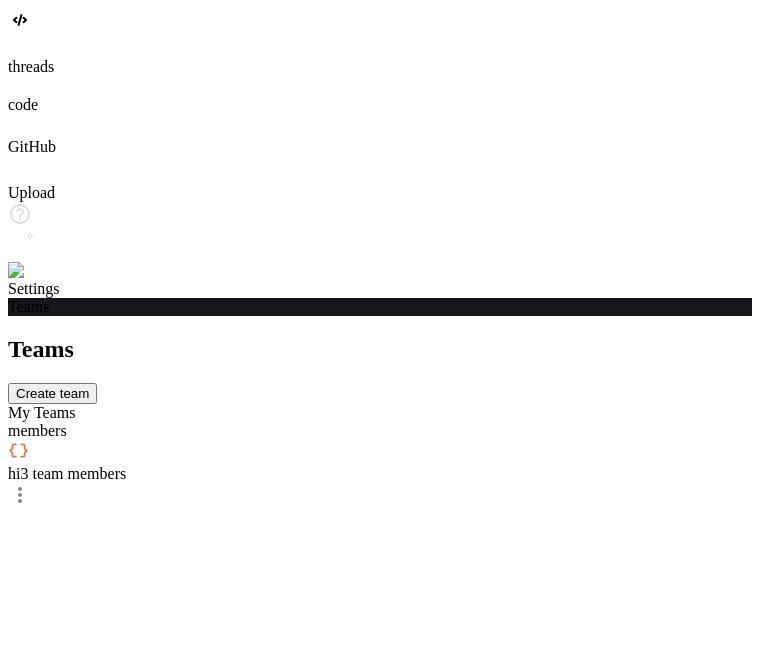 click on "members" at bounding box center [380, 431] 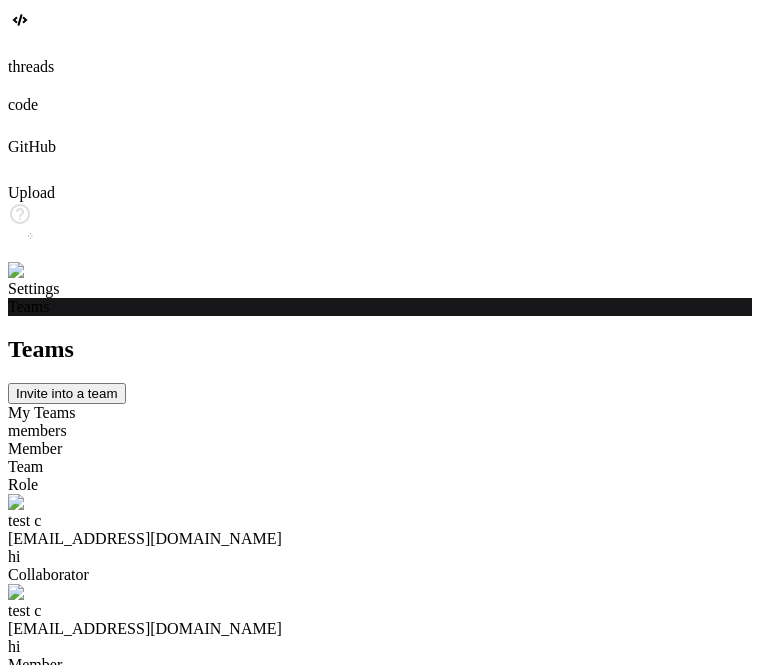 click on "My Teams" at bounding box center (380, 413) 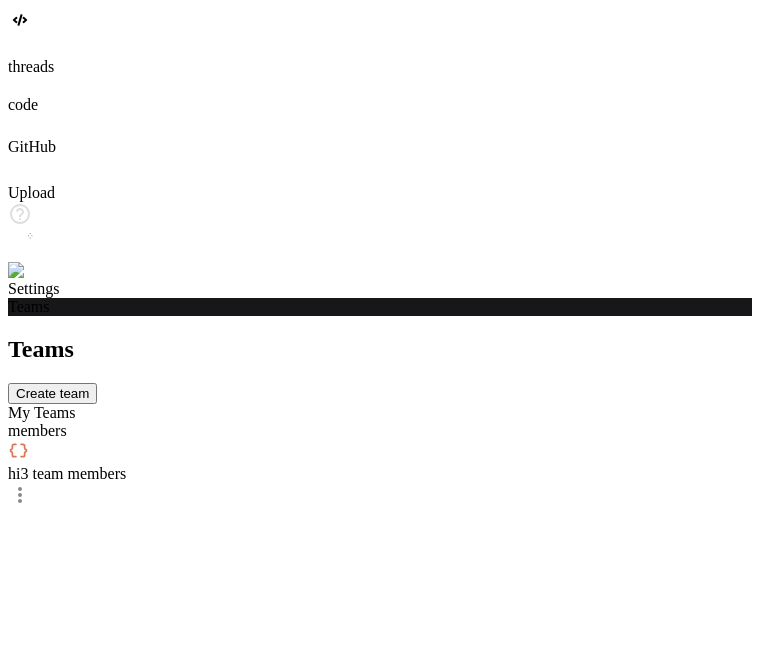 click on "members" at bounding box center (380, 431) 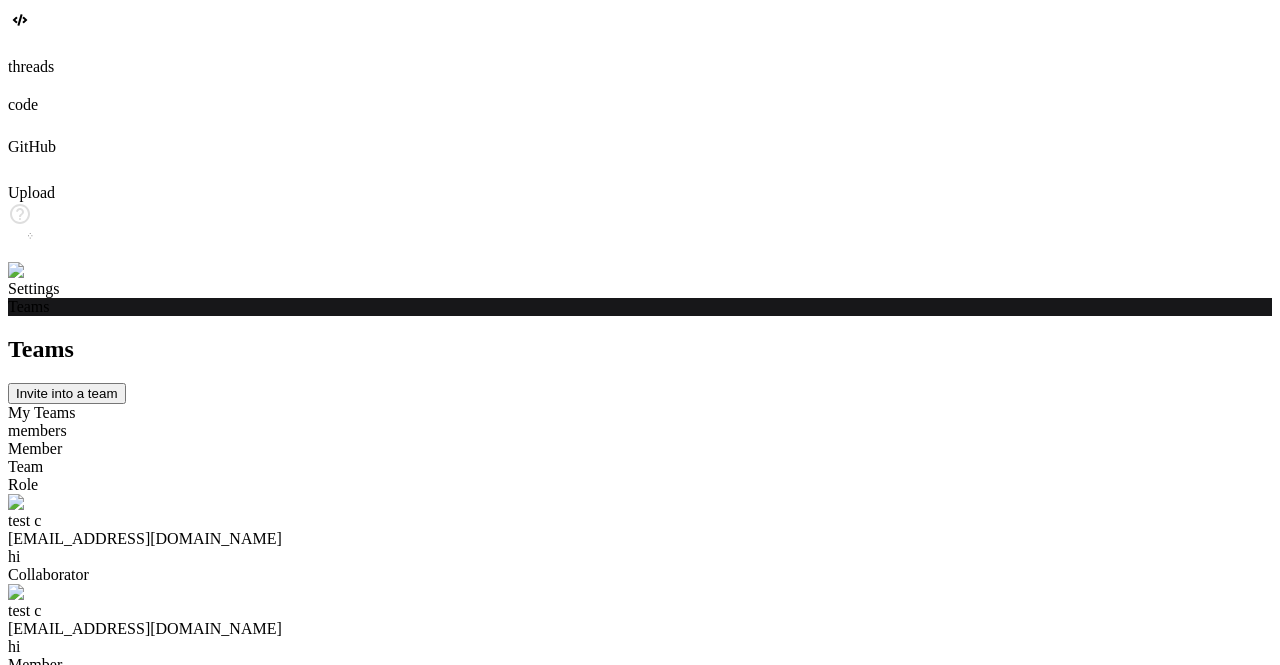 click on "My Teams" at bounding box center [640, 413] 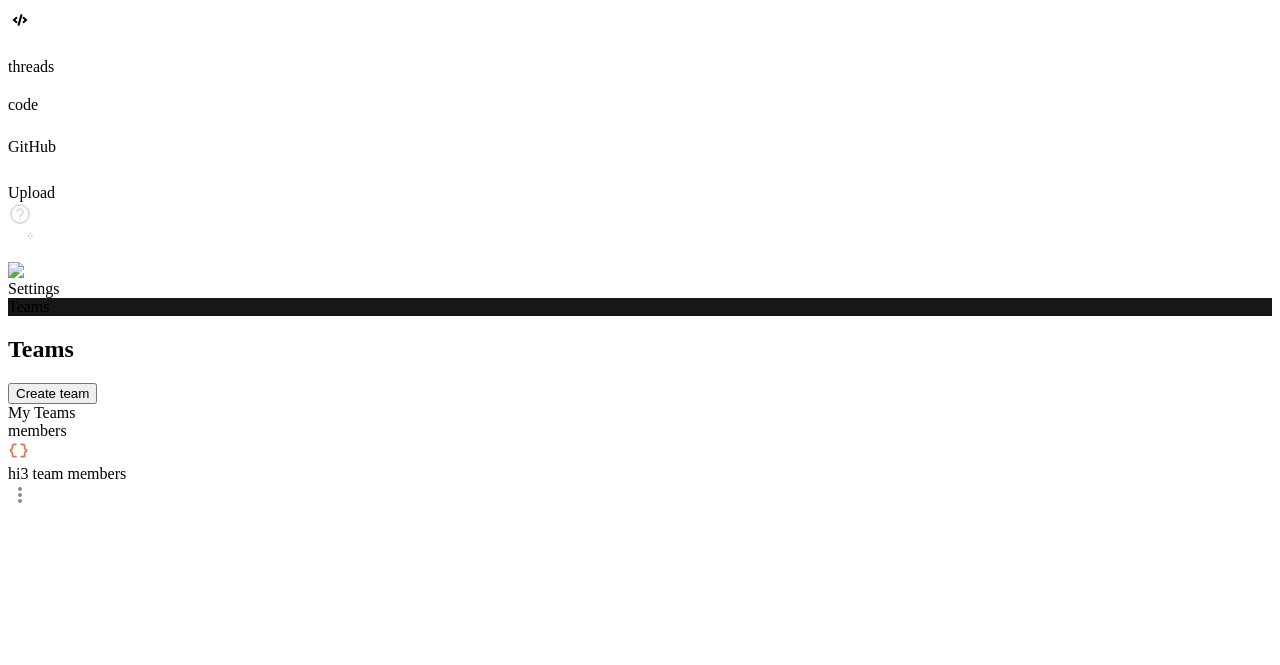 click on "3 team members" at bounding box center [73, 473] 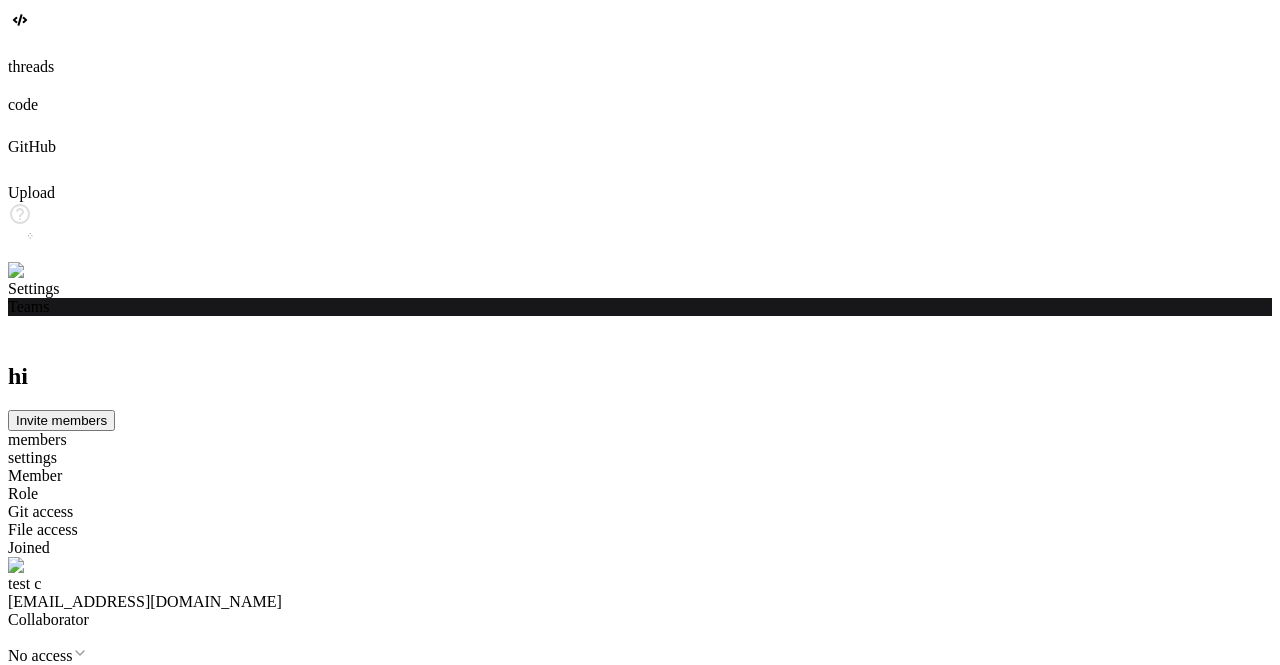click 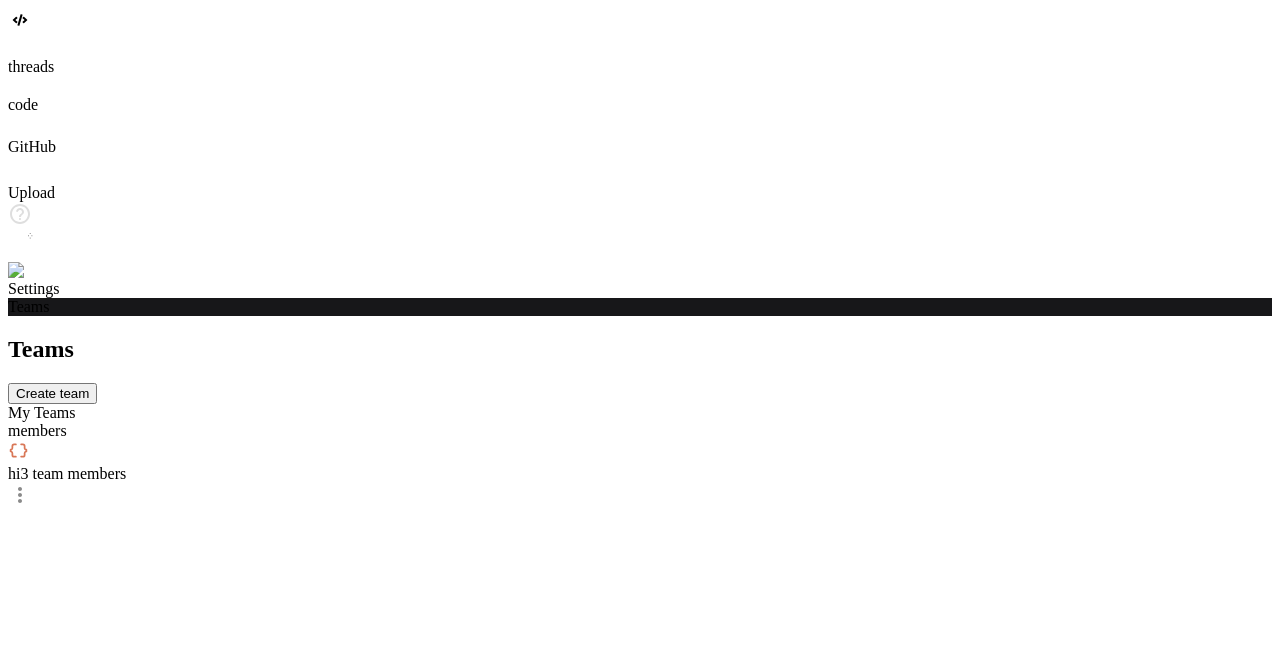 click on "hi 3 team members" at bounding box center [640, 474] 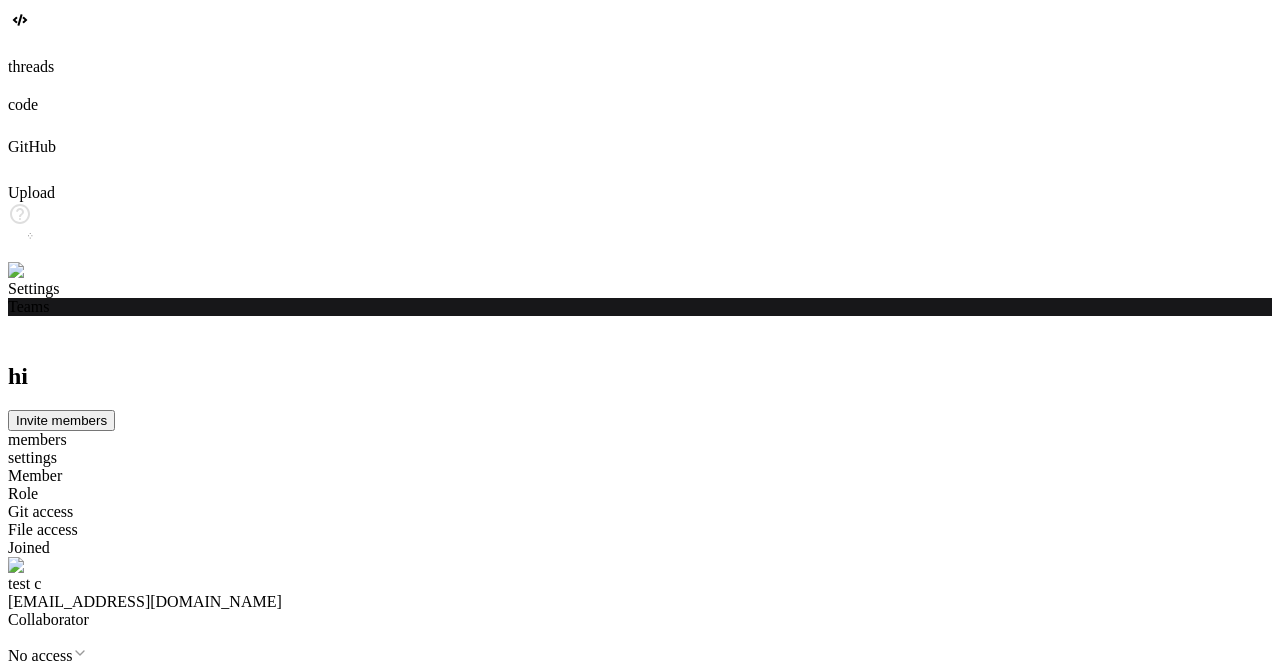 click on "No access" at bounding box center (640, 655) 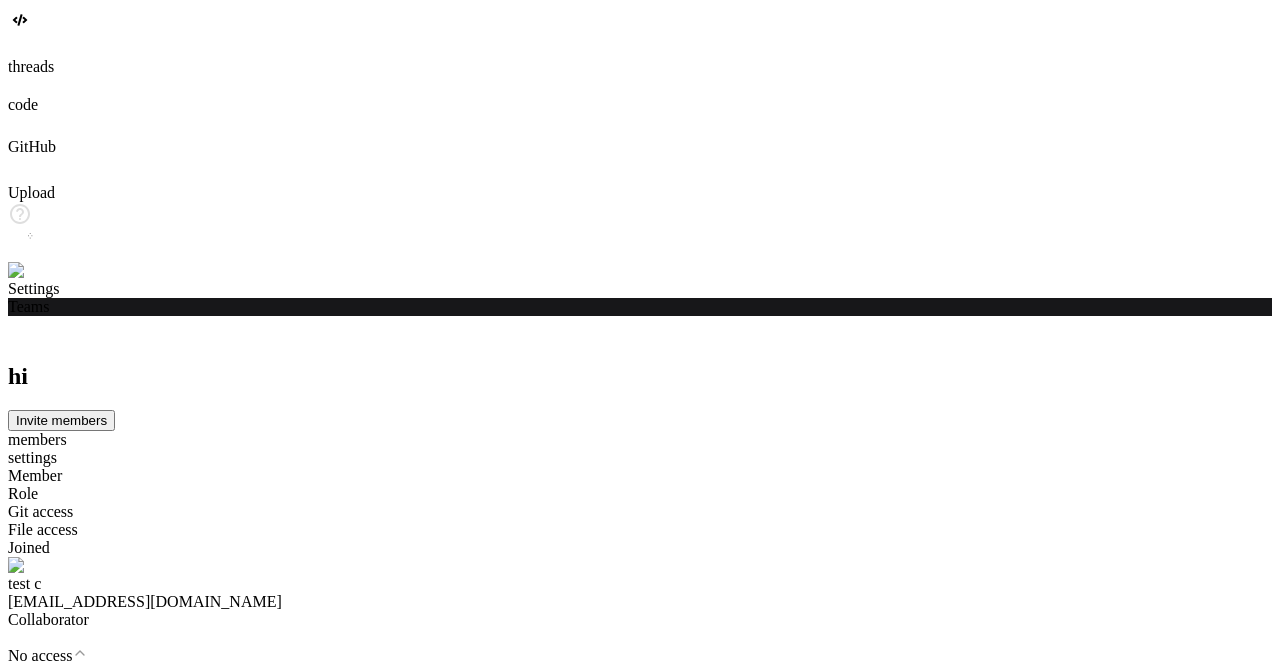 click on "Allow access to Github Codebase" at bounding box center [180, 794] 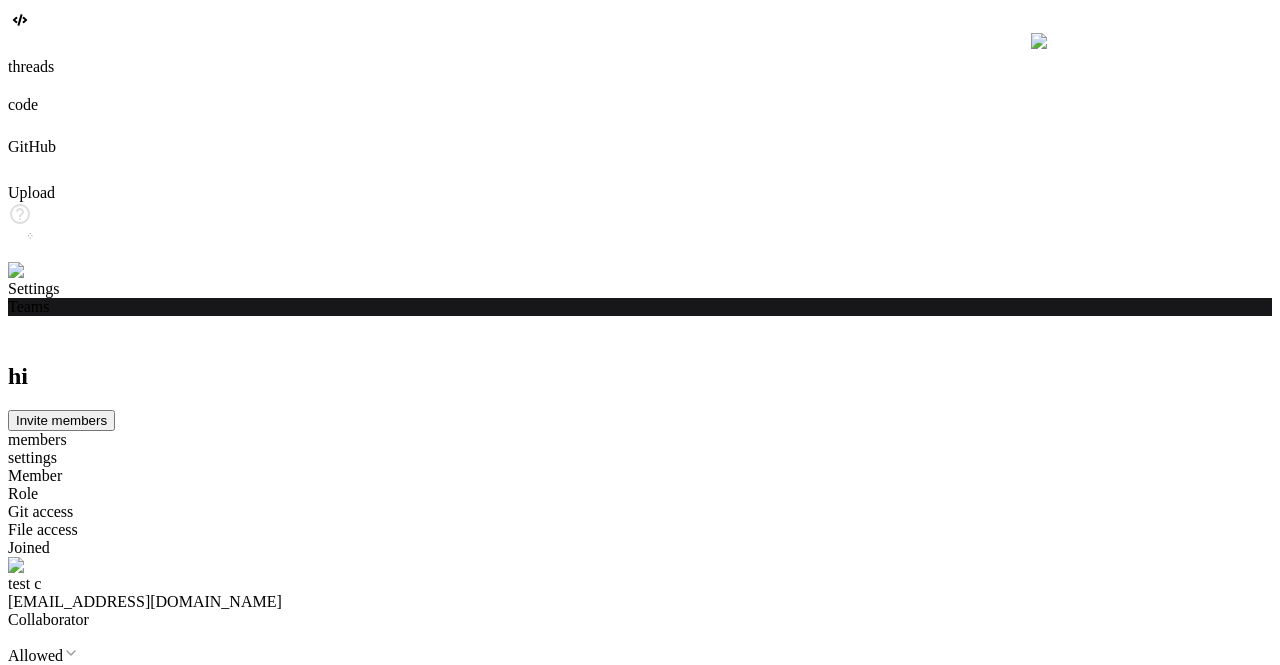 click on "No access" at bounding box center [640, 691] 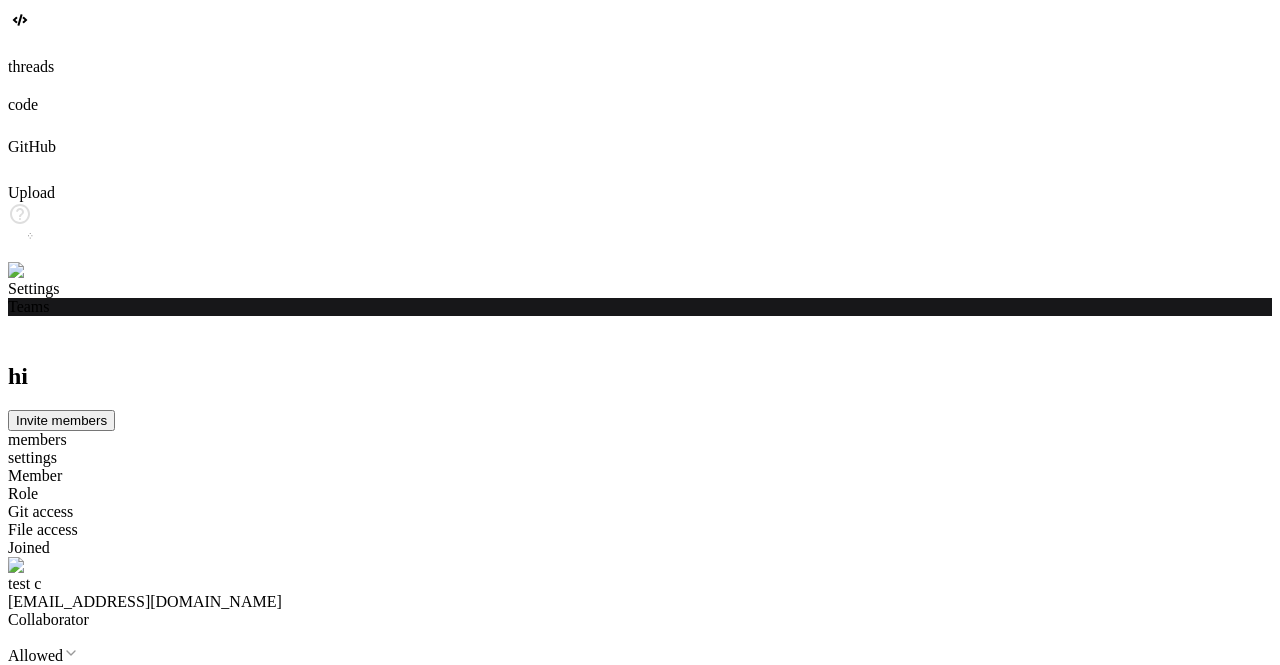 click 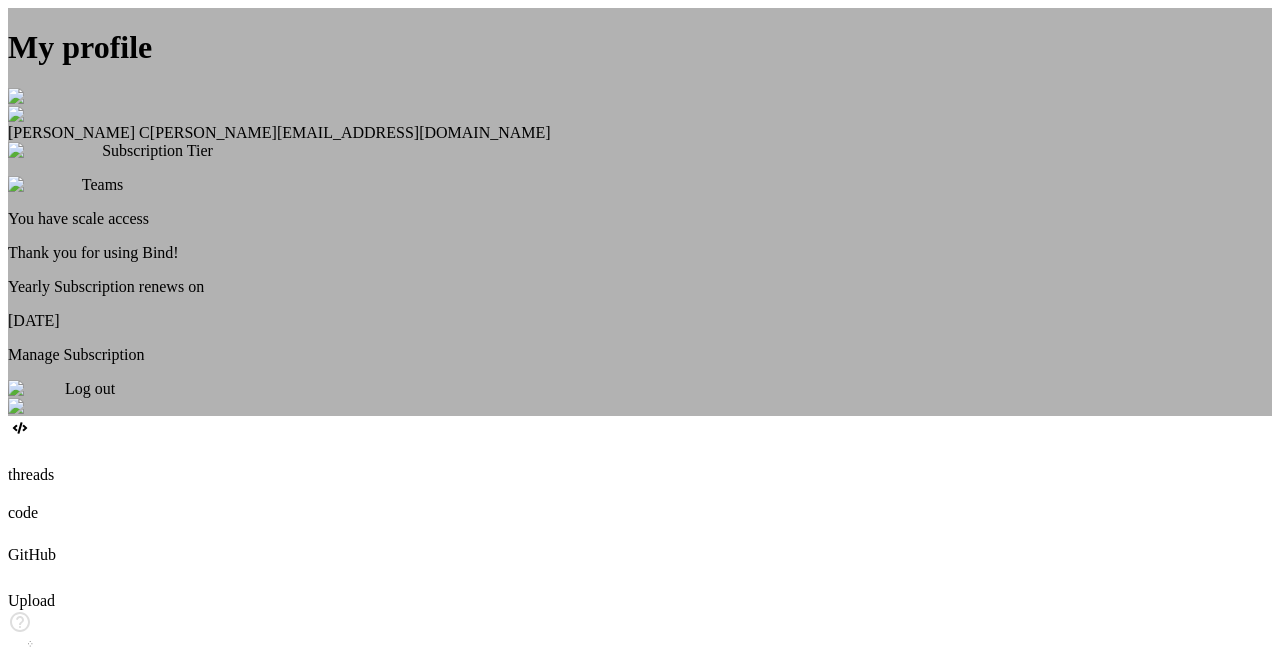 click on "Log out" at bounding box center (640, 398) 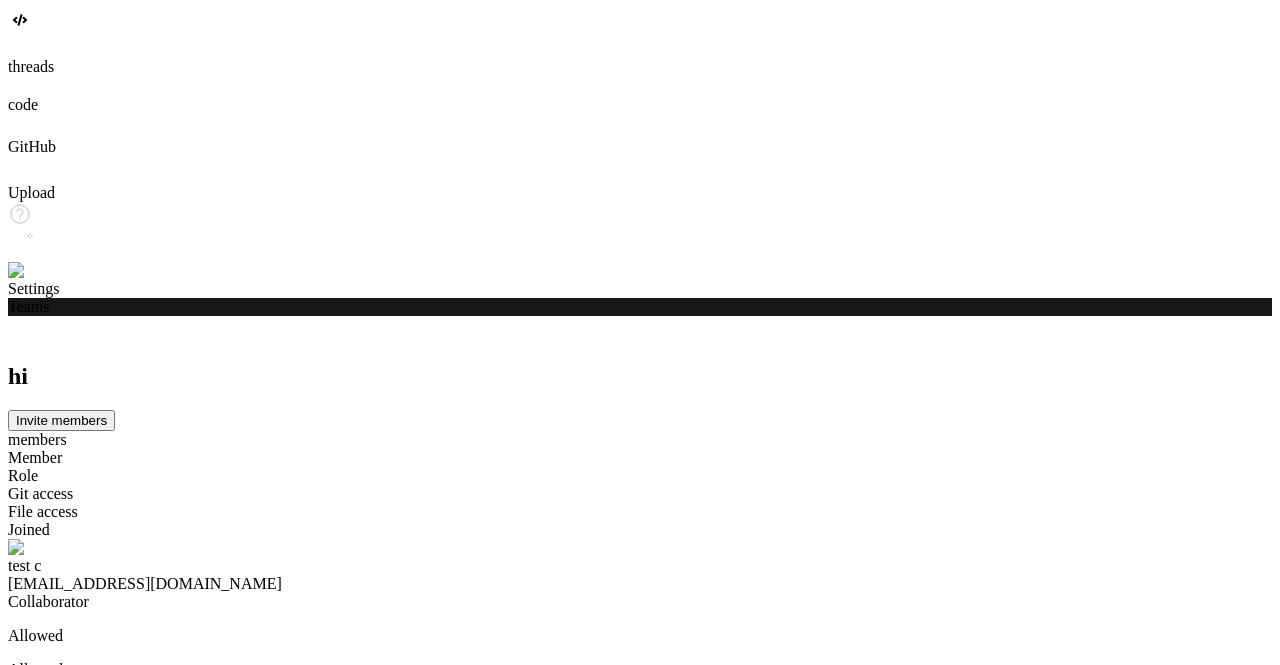 click at bounding box center (35, 271) 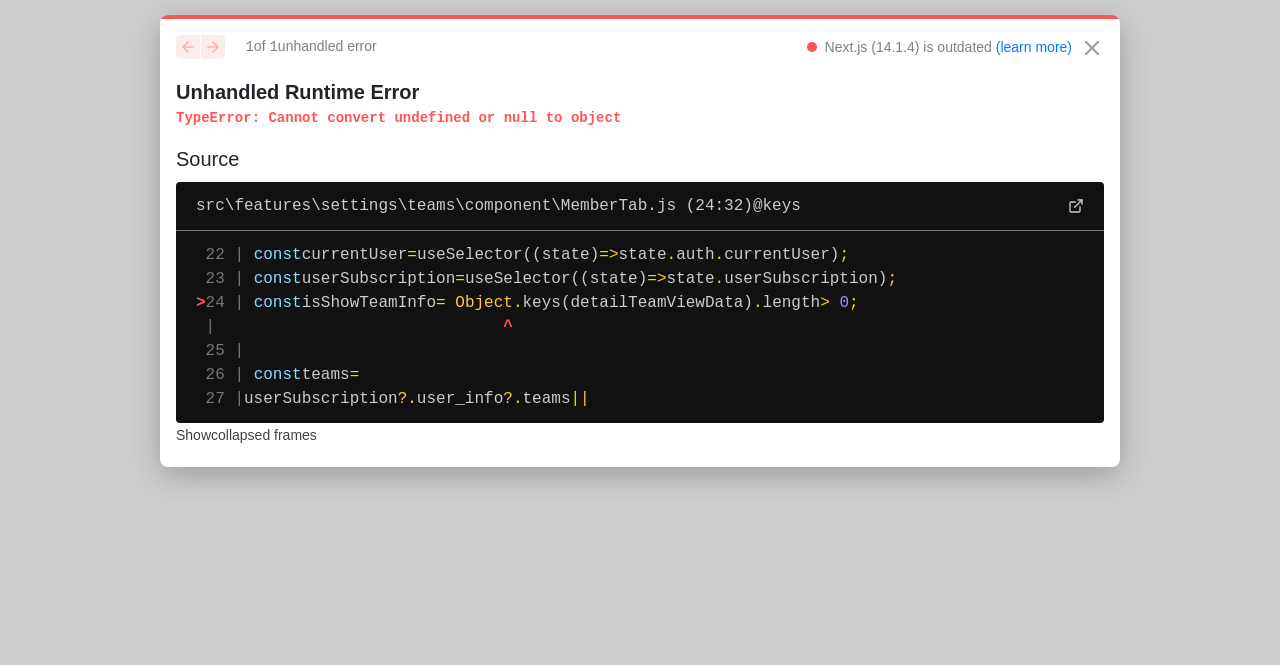 click on "keys(detailTeamViewData)" at bounding box center [638, 303] 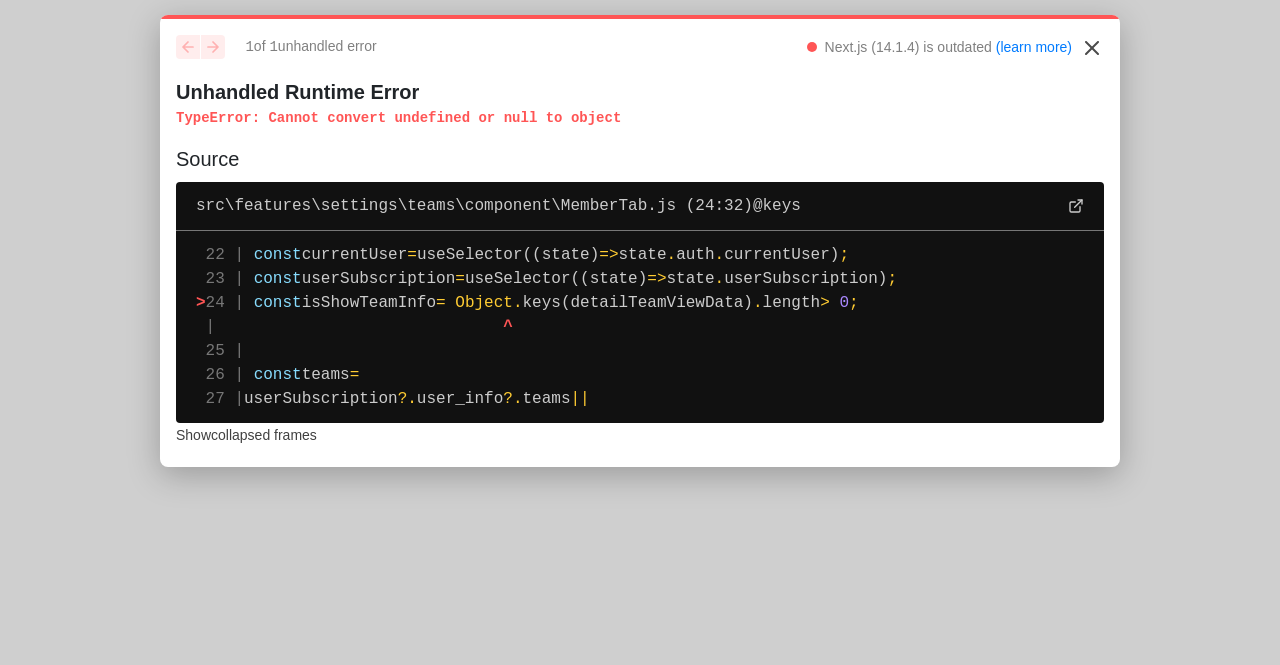 click 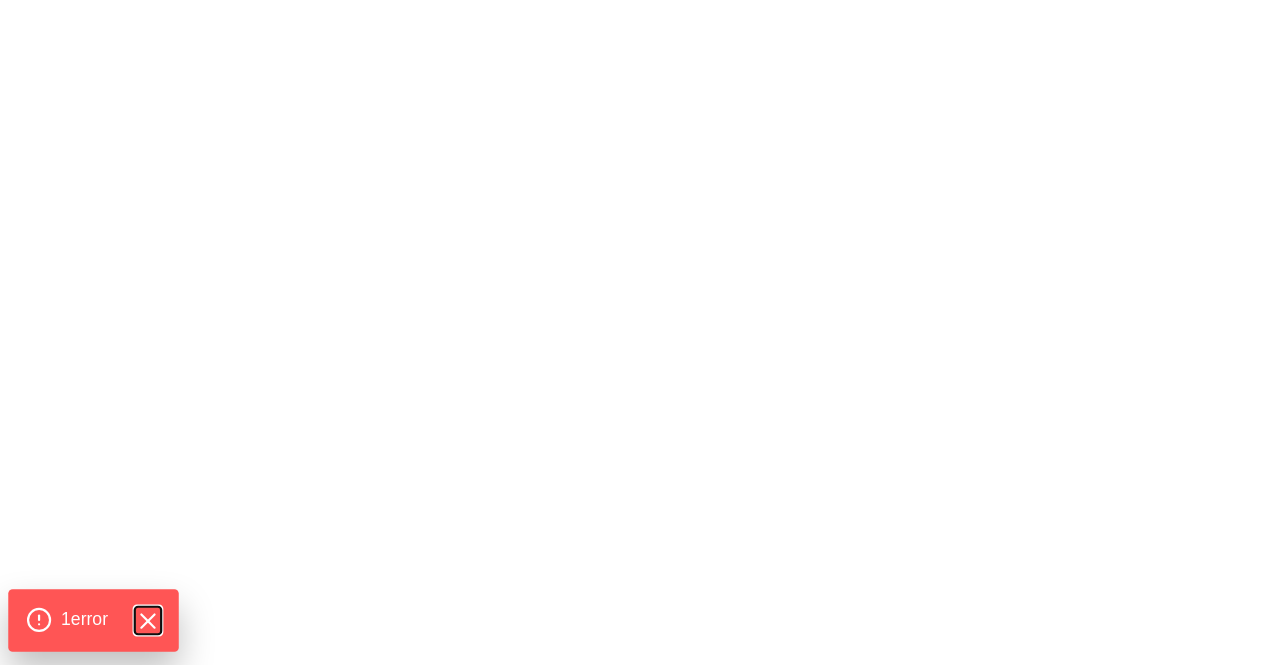 click 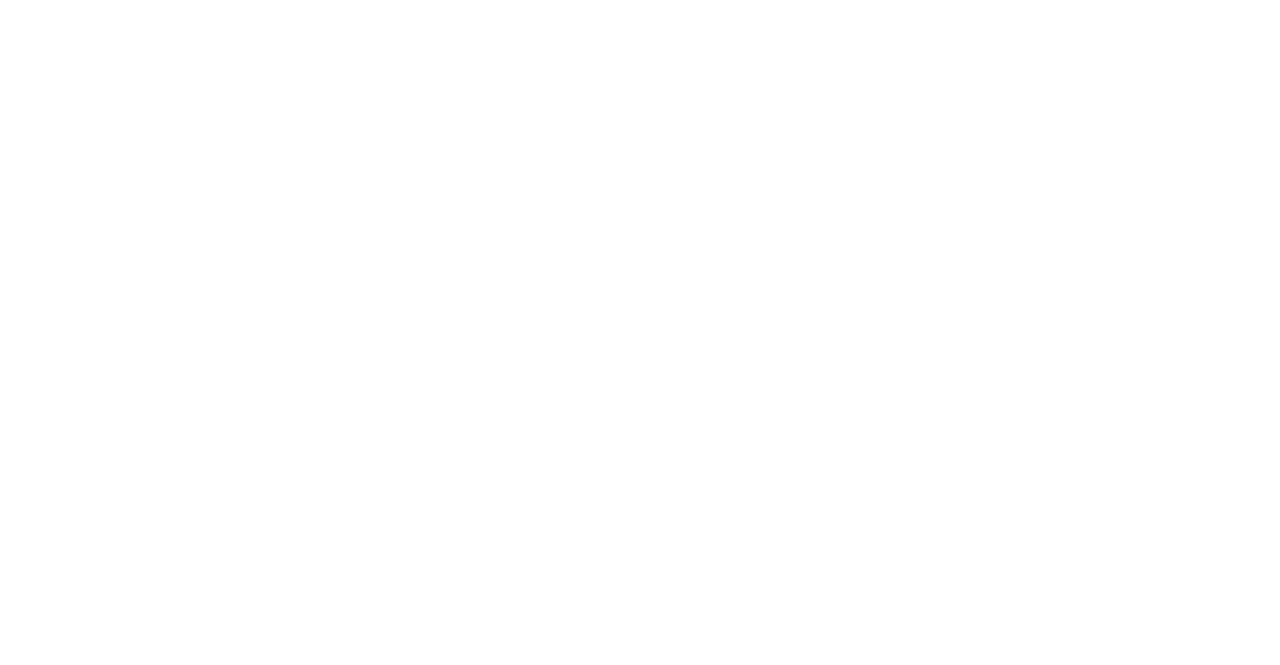 click at bounding box center [640, 4] 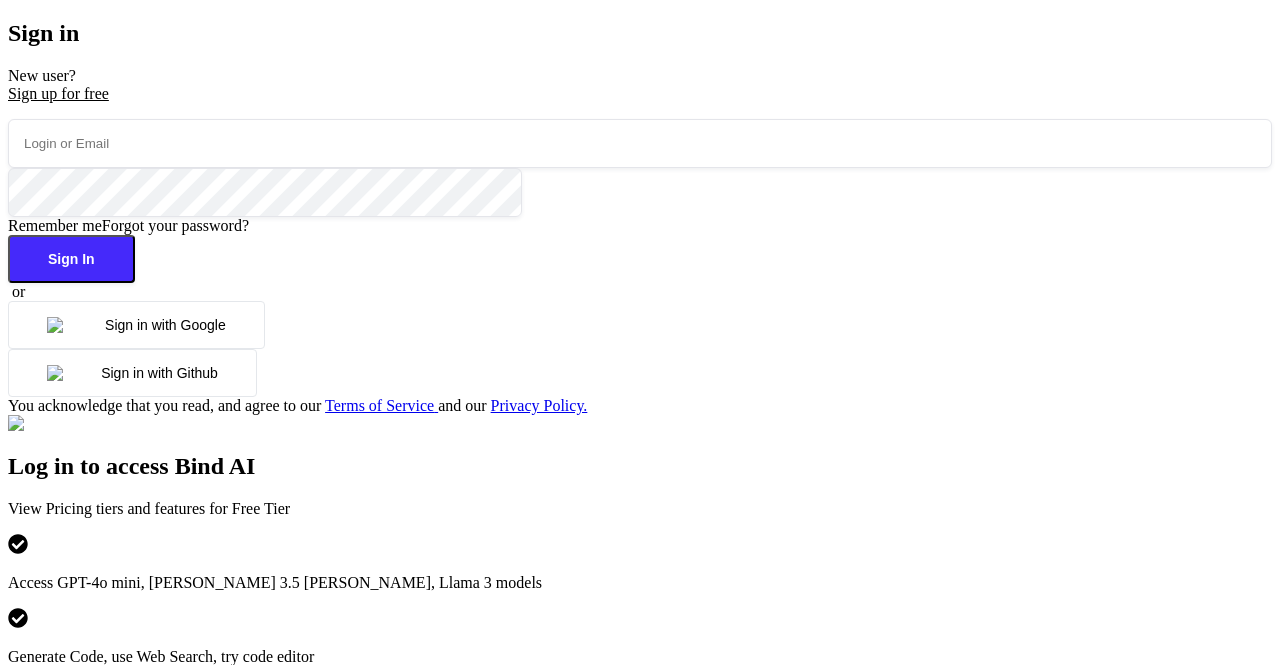 scroll, scrollTop: 0, scrollLeft: 0, axis: both 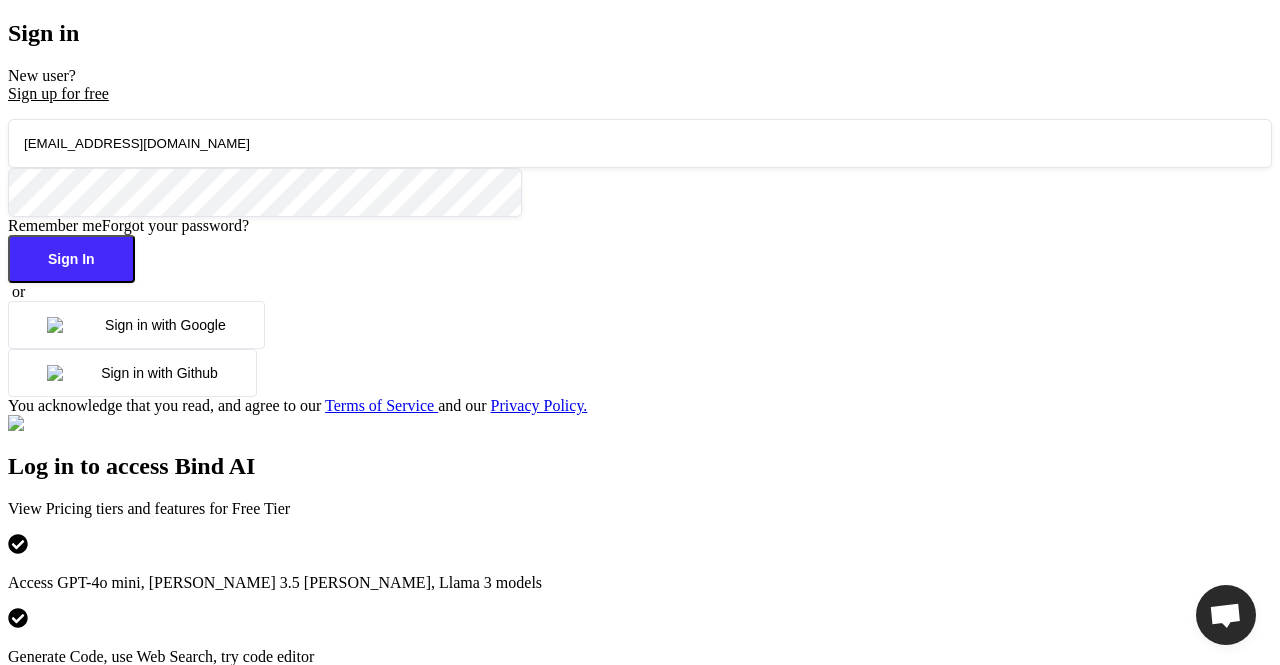 type on "app12@yopmail.com" 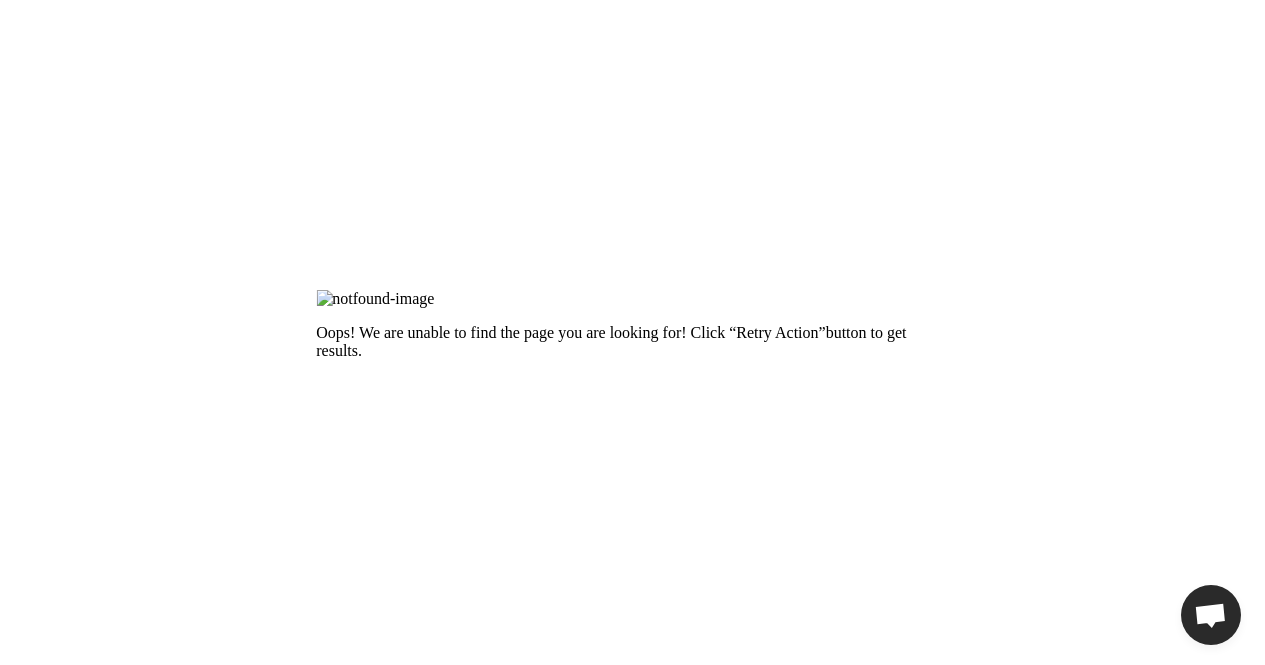 scroll, scrollTop: 0, scrollLeft: 0, axis: both 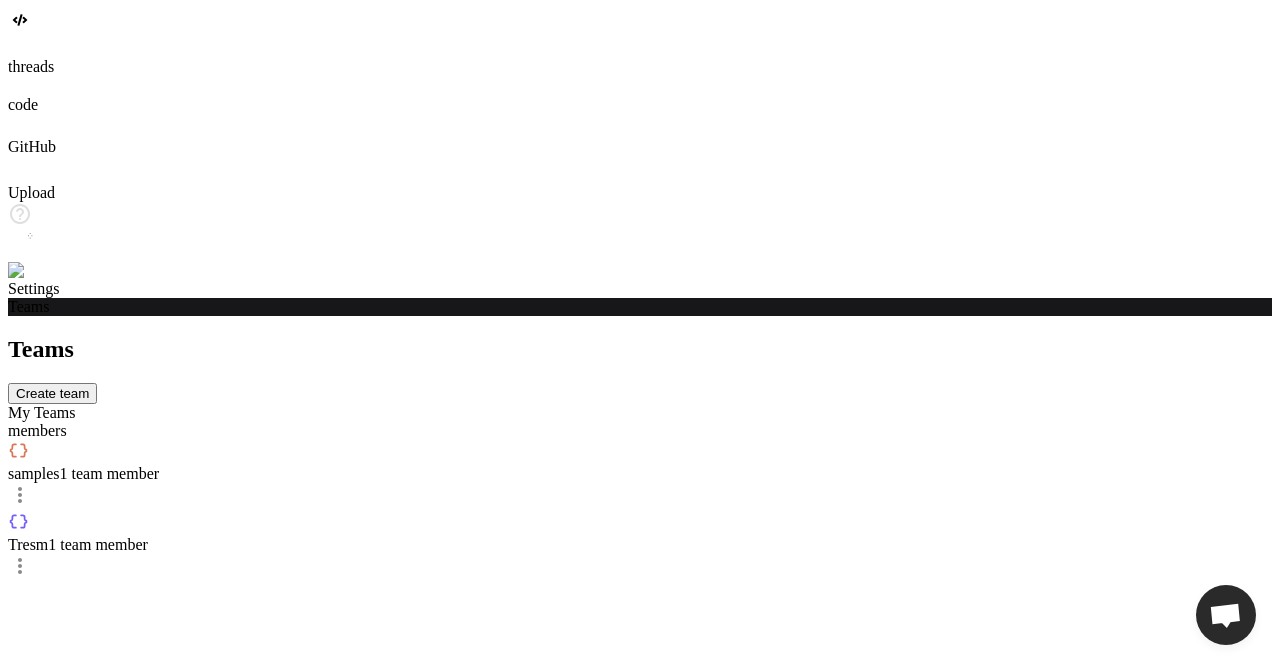 click at bounding box center [40, 271] 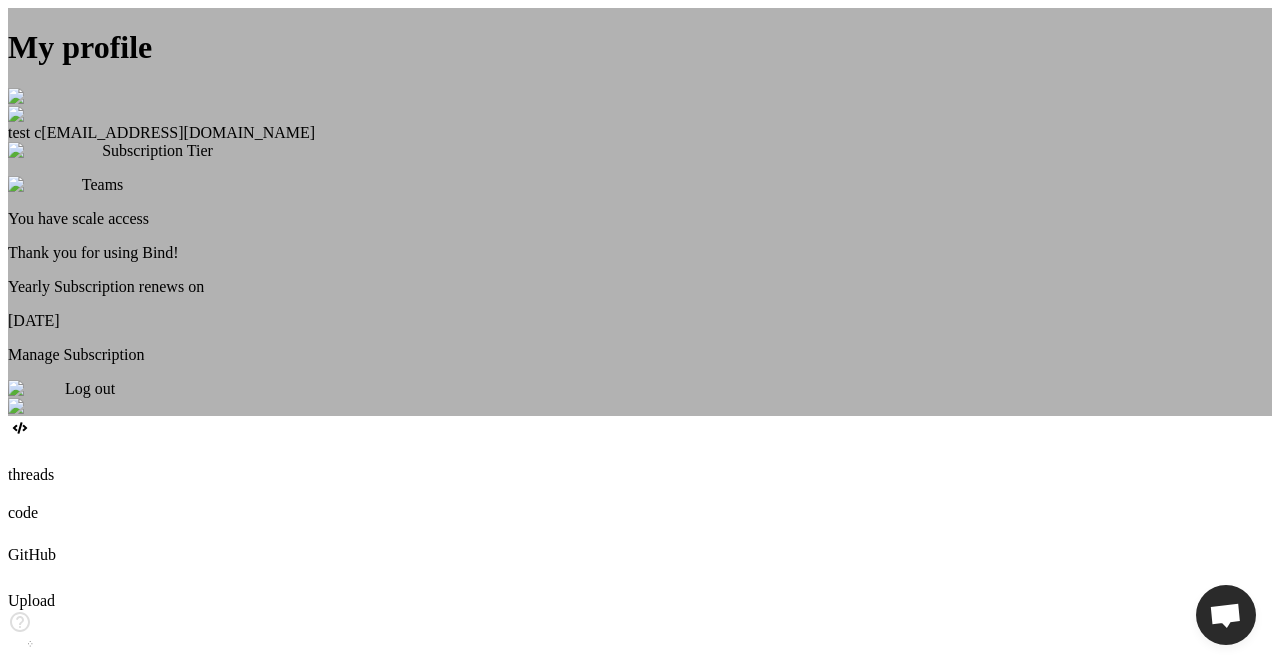 drag, startPoint x: 530, startPoint y: 208, endPoint x: 684, endPoint y: 197, distance: 154.39236 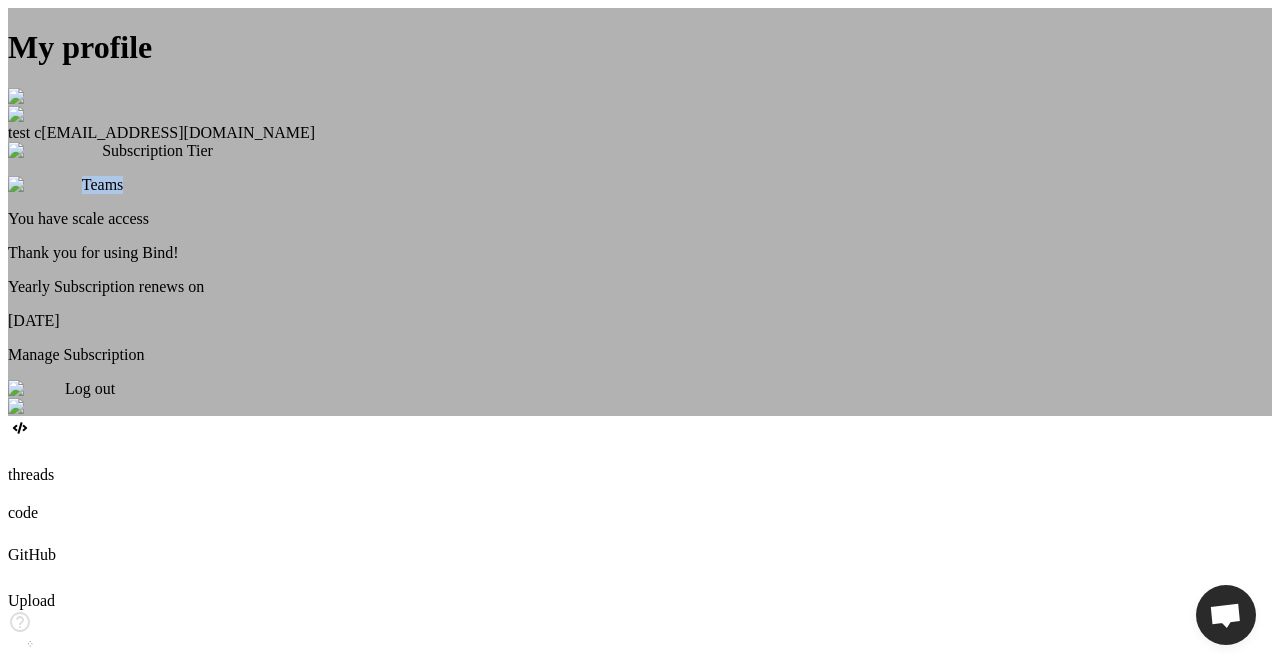 click on "Teams" at bounding box center [103, 184] 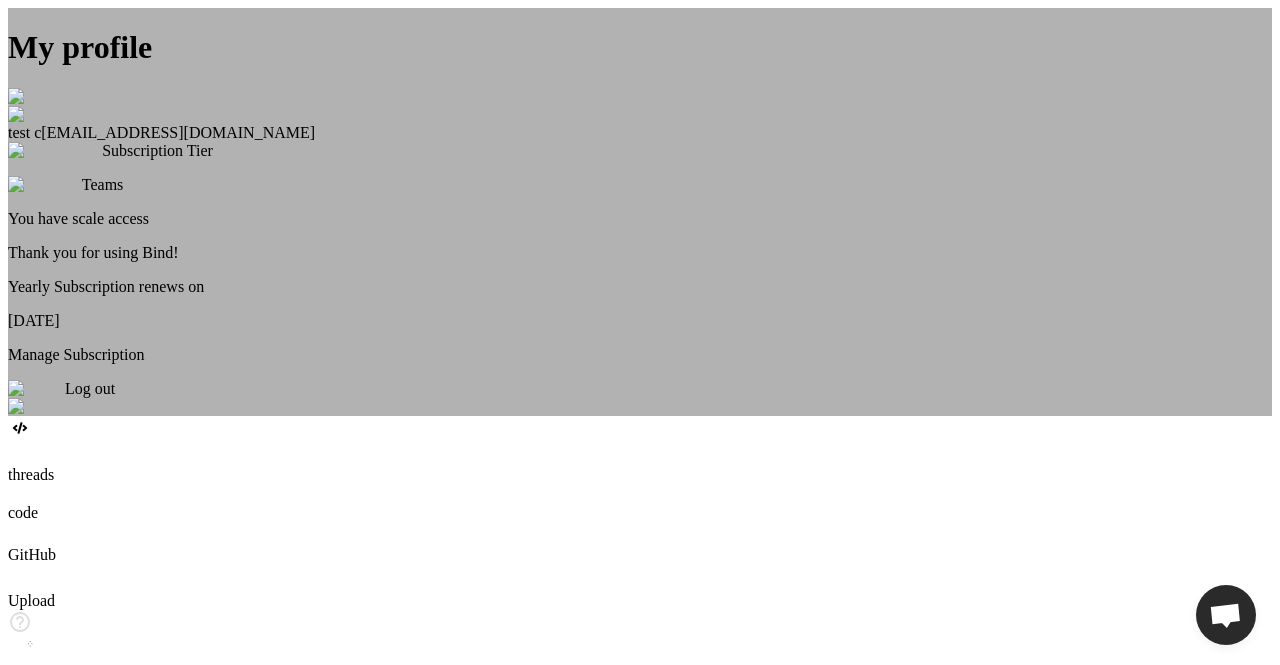 click on "Subscription Tier Teams" at bounding box center [640, 168] 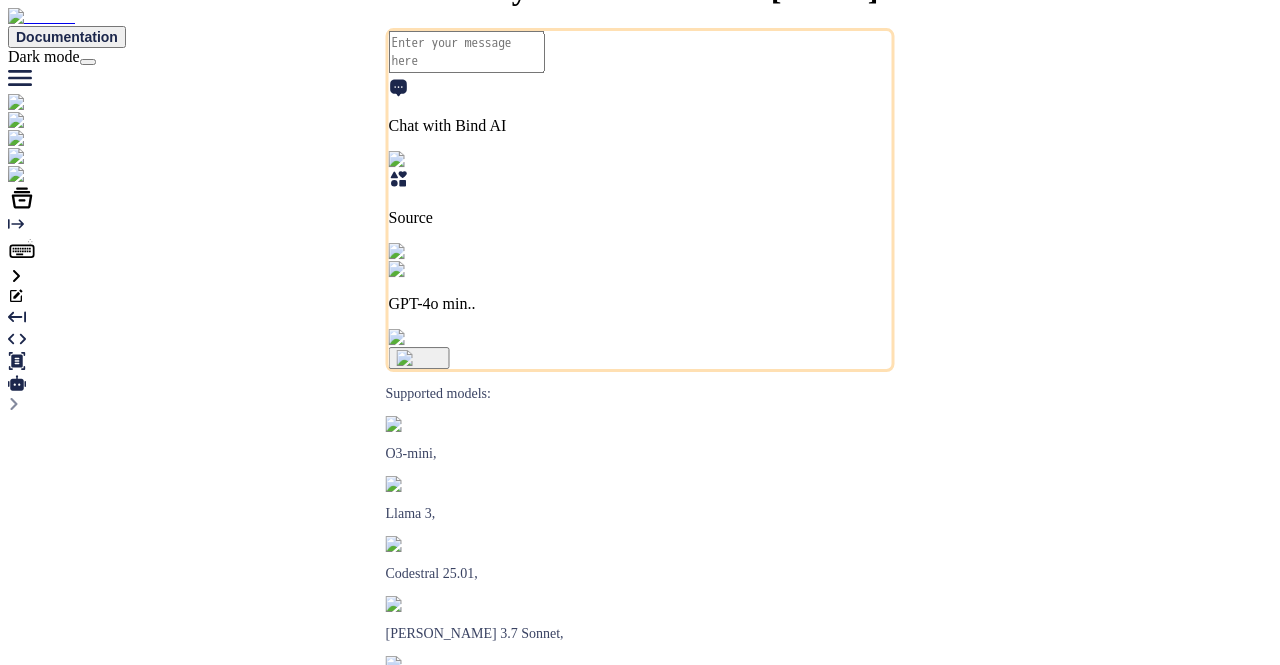 scroll, scrollTop: 0, scrollLeft: 0, axis: both 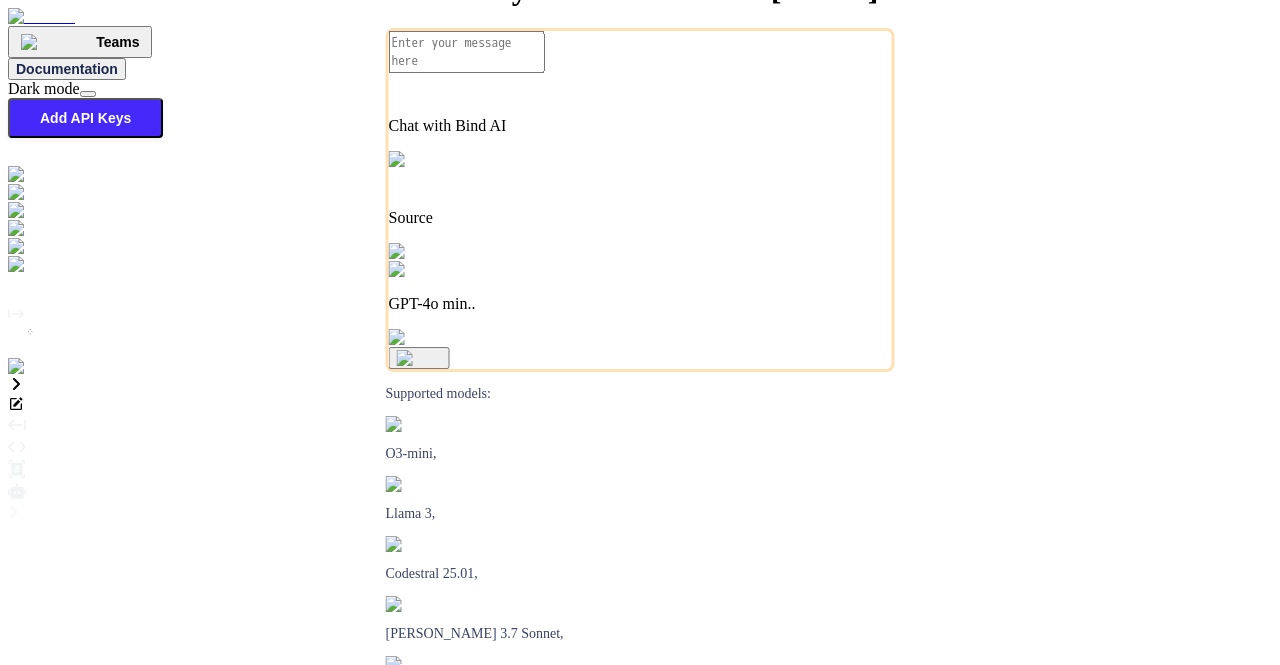 type on "x" 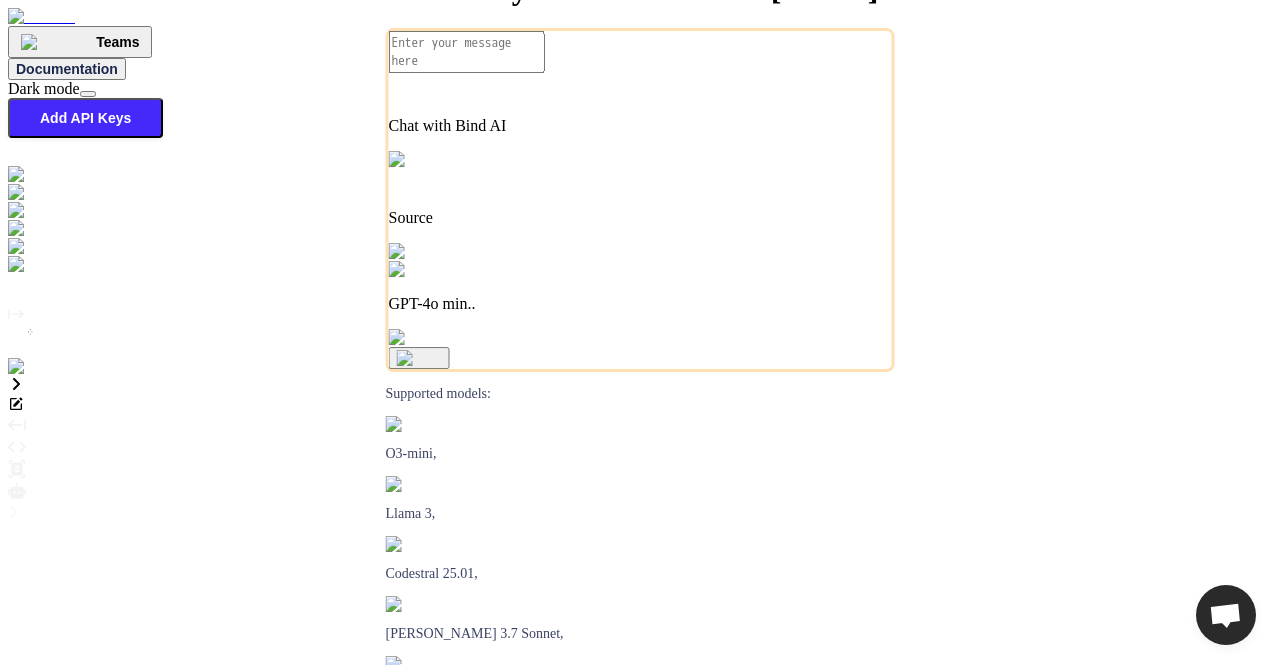 click on "Teams" at bounding box center (117, 42) 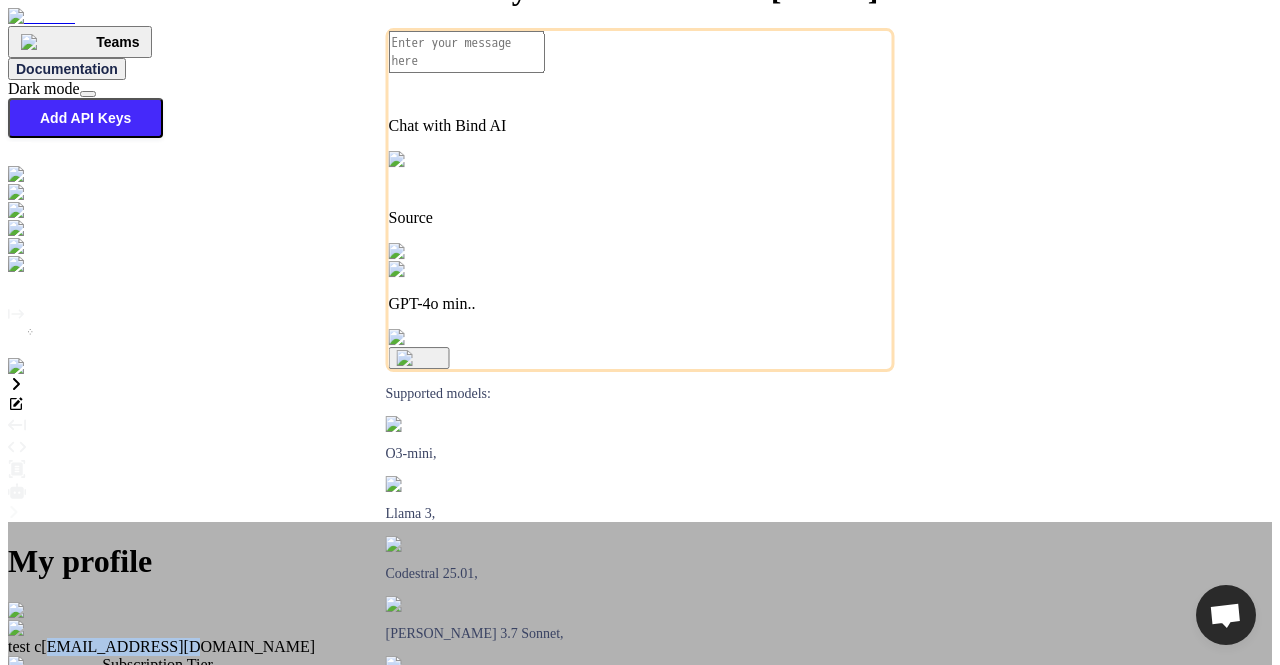 drag, startPoint x: 540, startPoint y: 215, endPoint x: 739, endPoint y: 210, distance: 199.0628 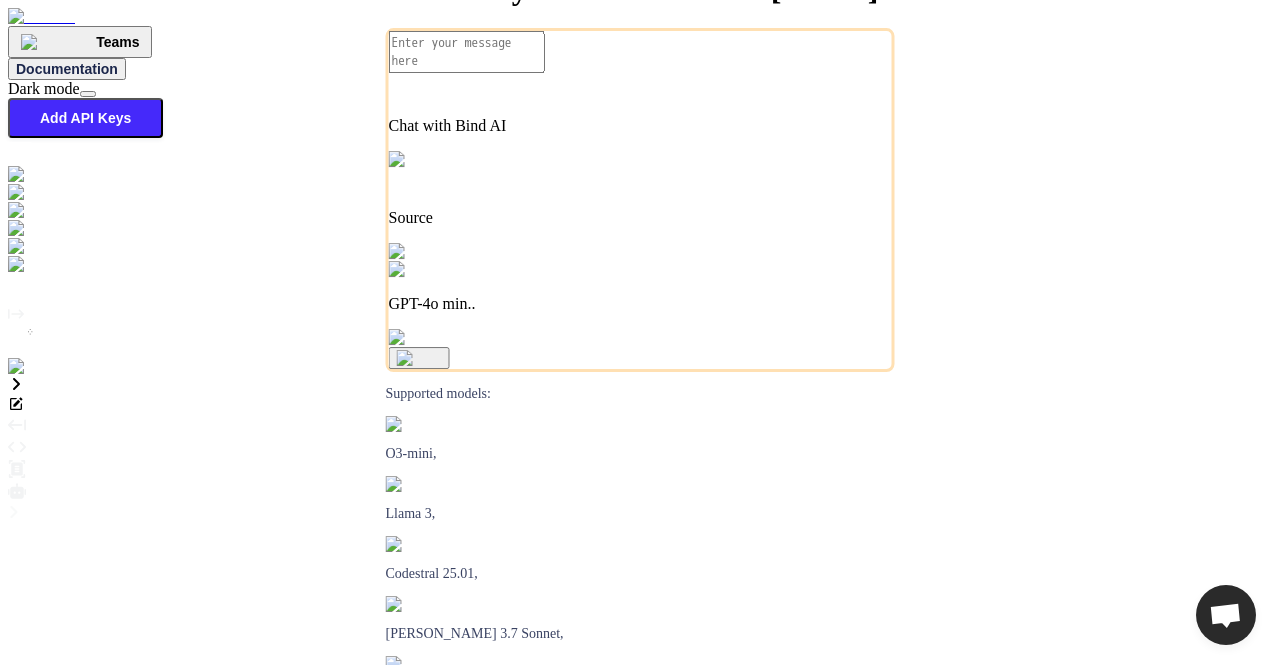 click on "GPT-4o min.." at bounding box center [640, 304] 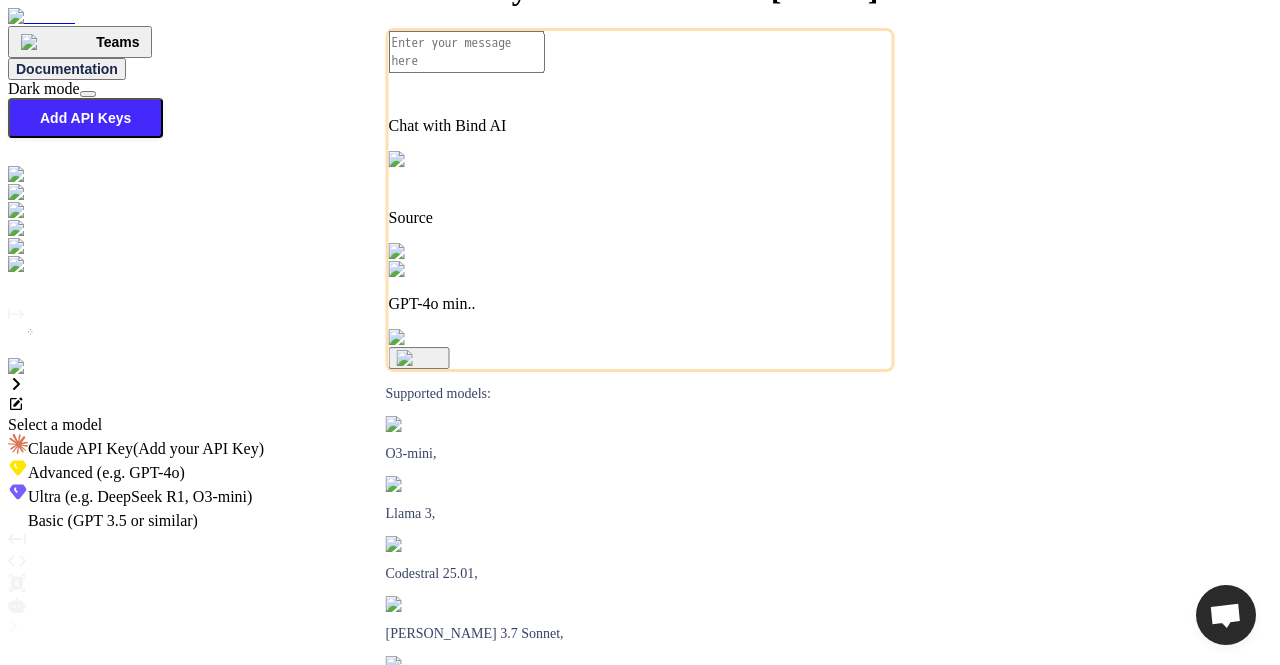 click on "(e.g. DeepSeek R1, O3-mini)" at bounding box center [157, 496] 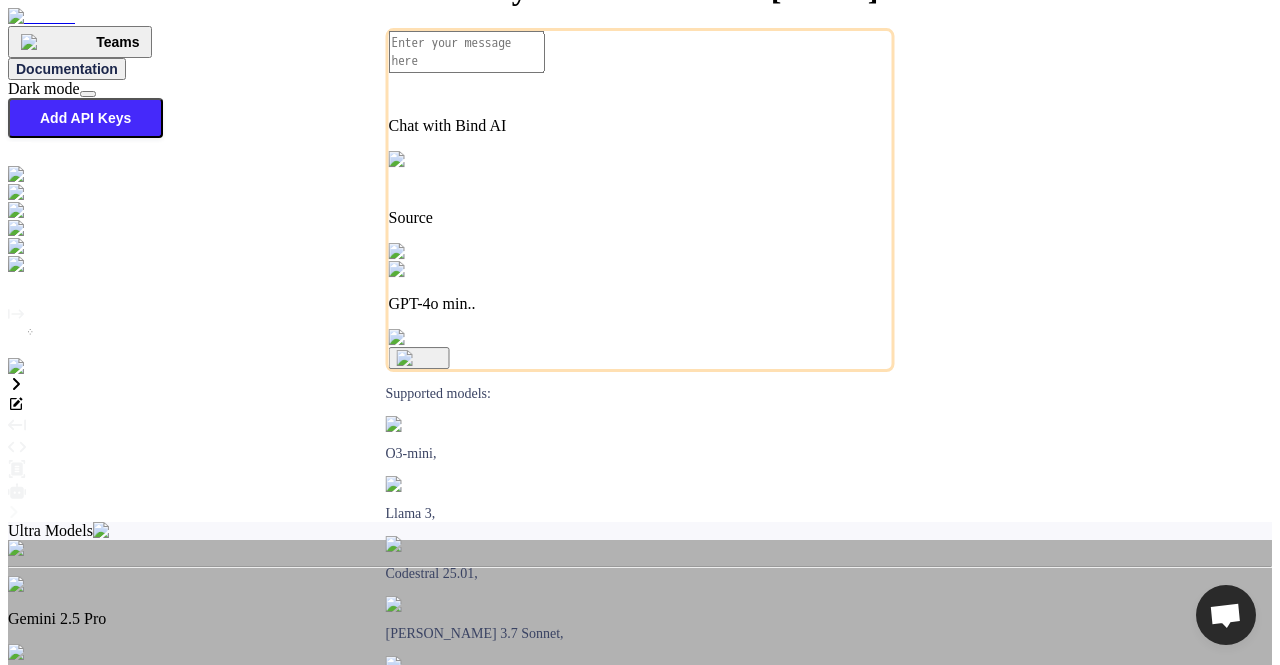 click on "Google's advanced multimodal AI model capable of understanding and generating text, images, audio, and code with enhanced reasoning and context awareness" at bounding box center (640, 687) 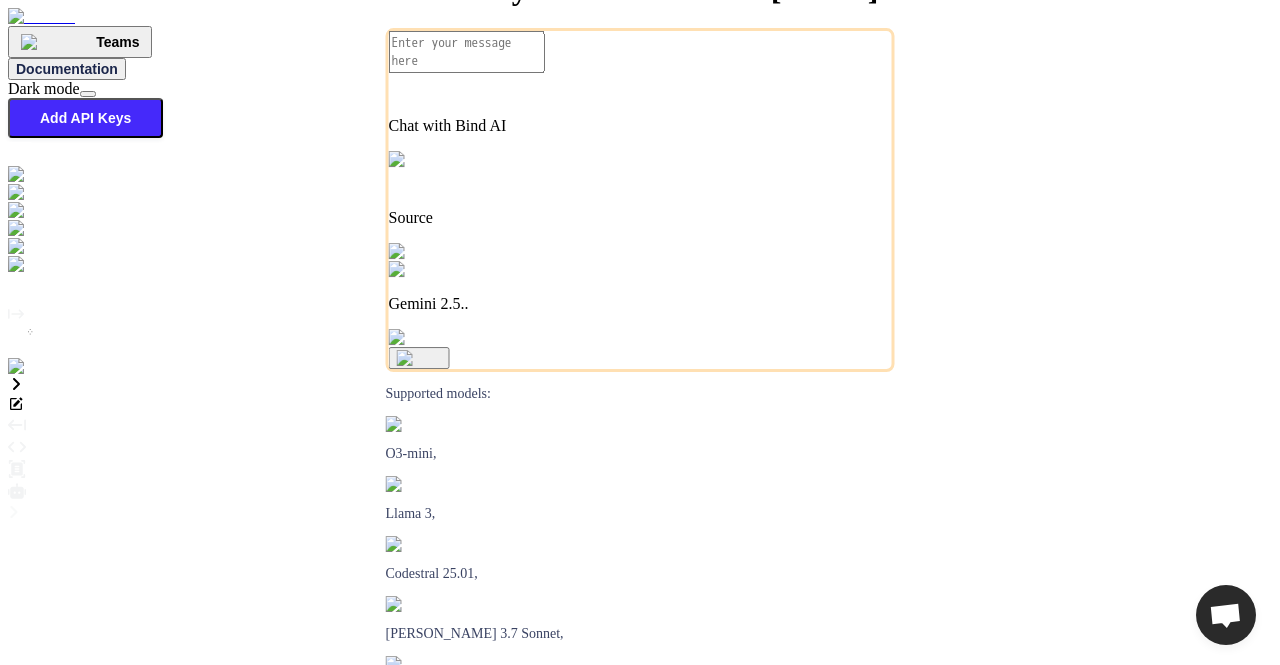 click on "Gemini 2.5.." at bounding box center (640, 304) 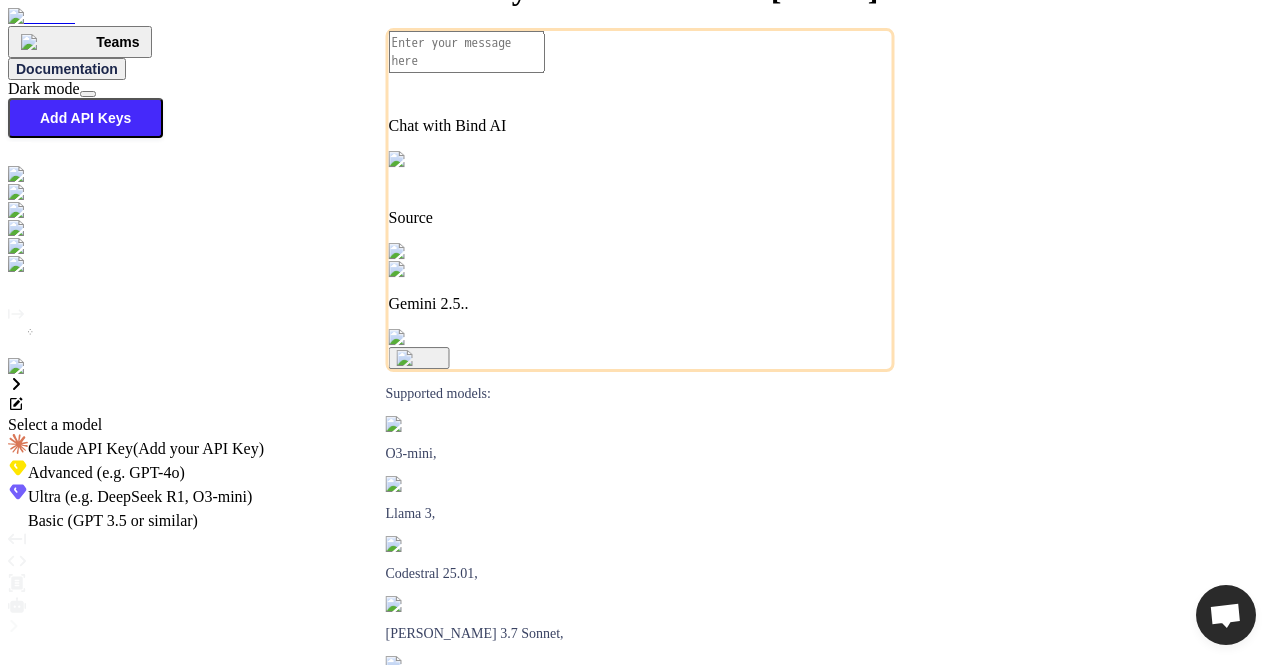 click on "Advanced     (e.g. GPT-4o)" at bounding box center [106, 472] 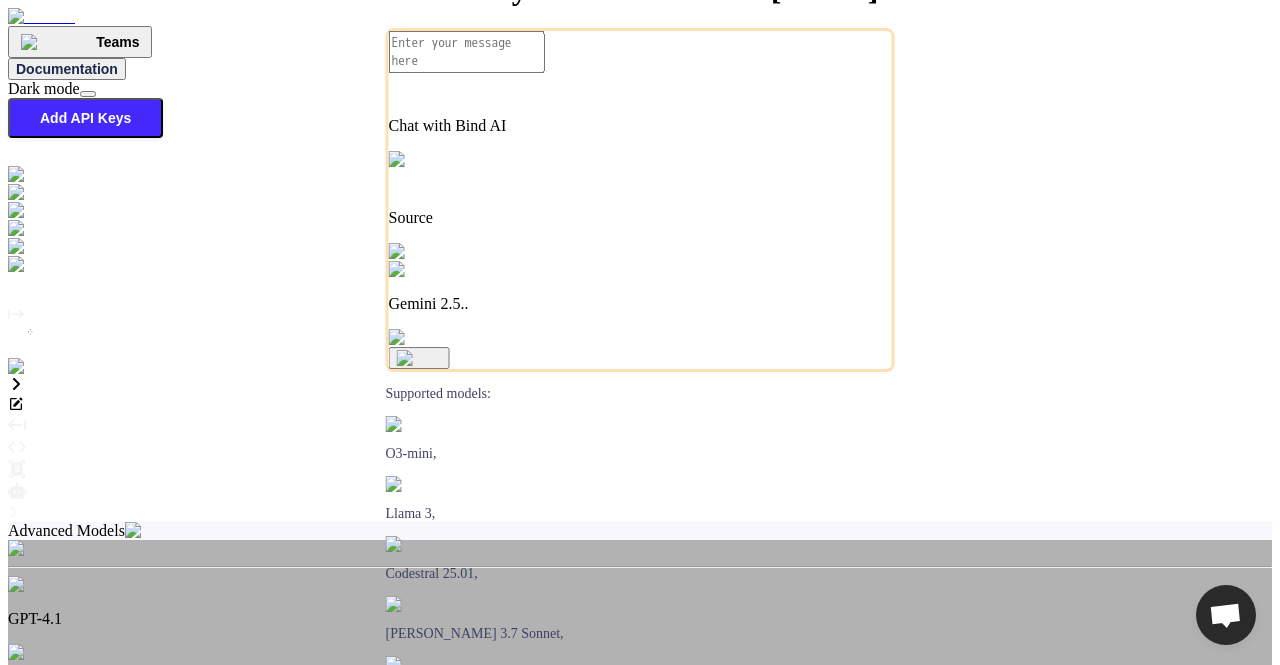 click on "GPT-4.1 is an advanced AI language model by OpenAI, offering improved reasoning, speed, and support for longer context compared to its predecessors." at bounding box center (640, 687) 